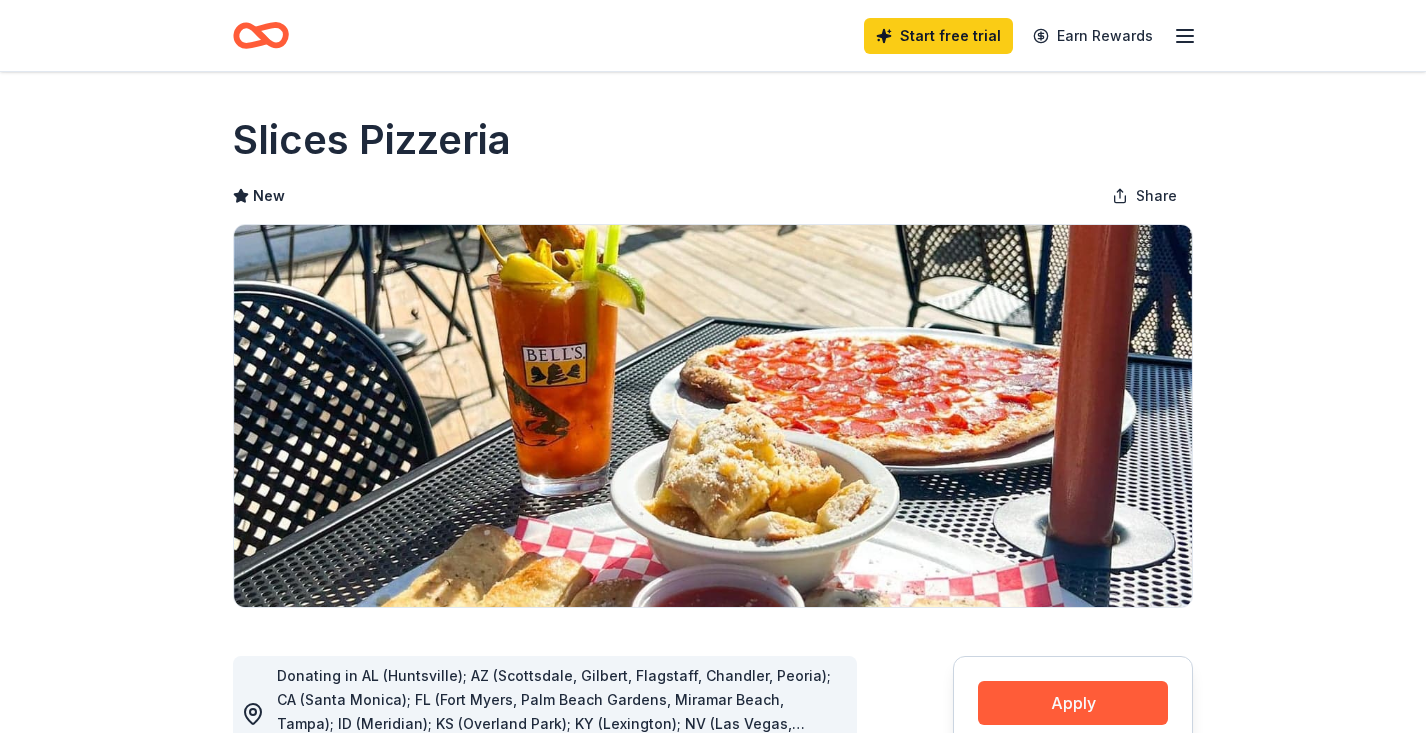scroll, scrollTop: 0, scrollLeft: 0, axis: both 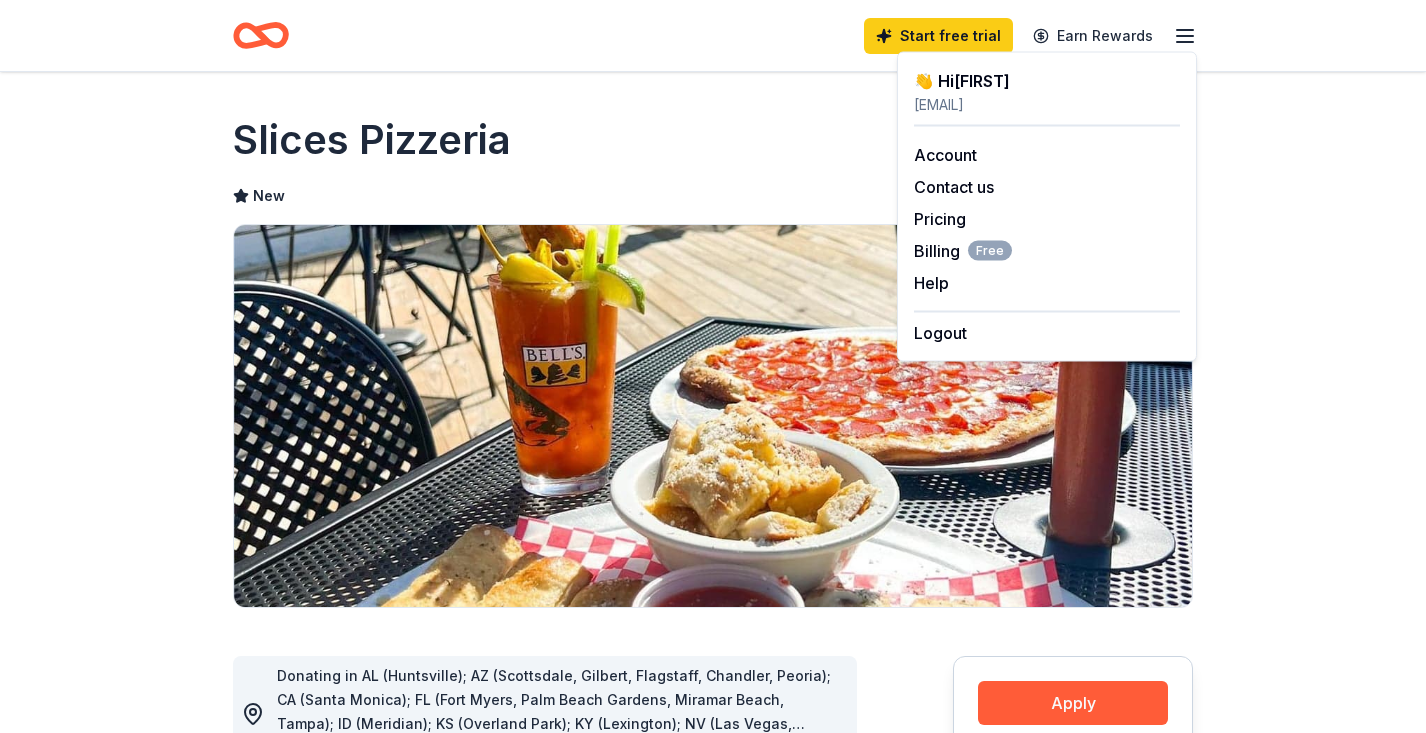click on "Slices Pizzeria" at bounding box center (713, 140) 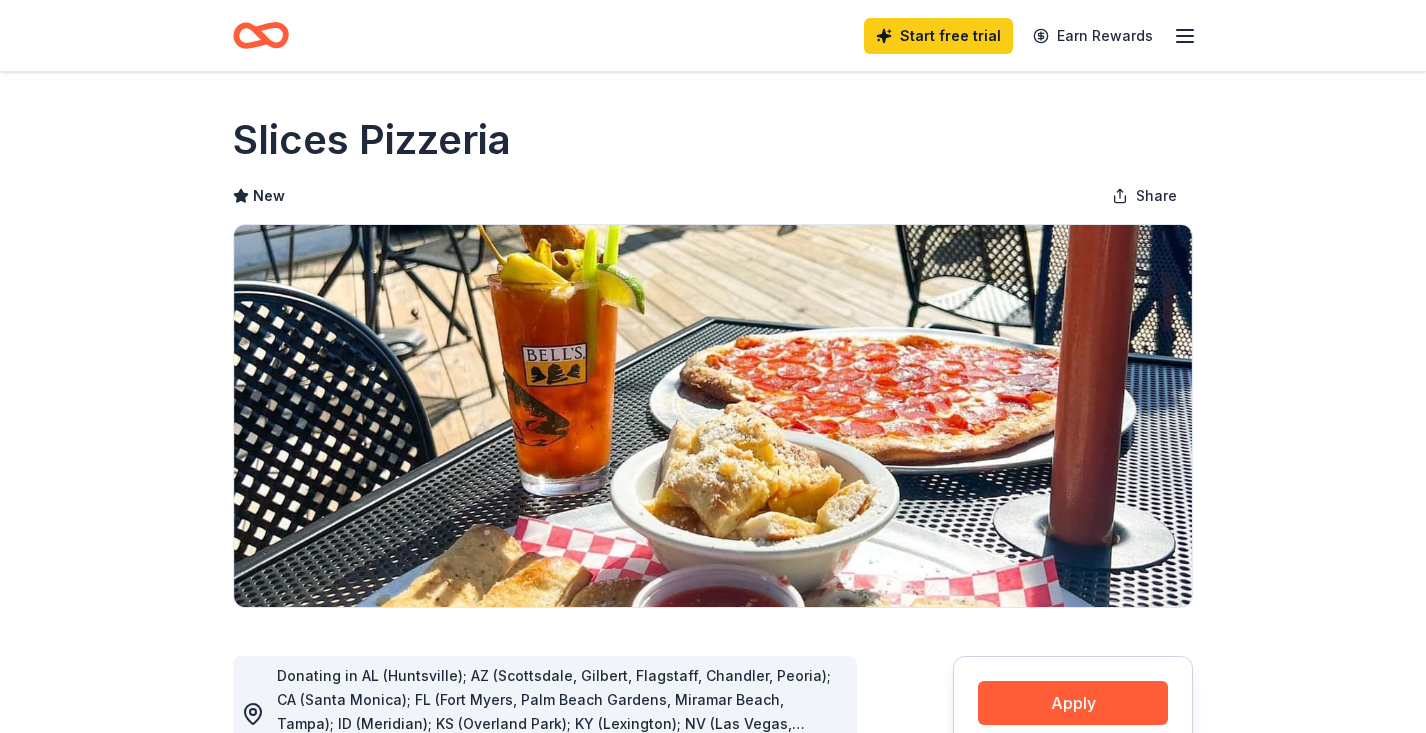 scroll, scrollTop: 0, scrollLeft: 0, axis: both 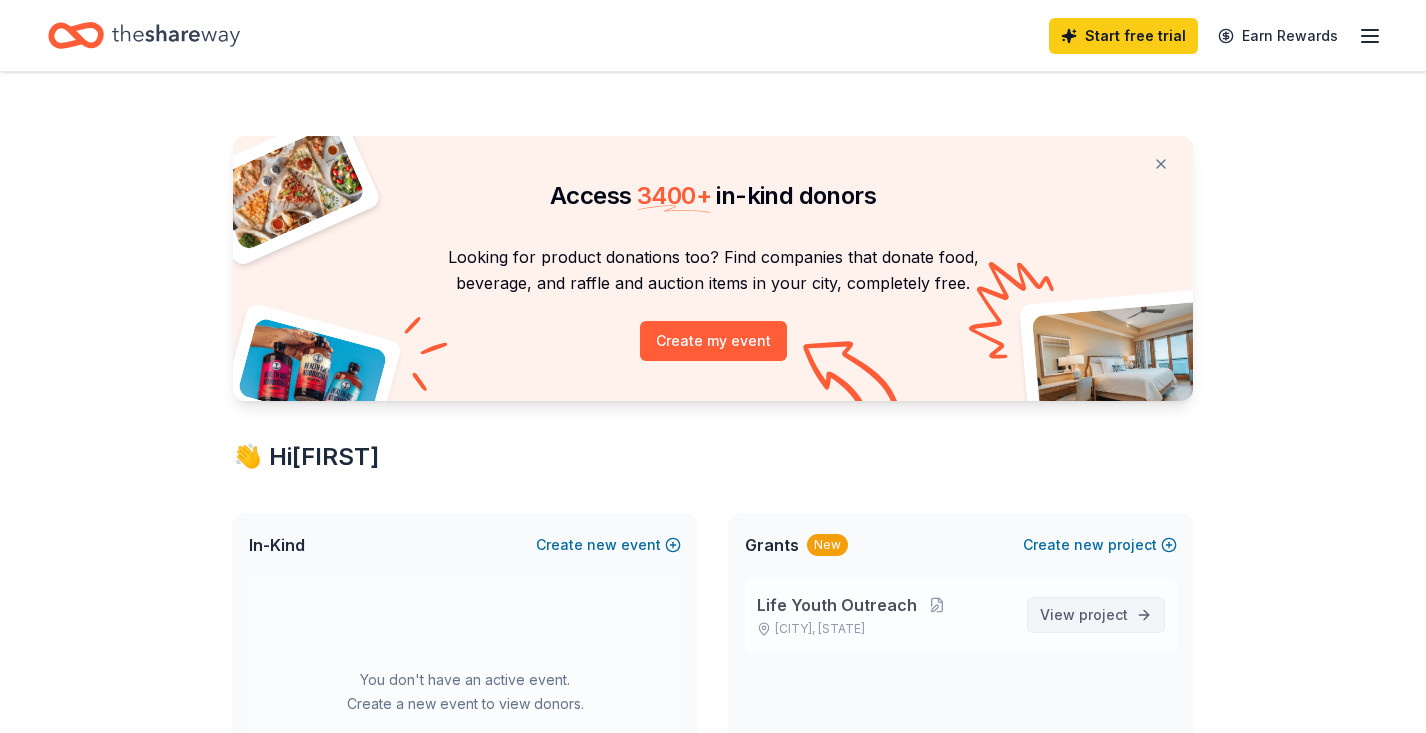 drag, startPoint x: 1052, startPoint y: 620, endPoint x: 1078, endPoint y: 623, distance: 26.172504 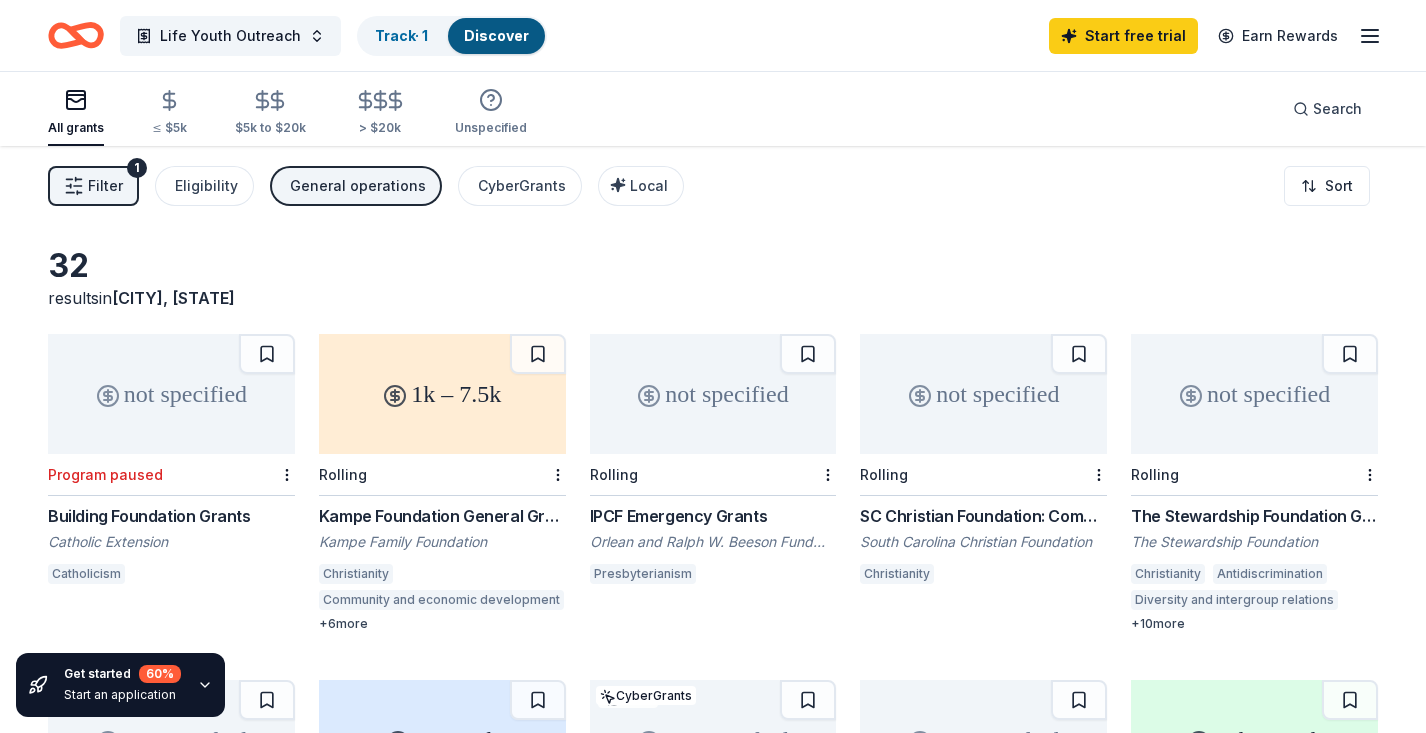 scroll, scrollTop: 0, scrollLeft: 0, axis: both 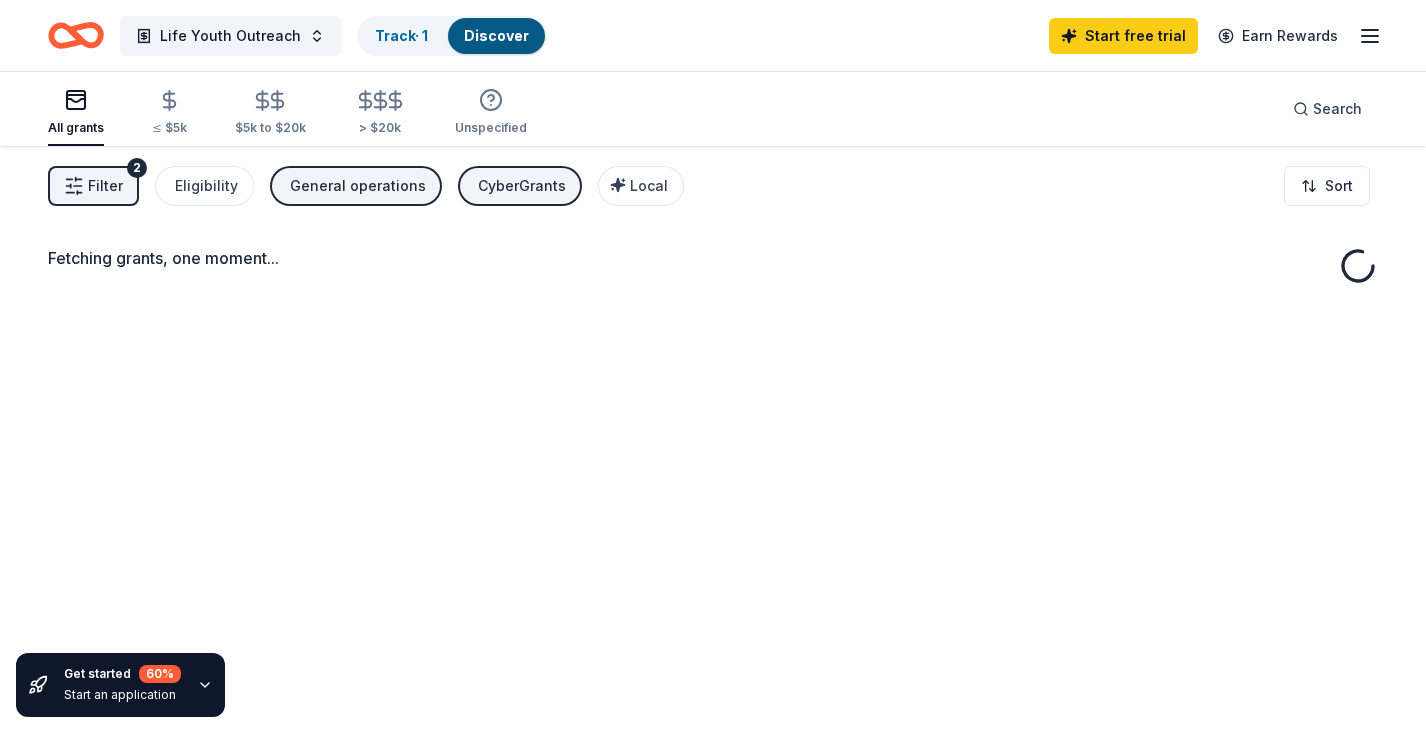 click on "CyberGrants" at bounding box center (520, 186) 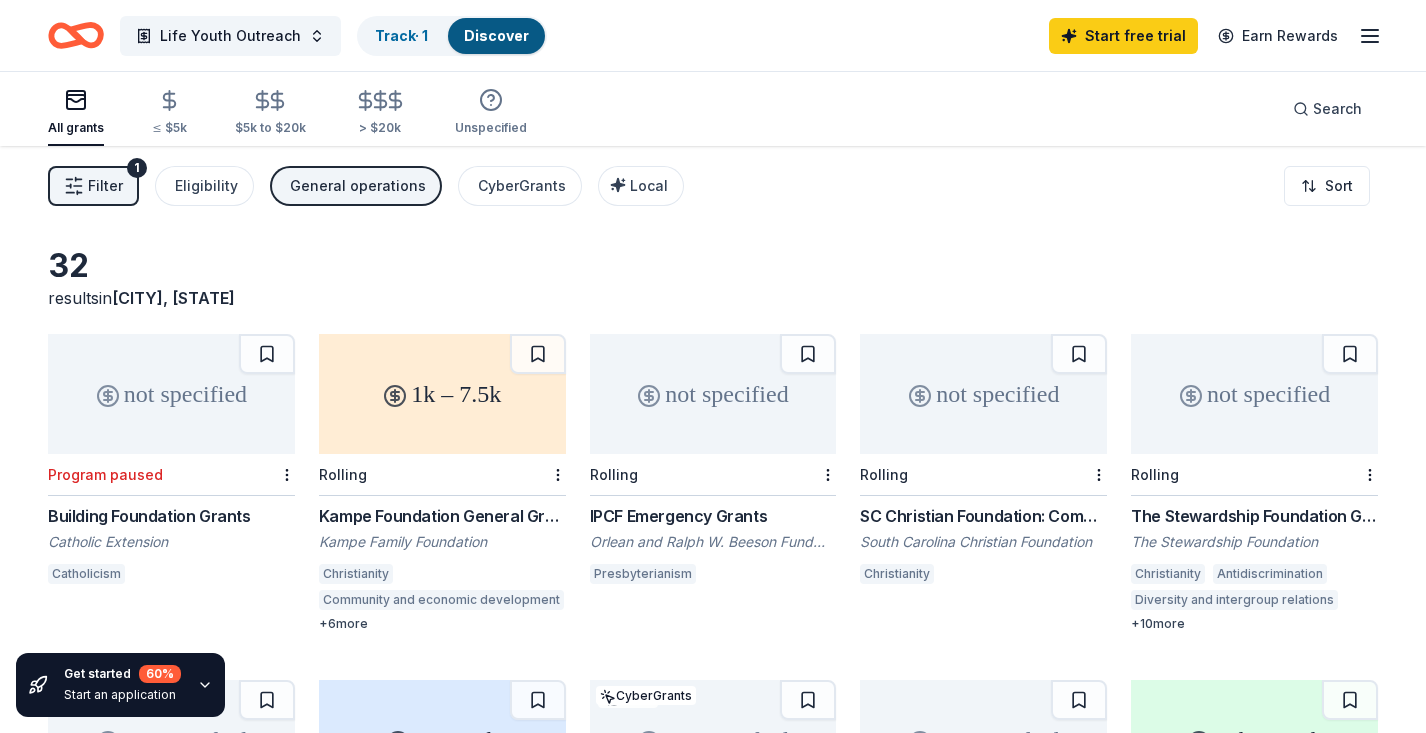 click on "General operations" at bounding box center (358, 186) 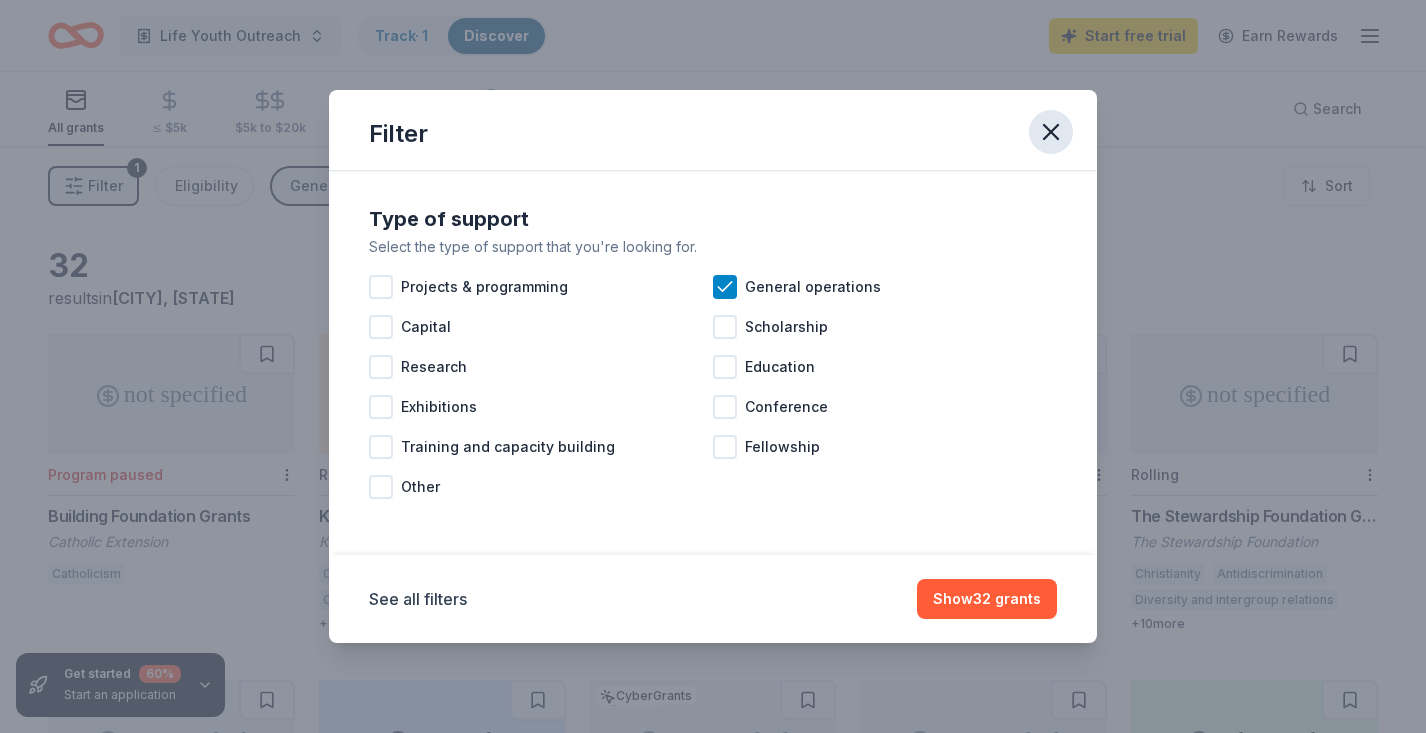 click 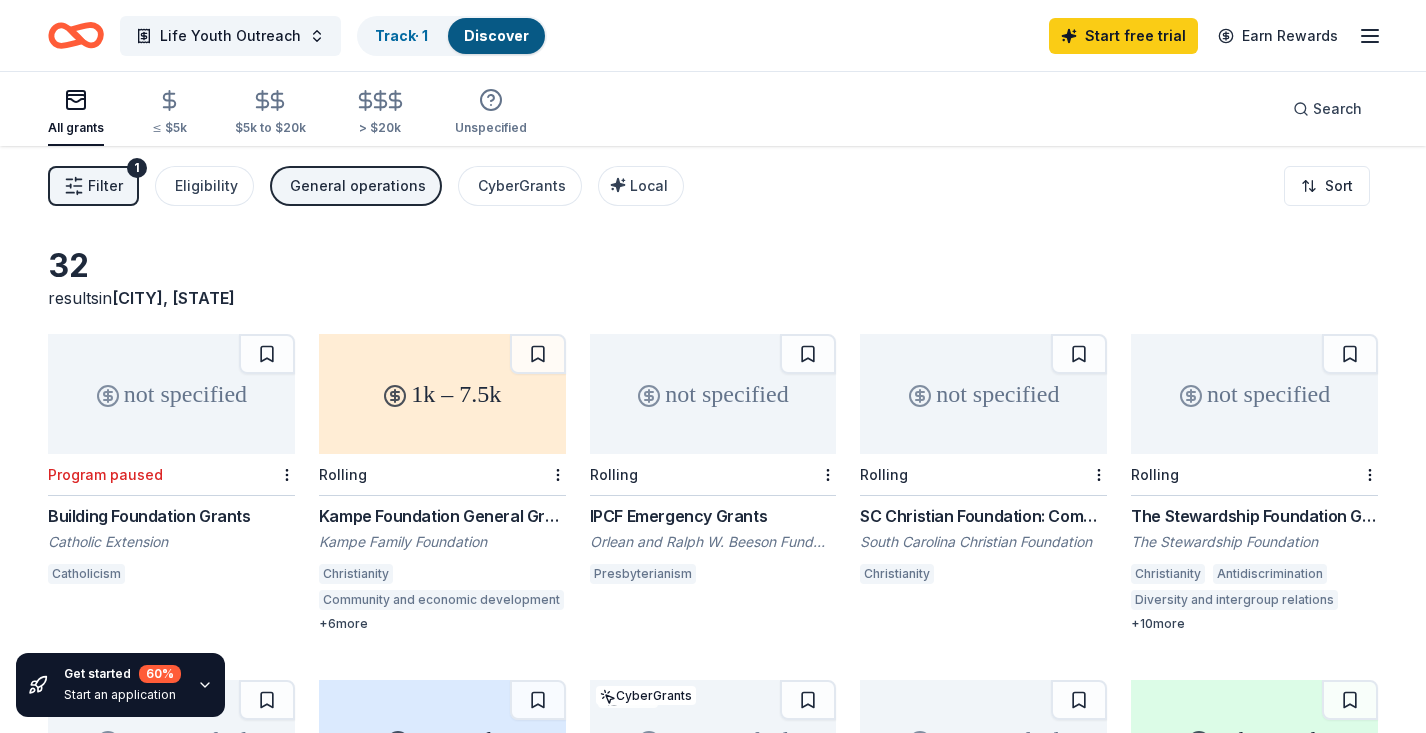 drag, startPoint x: 483, startPoint y: 122, endPoint x: 524, endPoint y: 148, distance: 48.548943 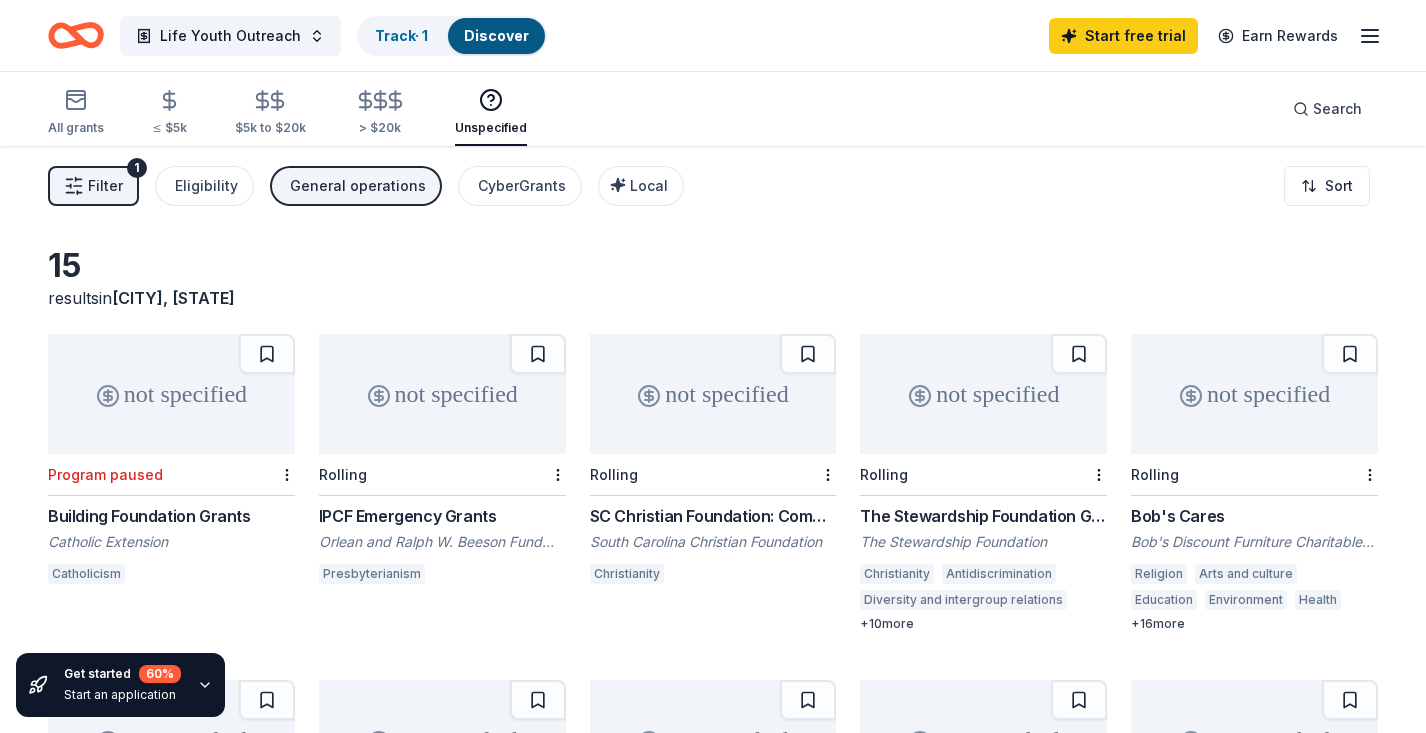 scroll, scrollTop: 0, scrollLeft: 0, axis: both 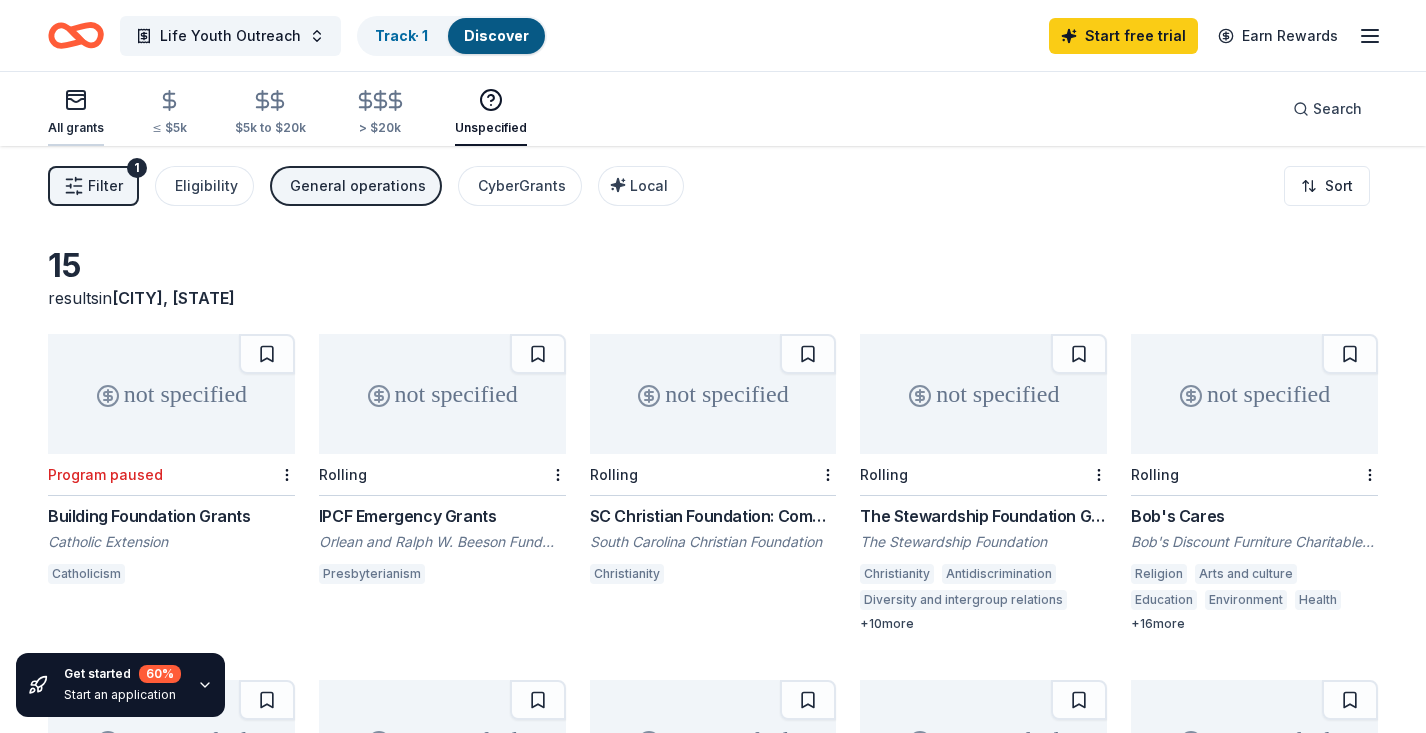 click 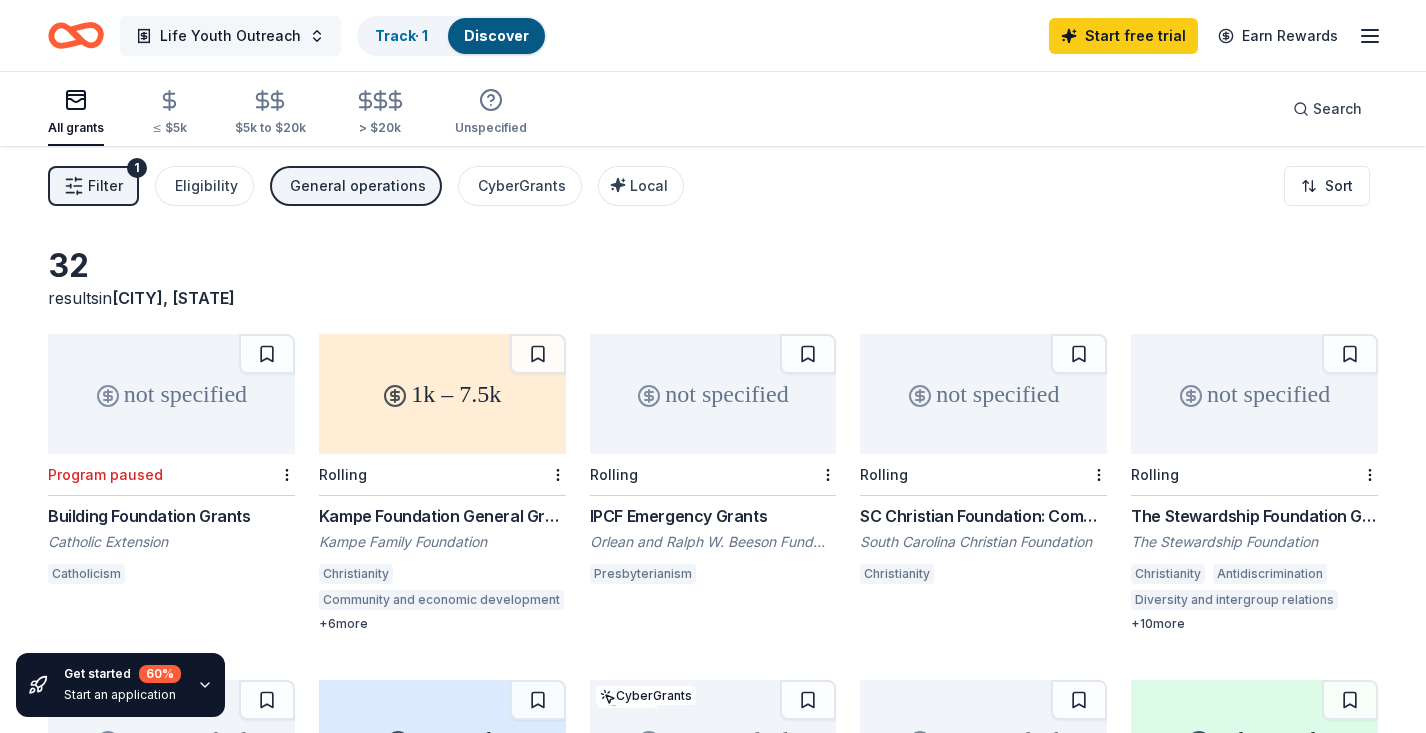 click on "Life Youth Outreach" at bounding box center (230, 36) 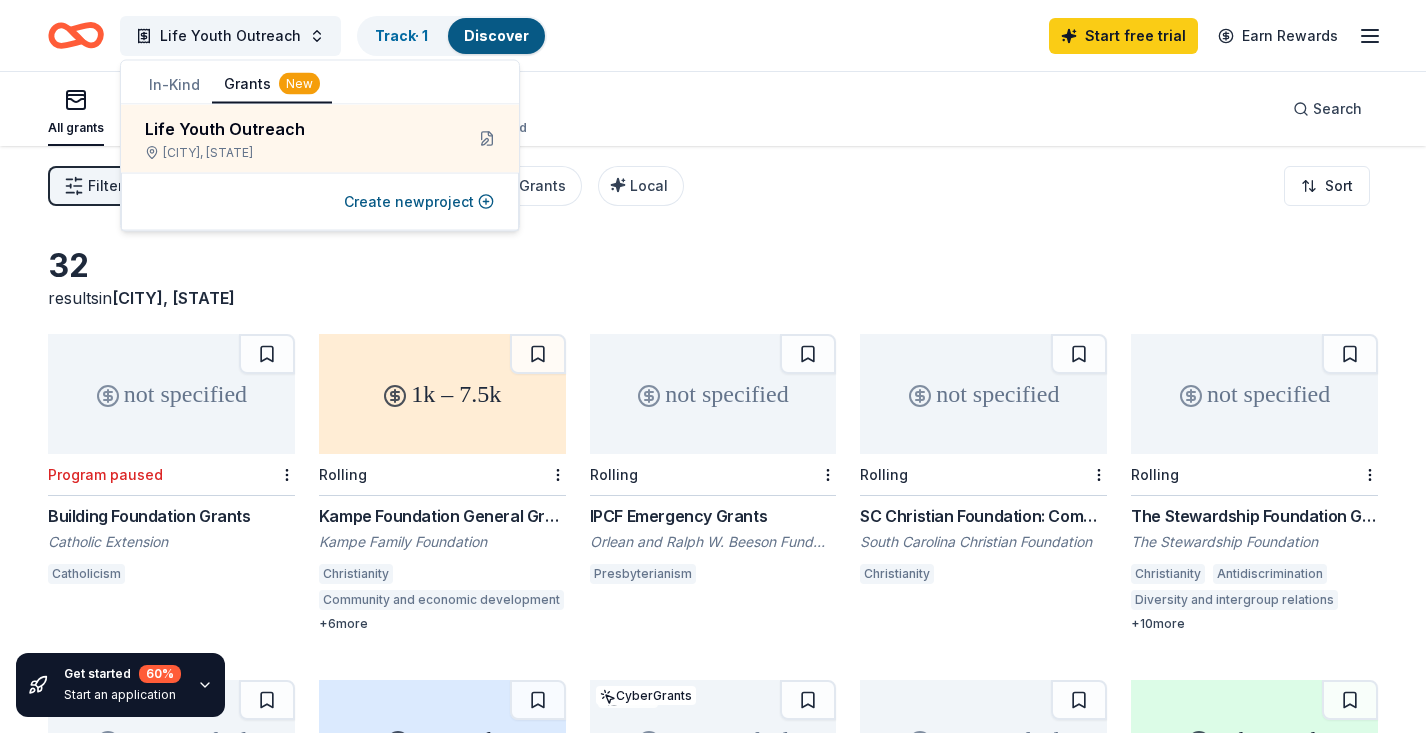 click on "In-Kind" at bounding box center (174, 85) 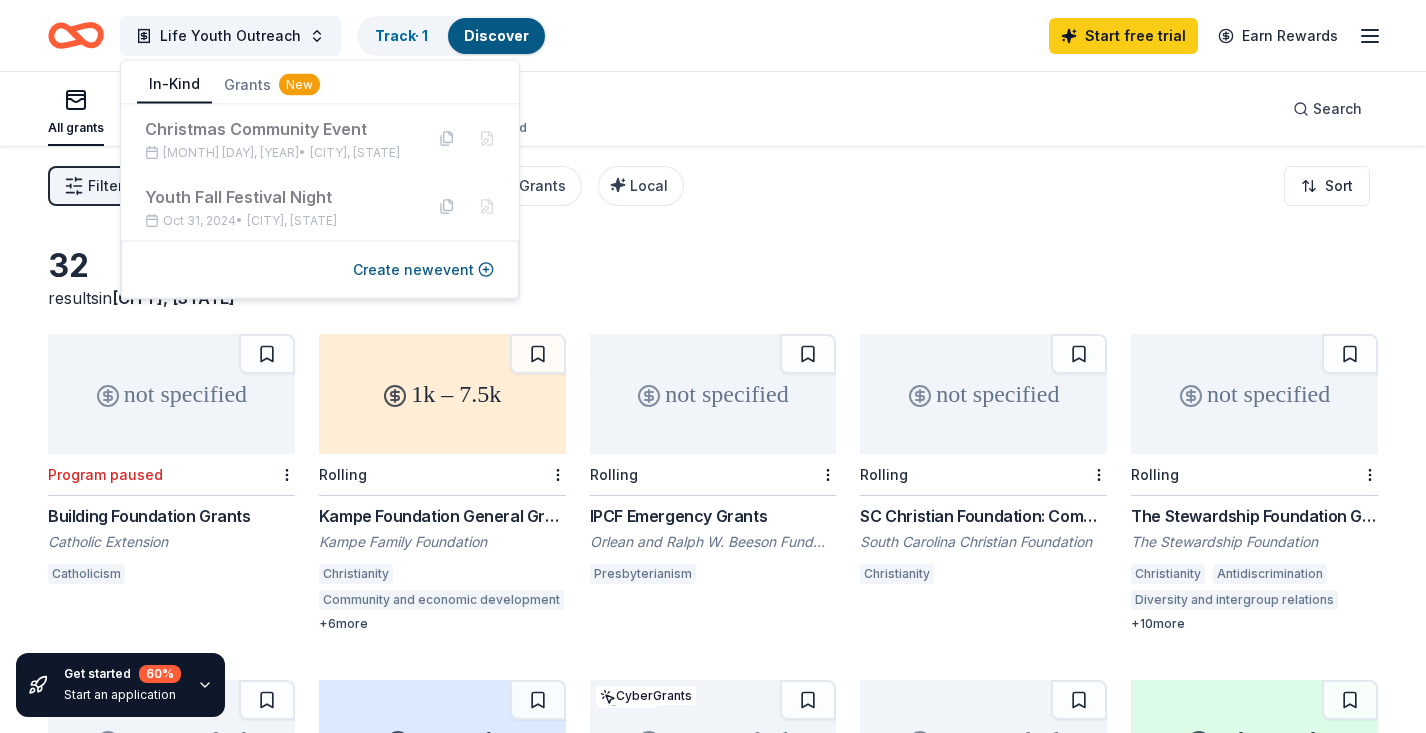 click on "Grants New" at bounding box center [272, 85] 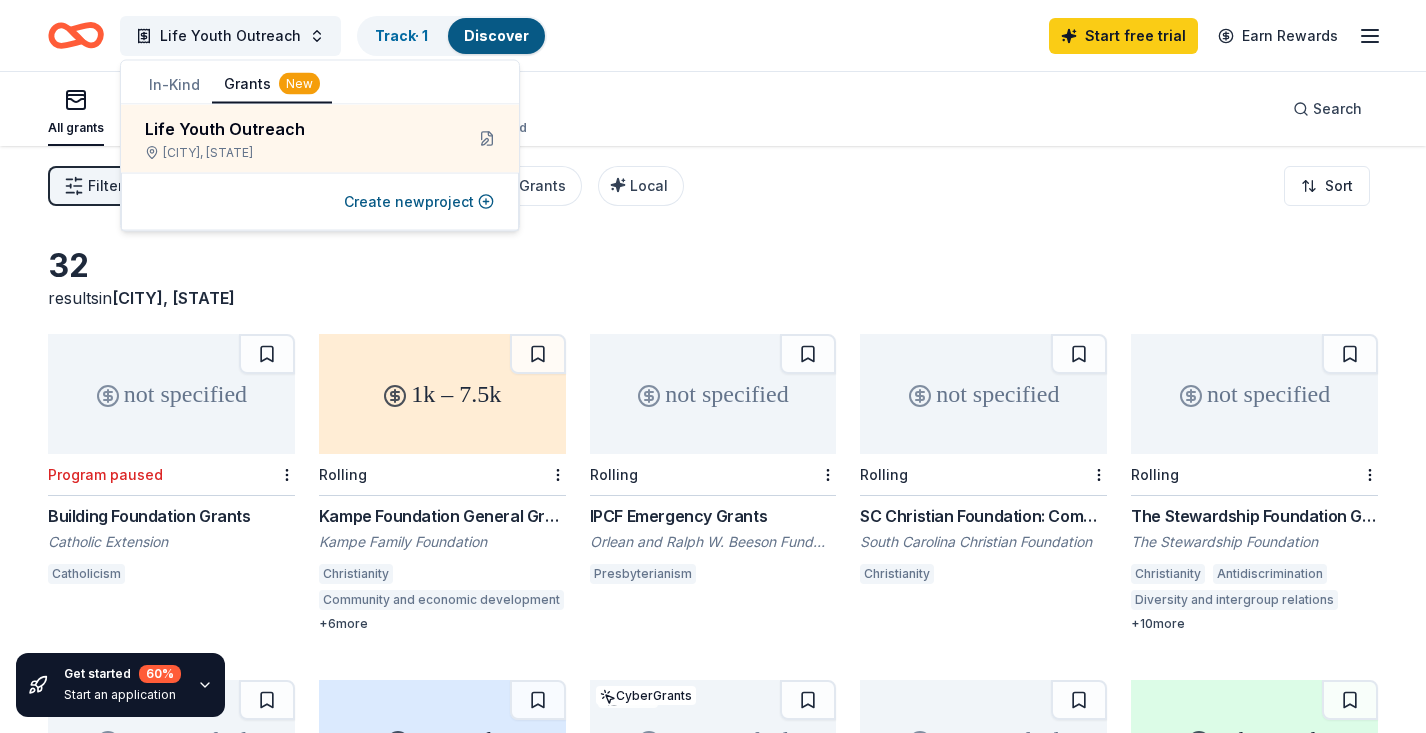 drag, startPoint x: 175, startPoint y: 77, endPoint x: 185, endPoint y: 76, distance: 10.049875 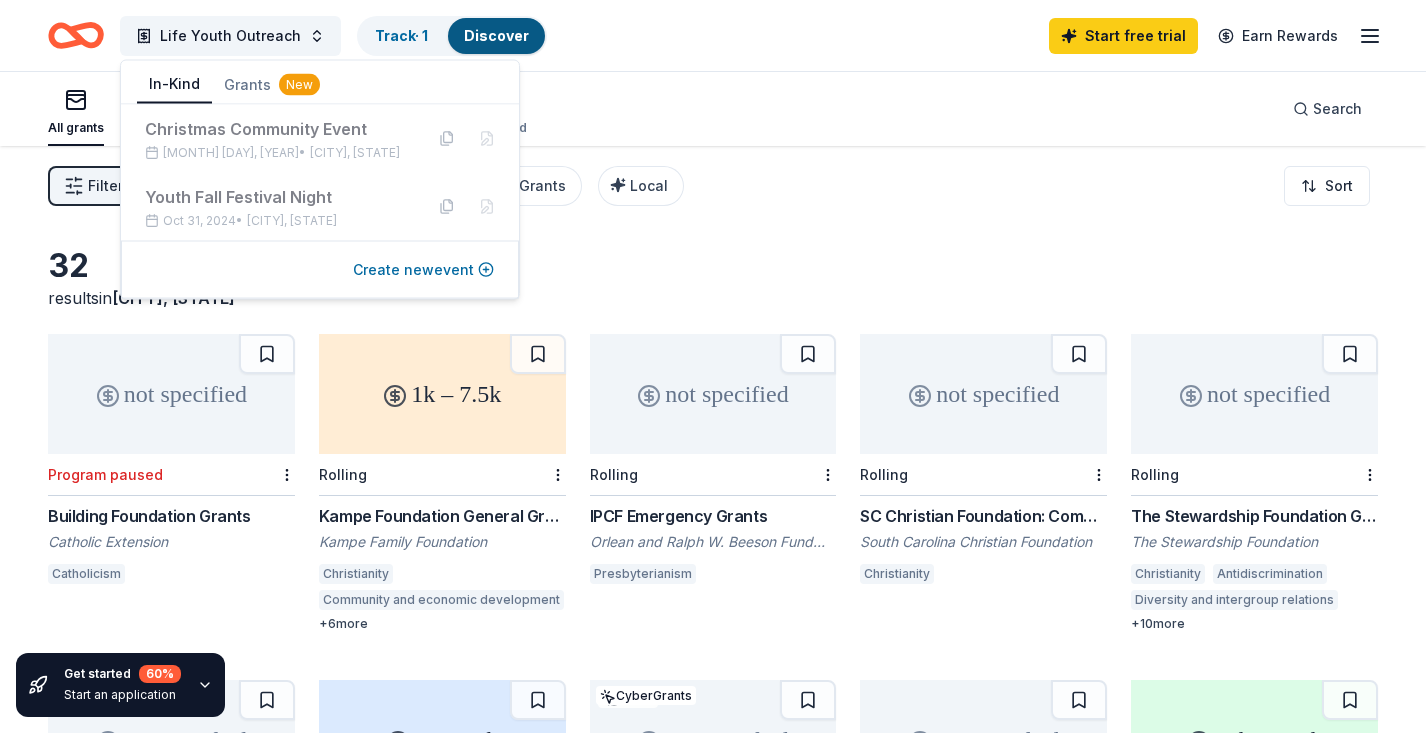 click on "Create new  event" at bounding box center [423, 270] 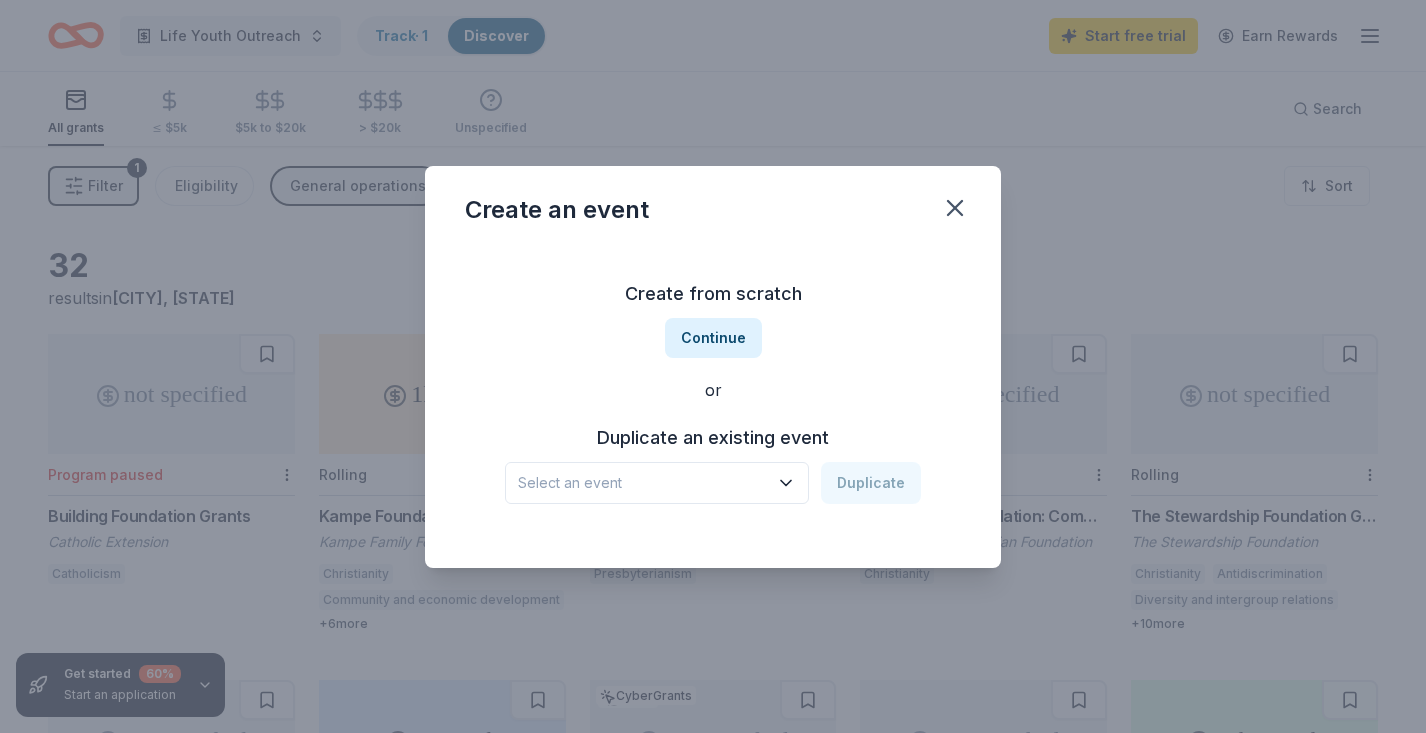 click on "Select an event" at bounding box center (643, 483) 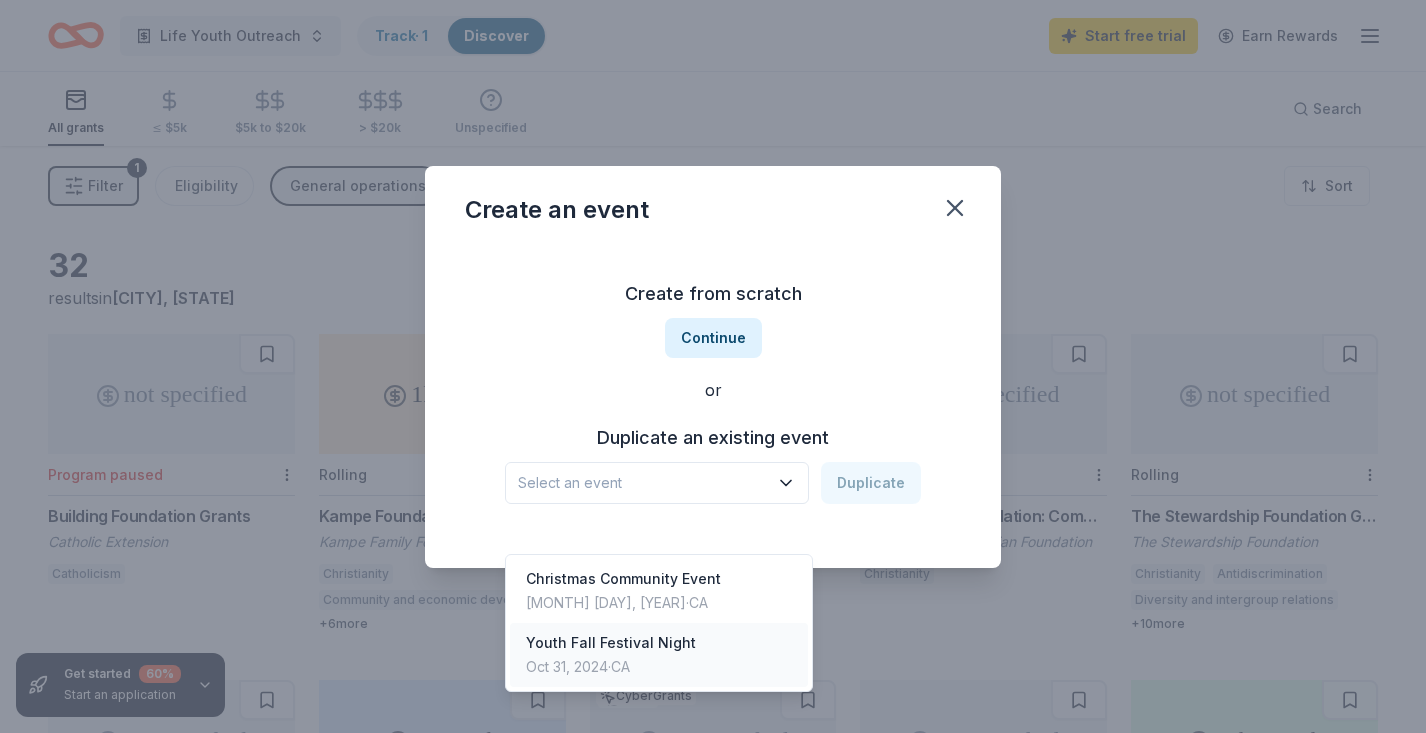 drag, startPoint x: 606, startPoint y: 600, endPoint x: 617, endPoint y: 598, distance: 11.18034 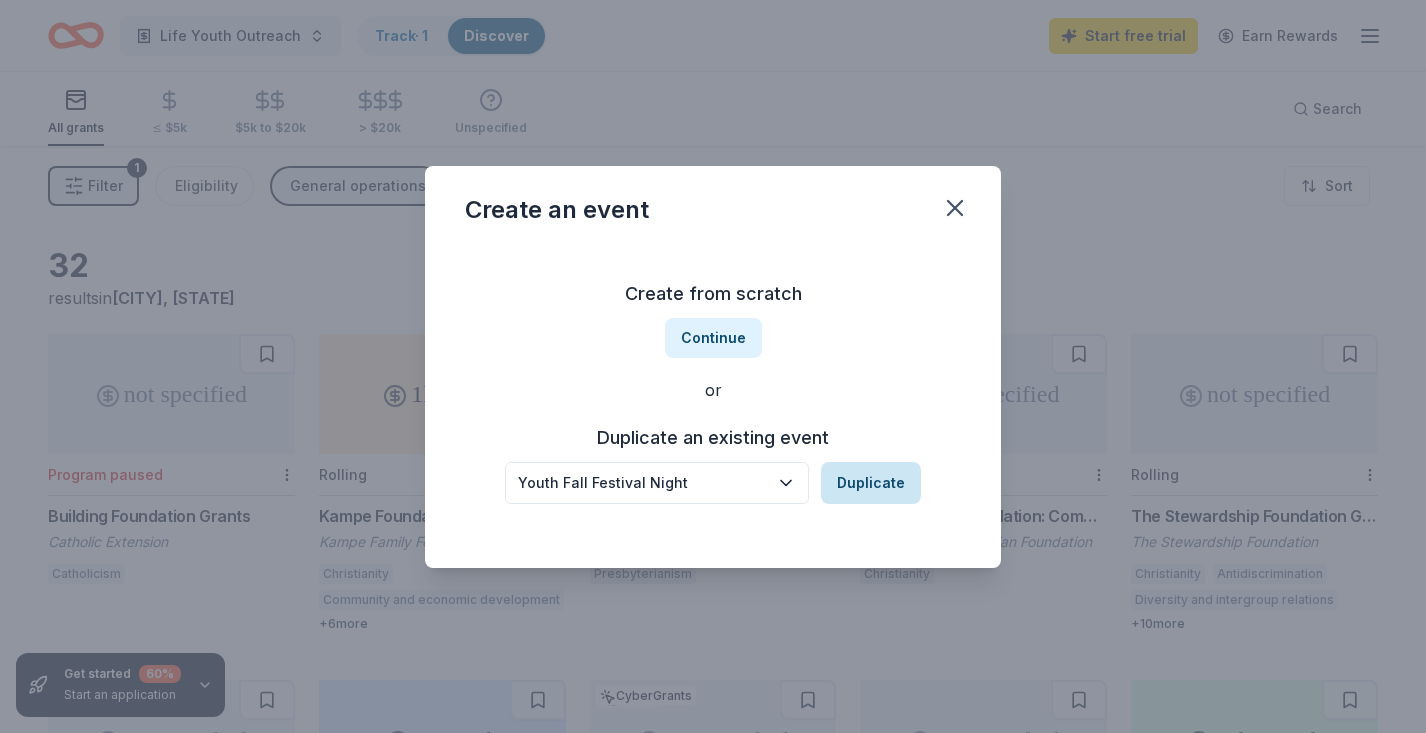 click on "Duplicate" at bounding box center [871, 483] 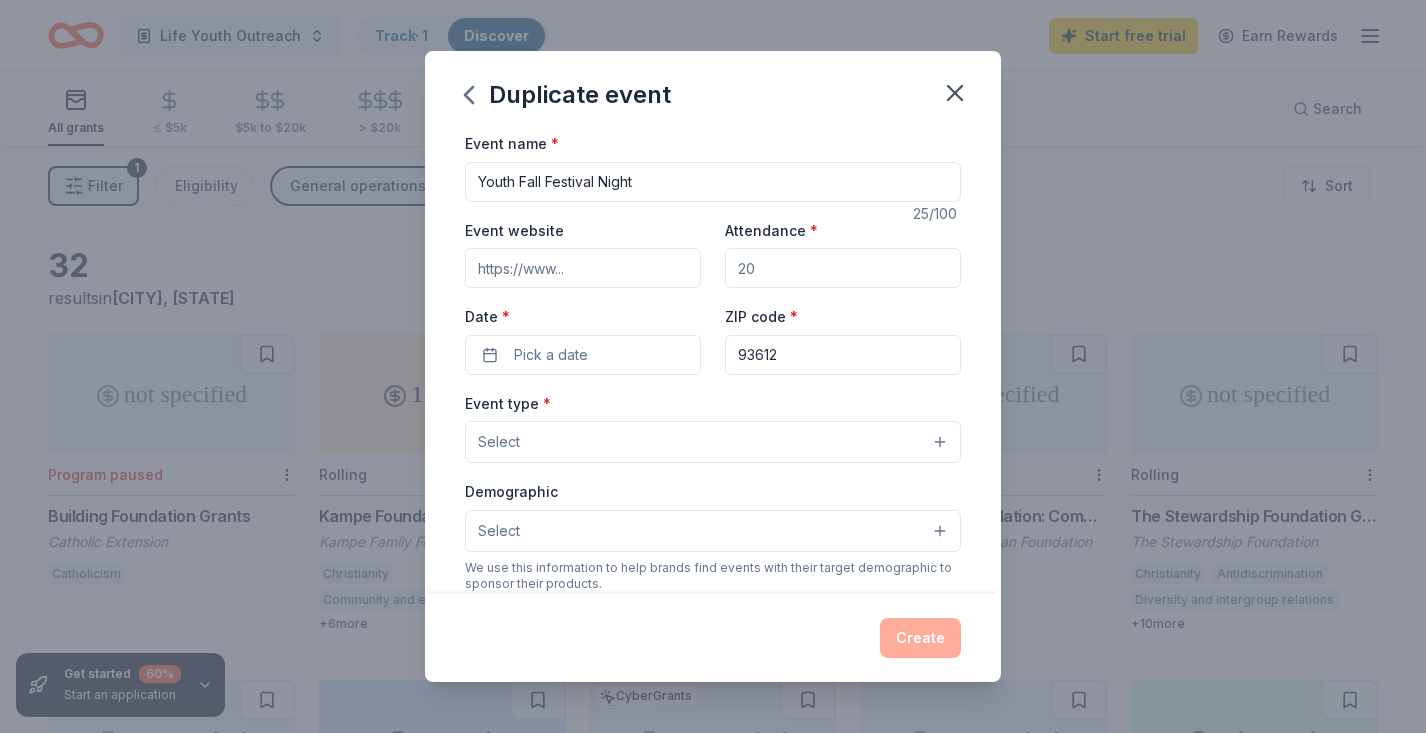 drag, startPoint x: 549, startPoint y: 180, endPoint x: 653, endPoint y: 195, distance: 105.076164 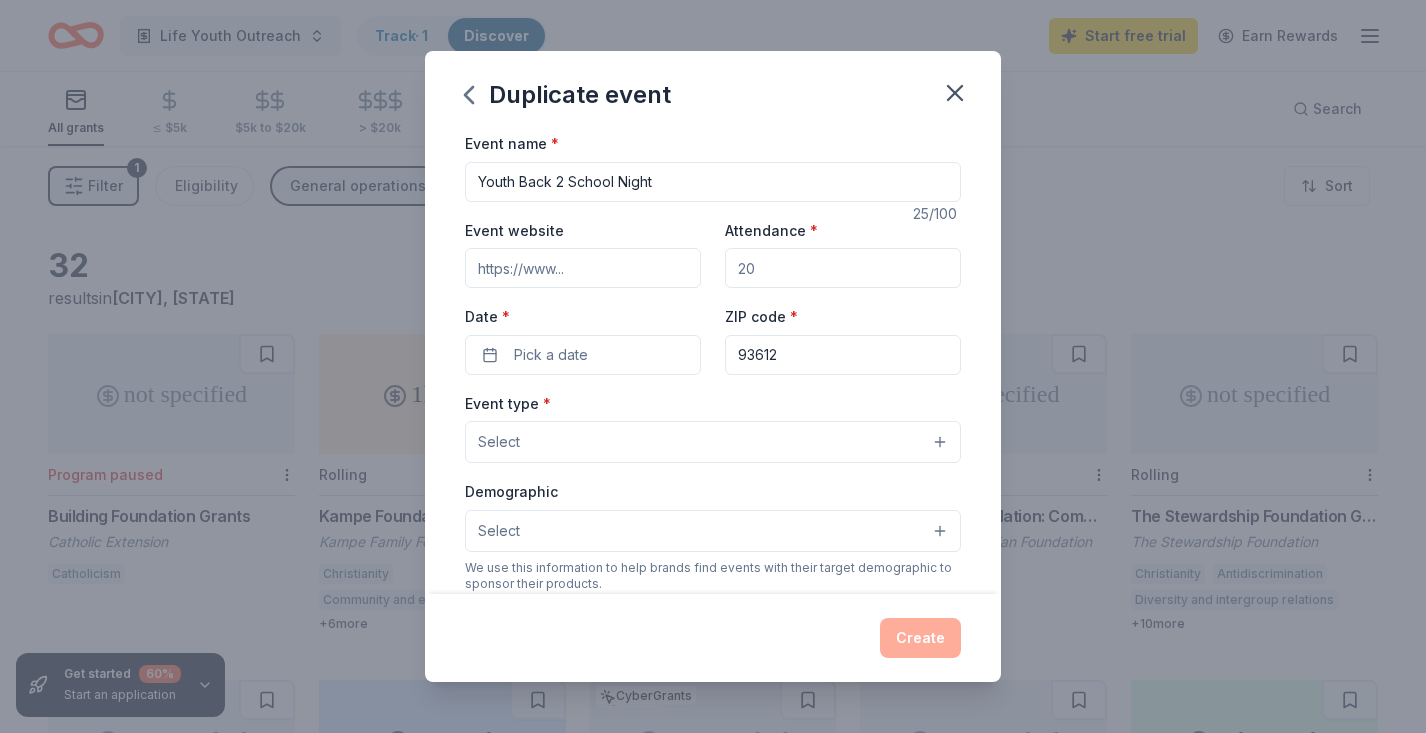 type on "Youth Back 2 School Night" 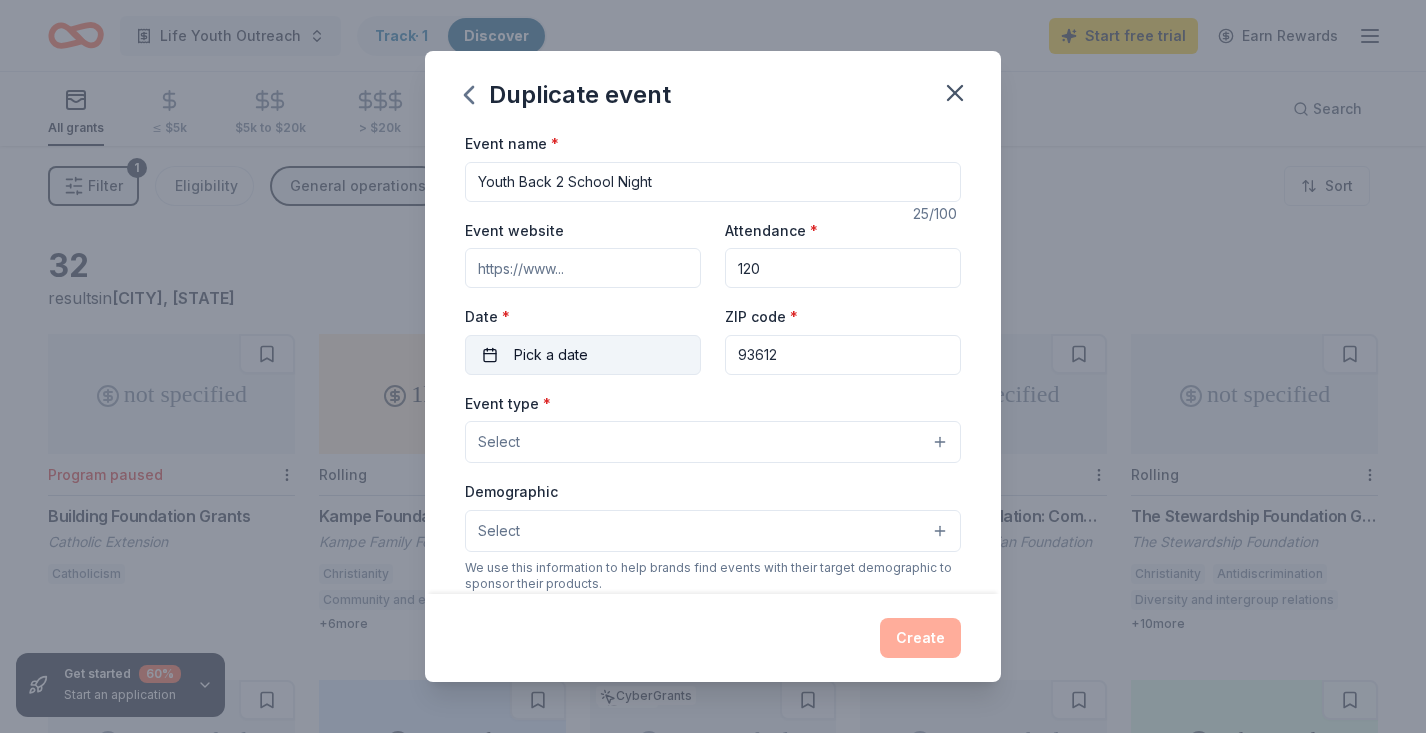 type on "120" 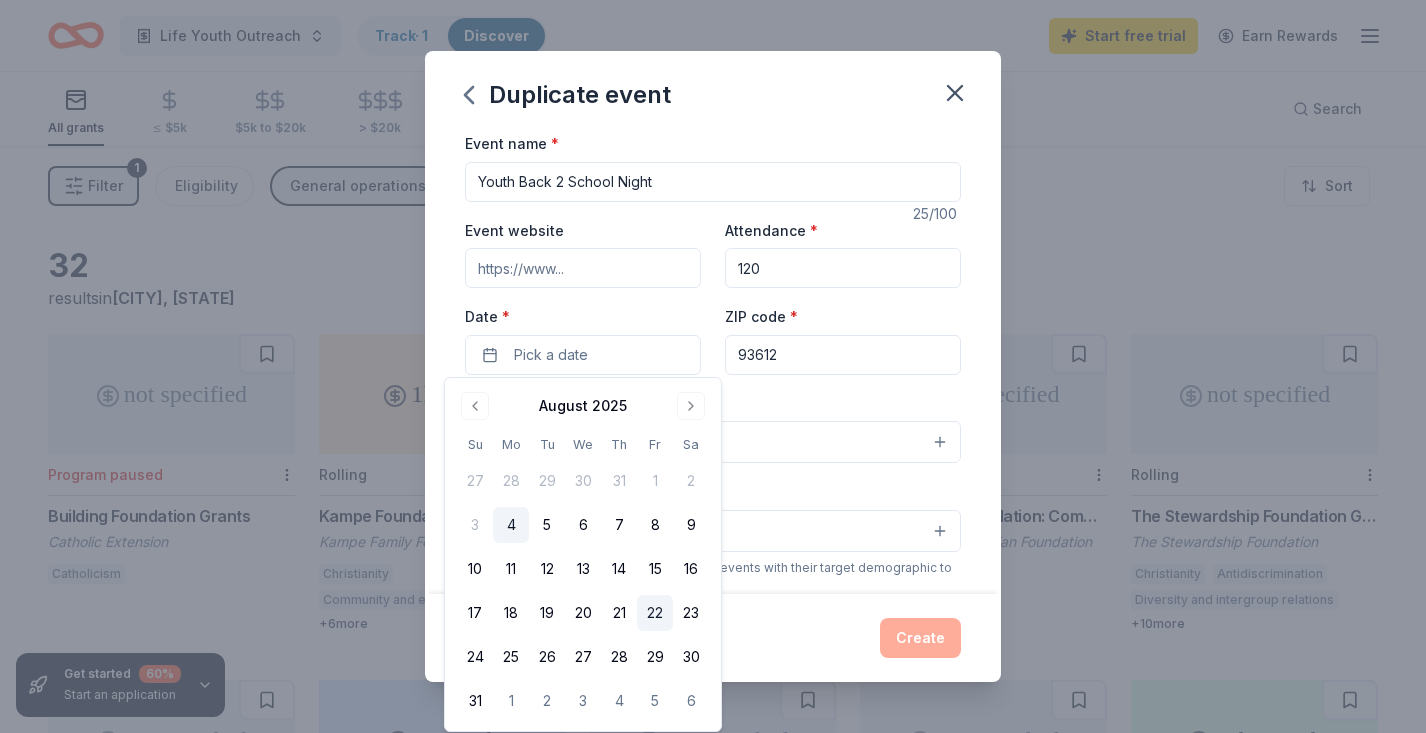 click on "22" at bounding box center [655, 613] 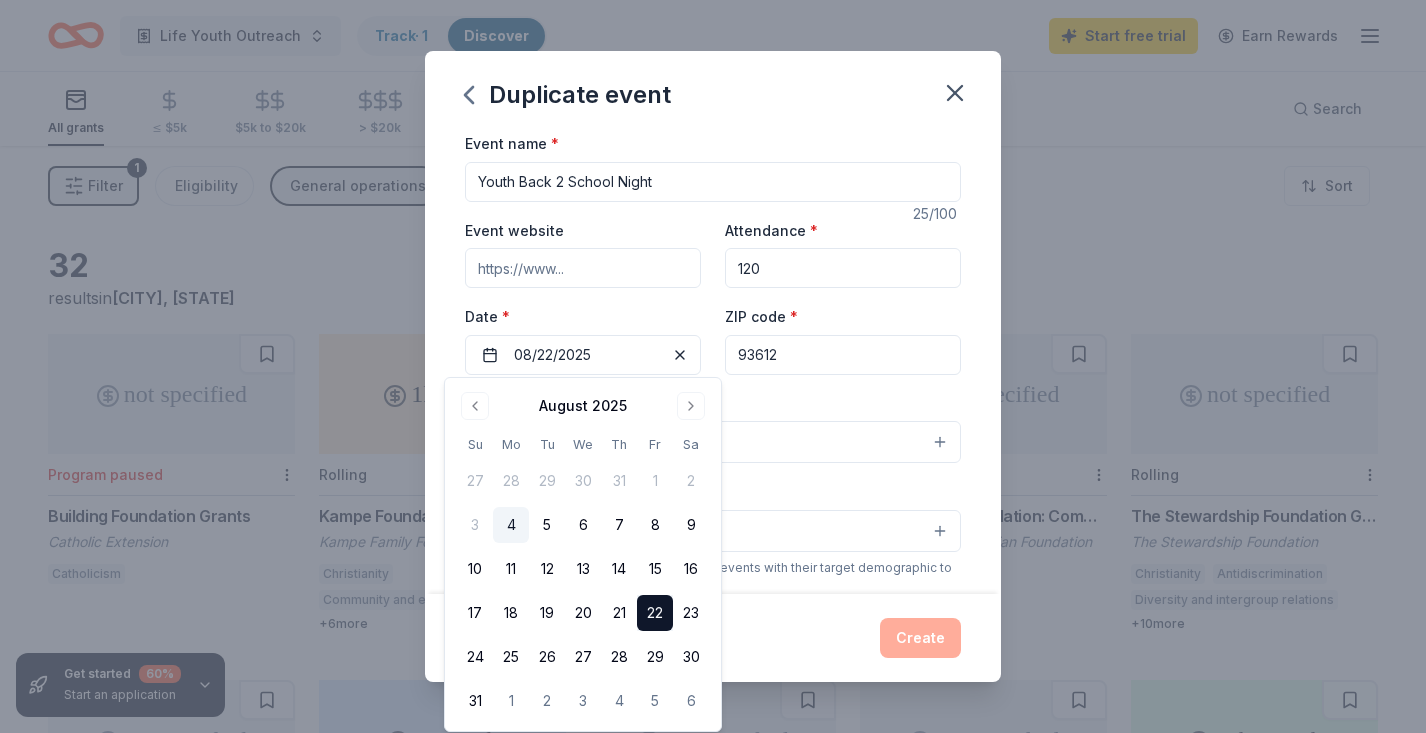 click on "Event type * Select" at bounding box center [713, 427] 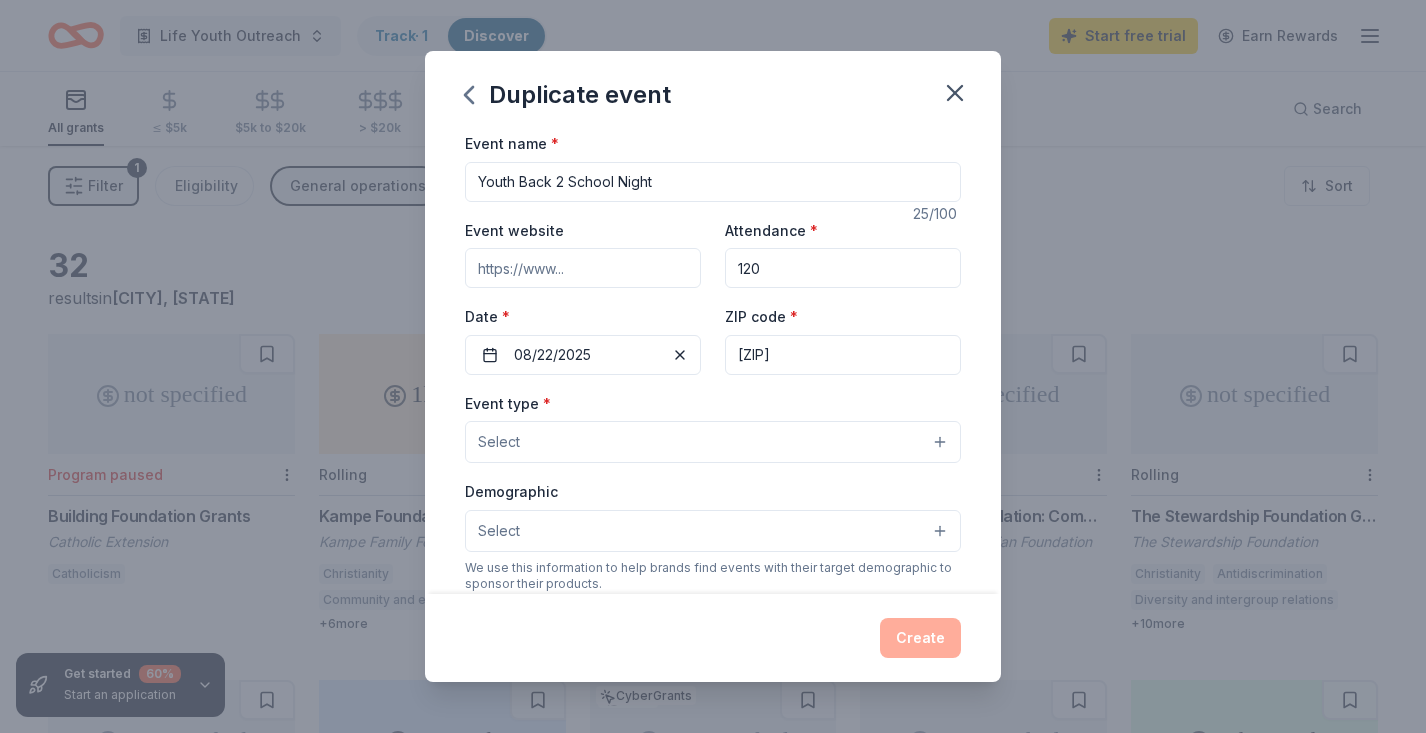 type on "93703" 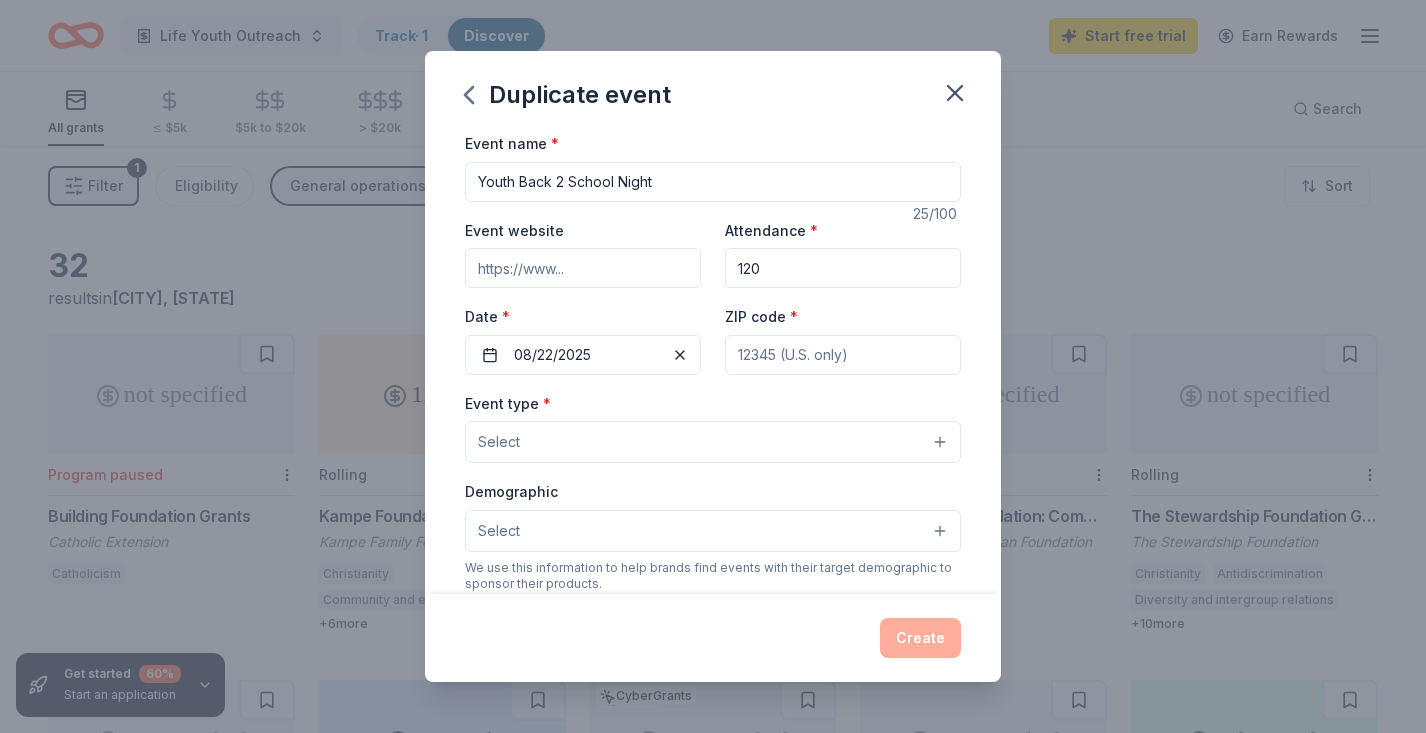 type on "93703" 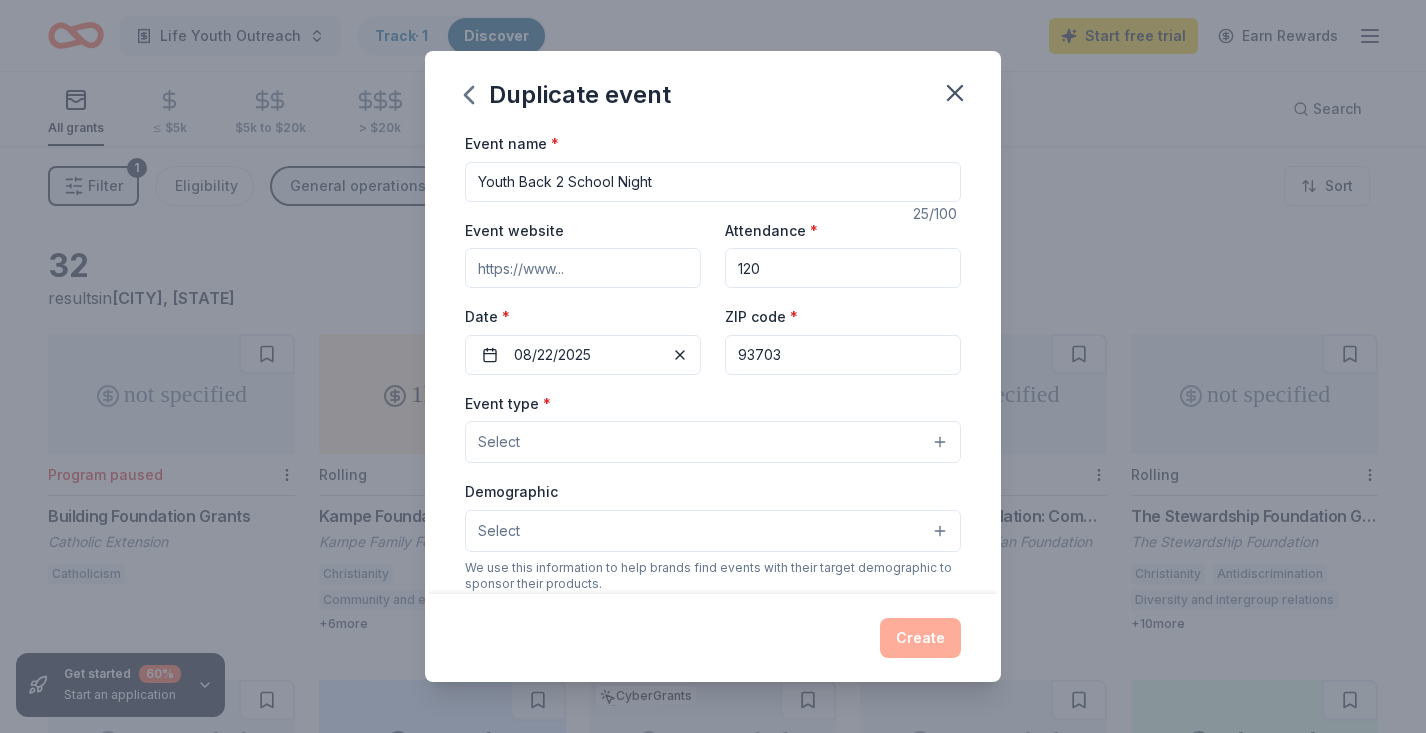 click on "Select" at bounding box center (713, 442) 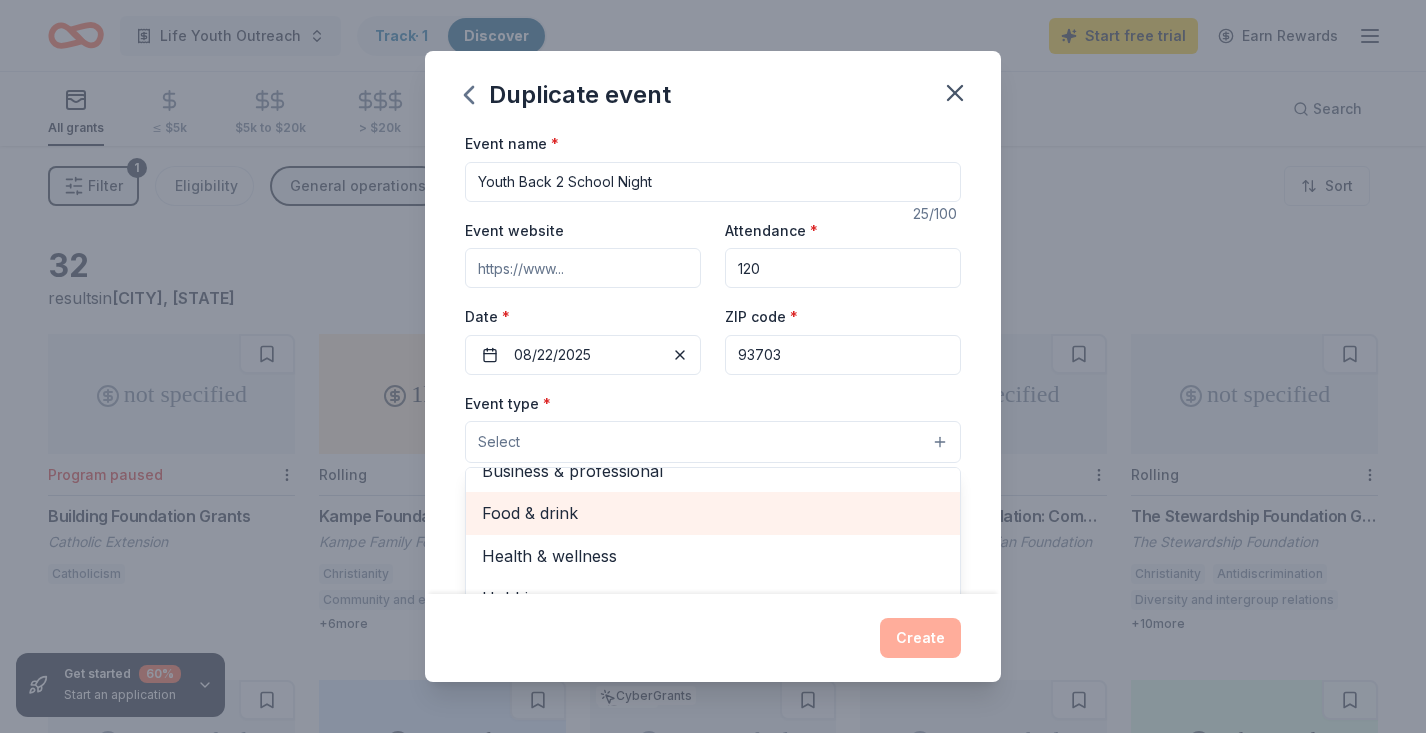 scroll, scrollTop: 64, scrollLeft: 0, axis: vertical 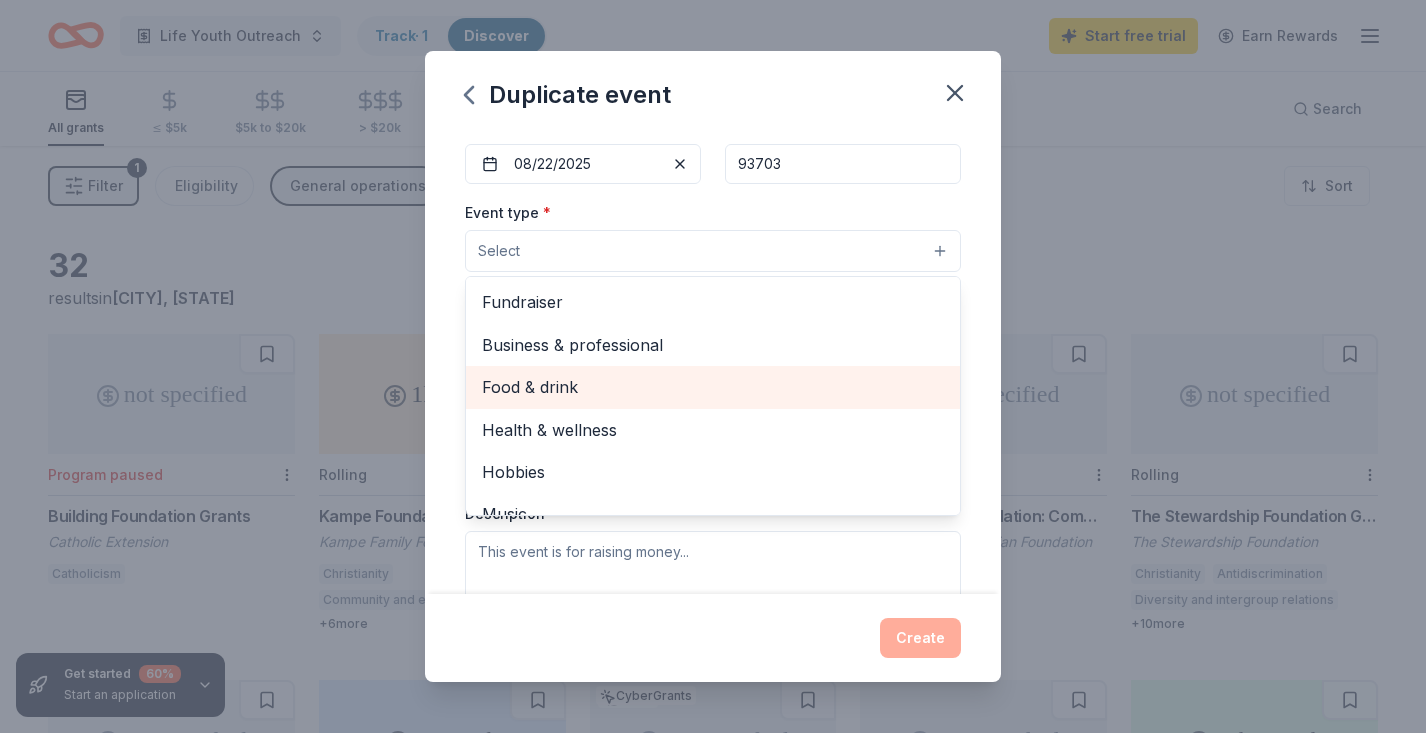 drag, startPoint x: 564, startPoint y: 389, endPoint x: 610, endPoint y: 395, distance: 46.389652 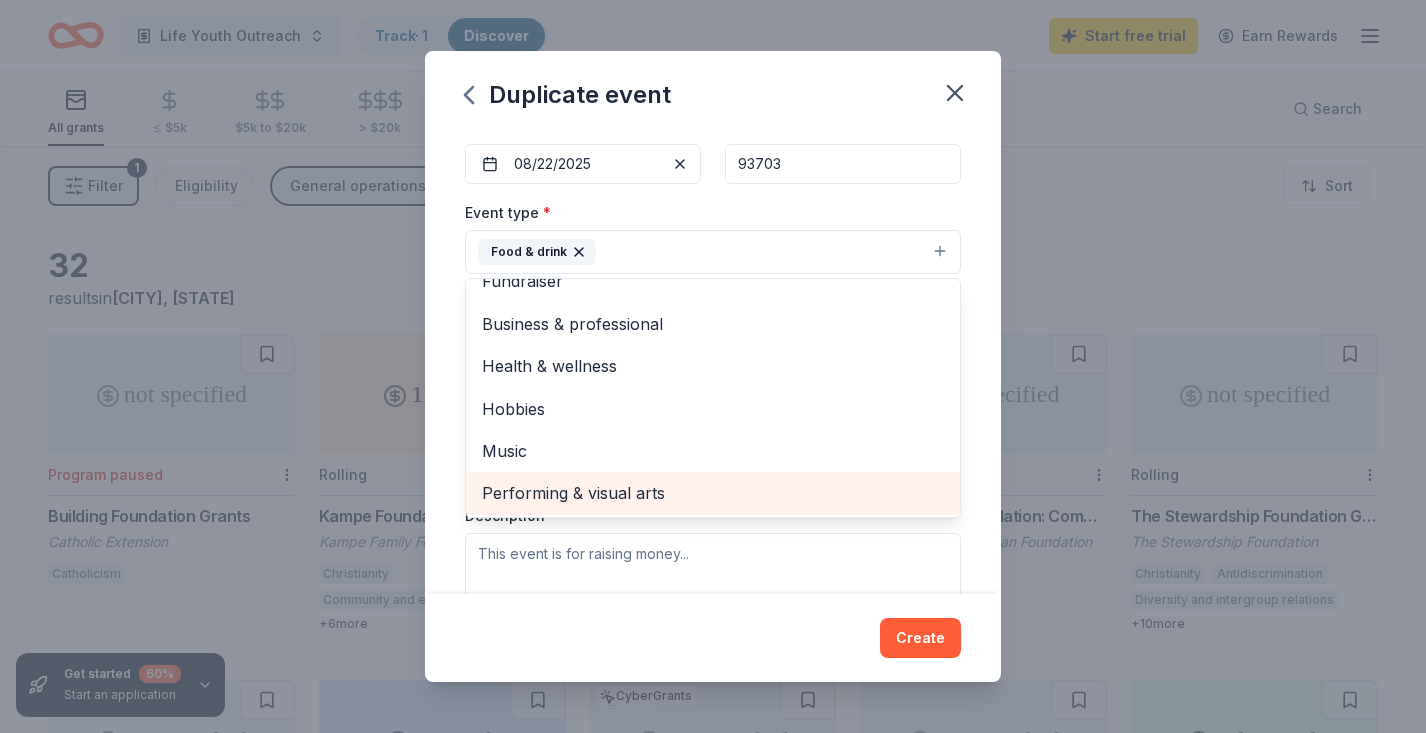 scroll, scrollTop: 22, scrollLeft: 0, axis: vertical 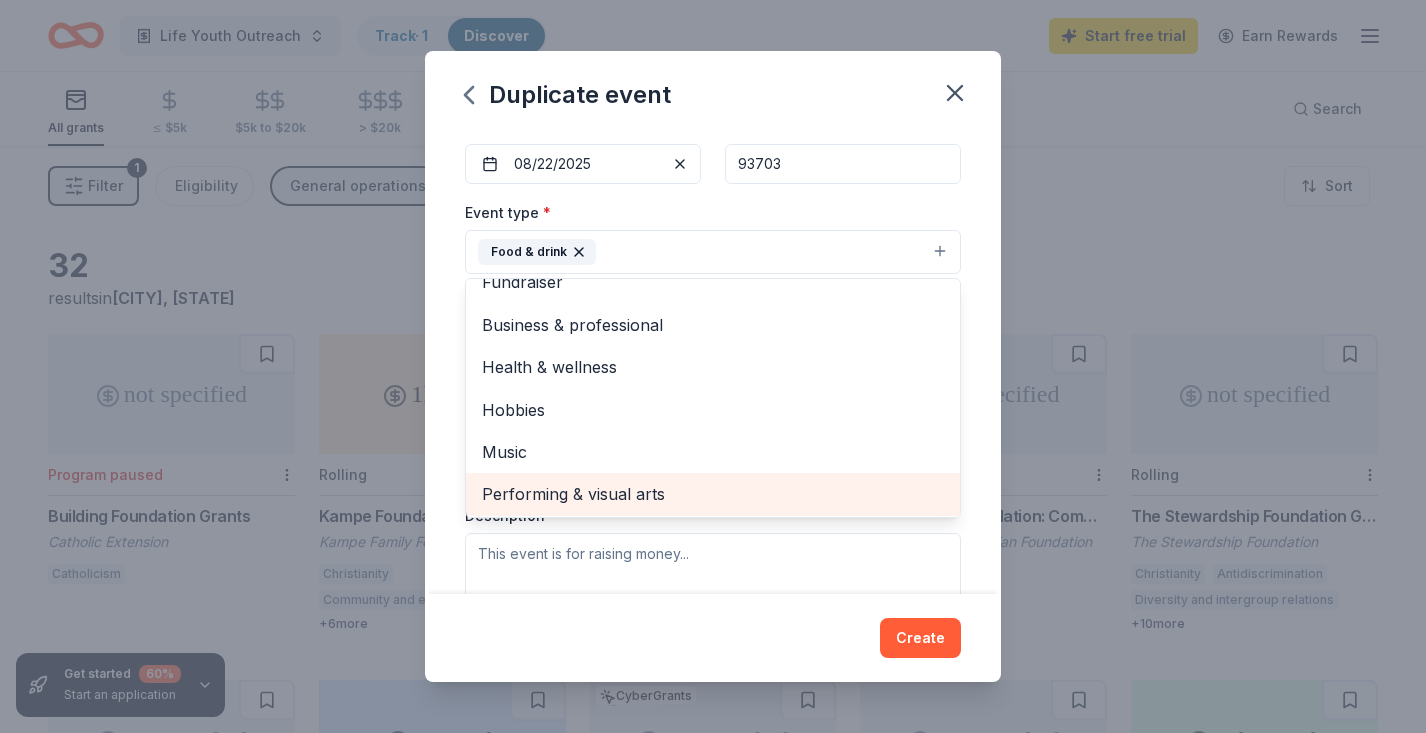 drag, startPoint x: 706, startPoint y: 491, endPoint x: 789, endPoint y: 494, distance: 83.0542 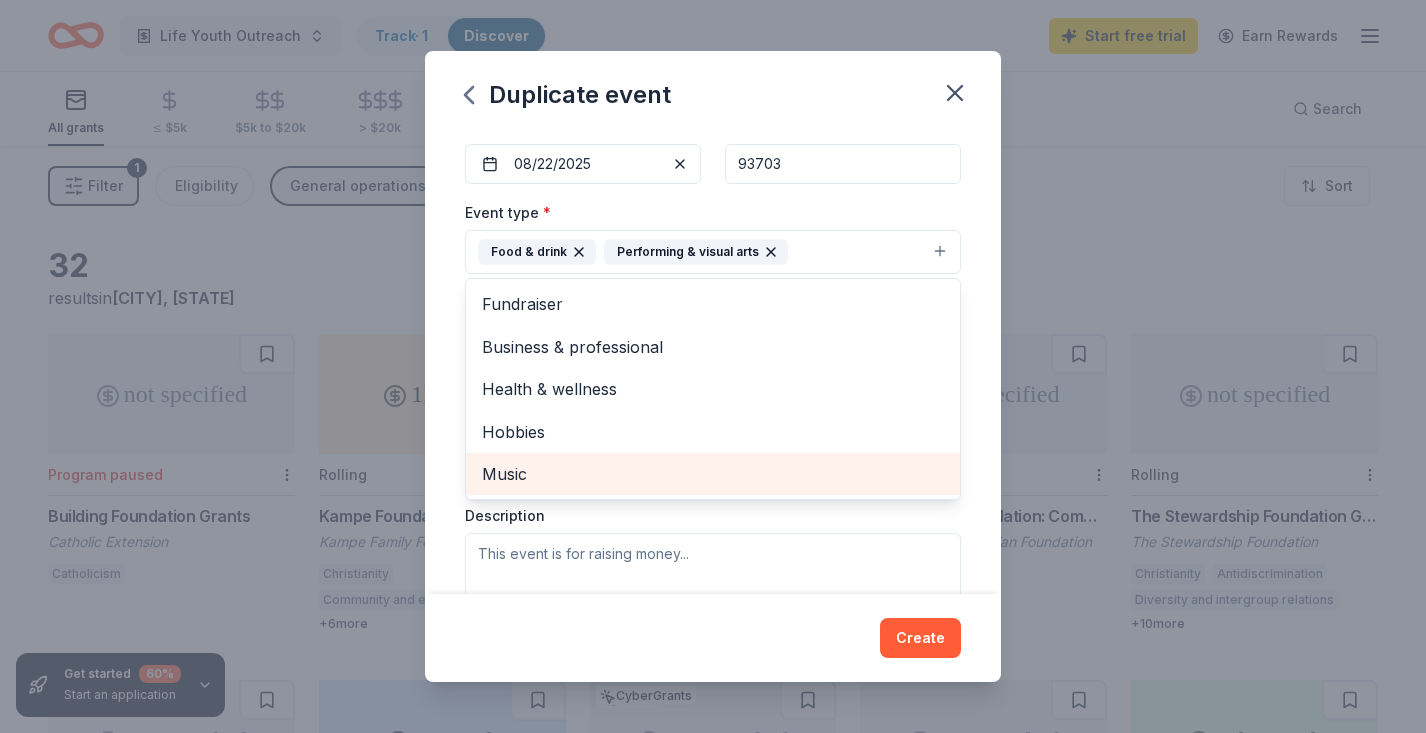 click on "Music" at bounding box center [713, 474] 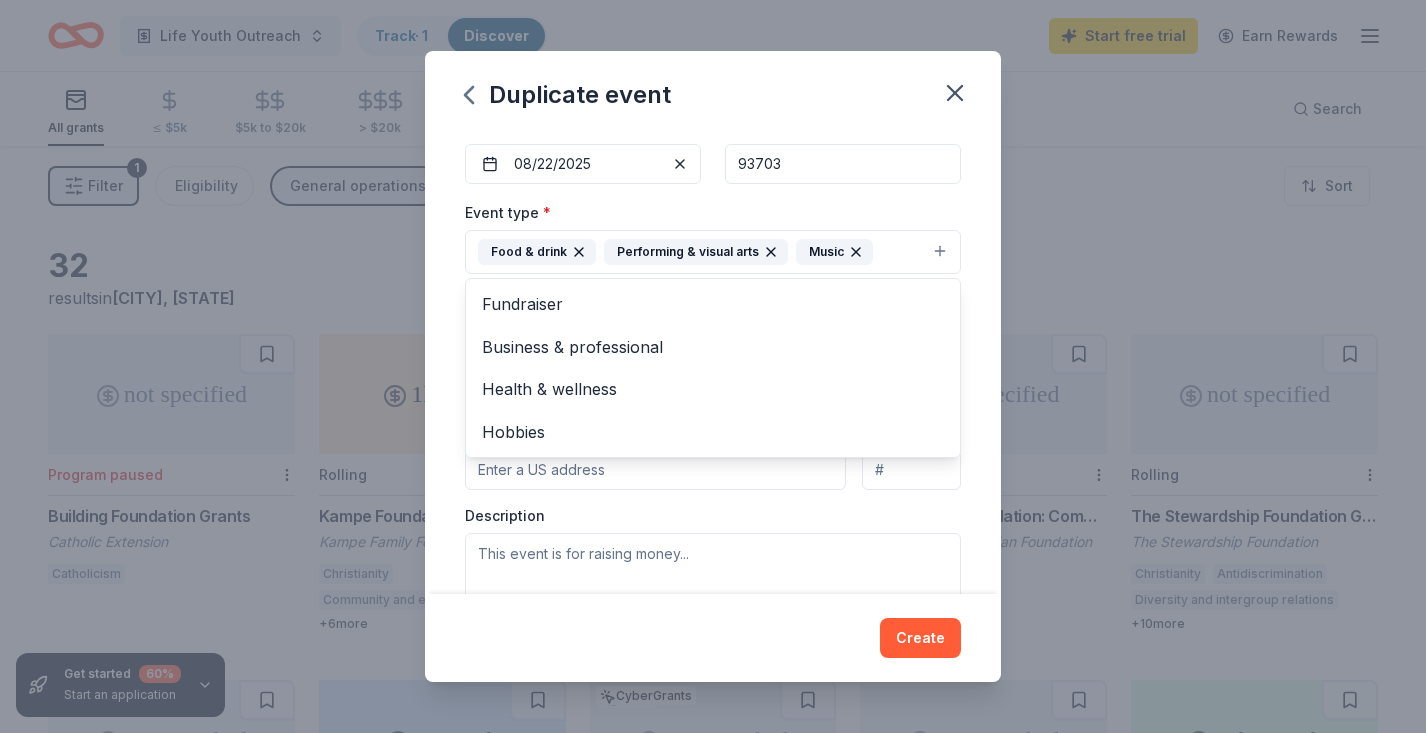 click on "Event type * Food & drink Performing & visual arts Music Fundraiser Business & professional Health & wellness Hobbies Demographic Select We use this information to help brands find events with their target demographic to sponsor their products. Mailing address Apt/unit Description" at bounding box center (713, 411) 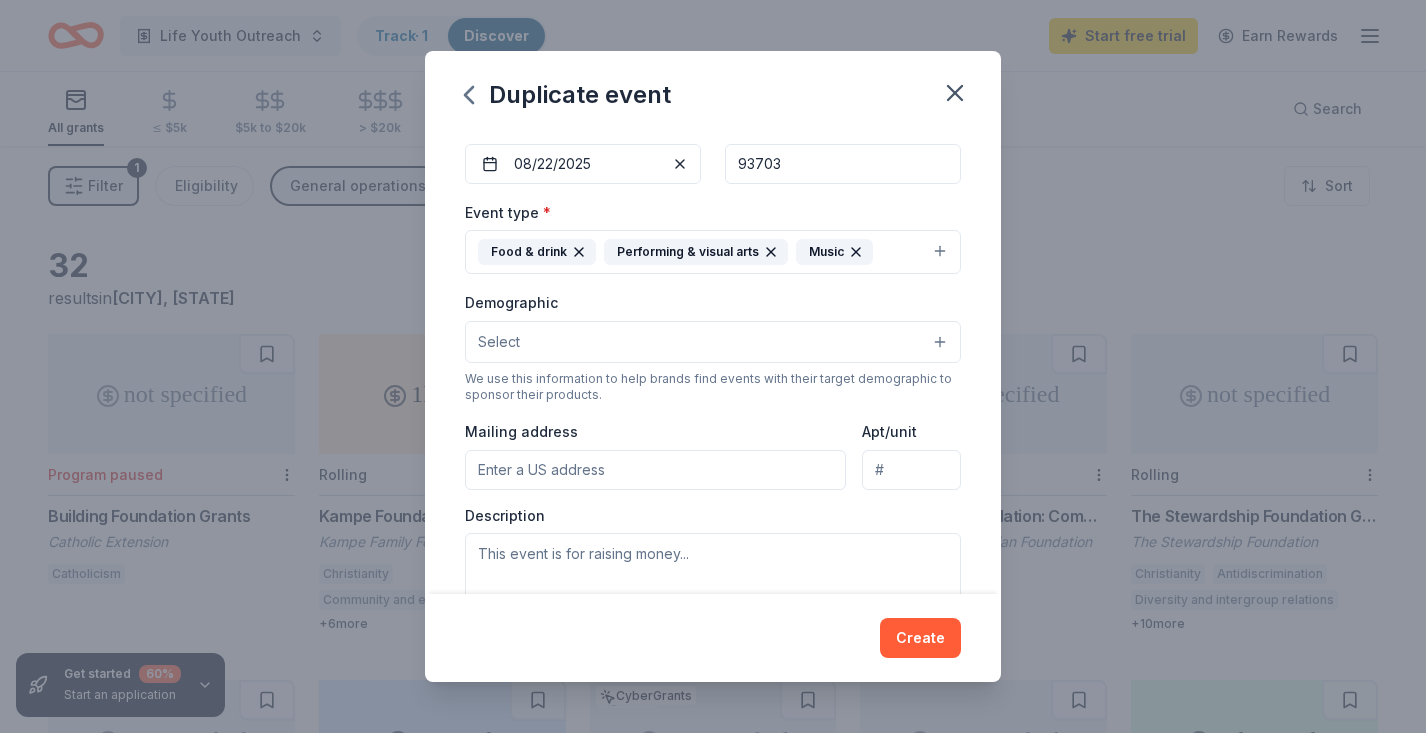 click on "Select" at bounding box center (499, 342) 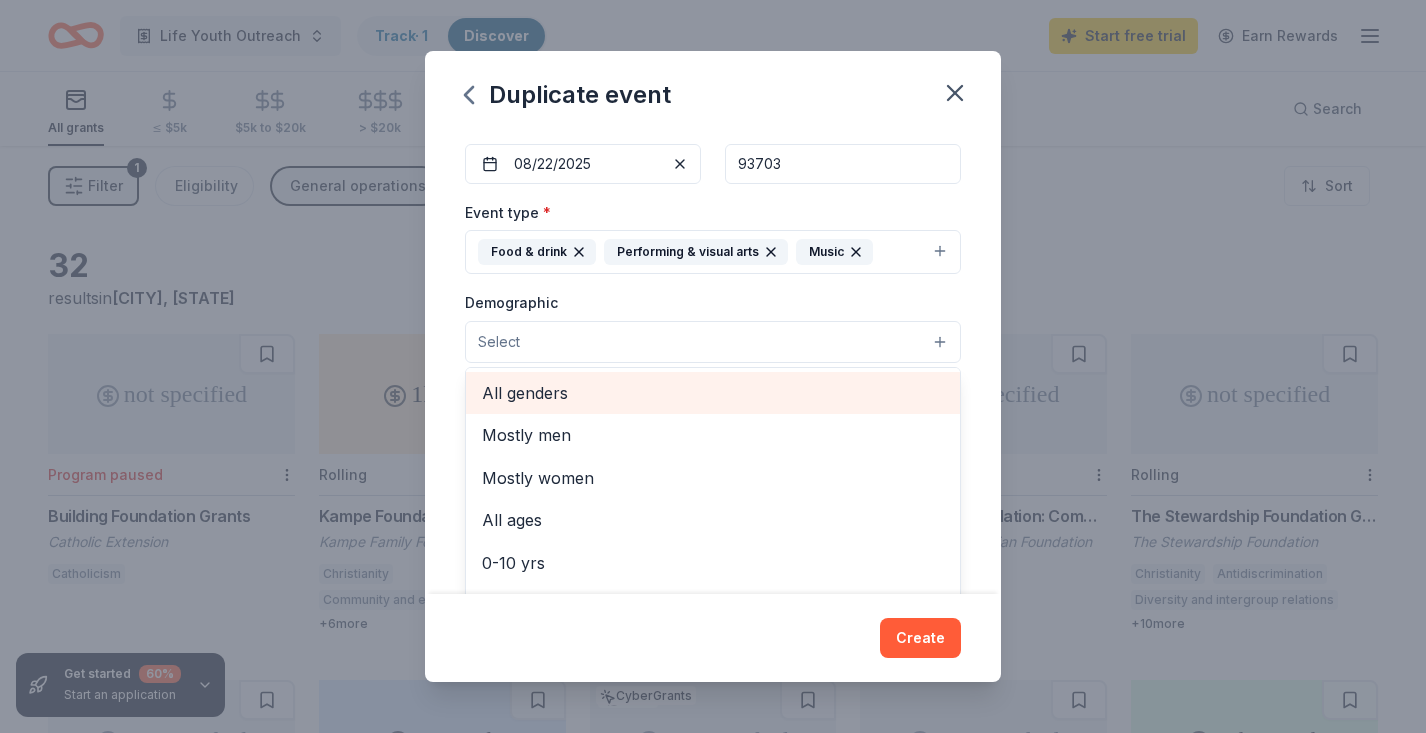 click on "All genders" at bounding box center [713, 393] 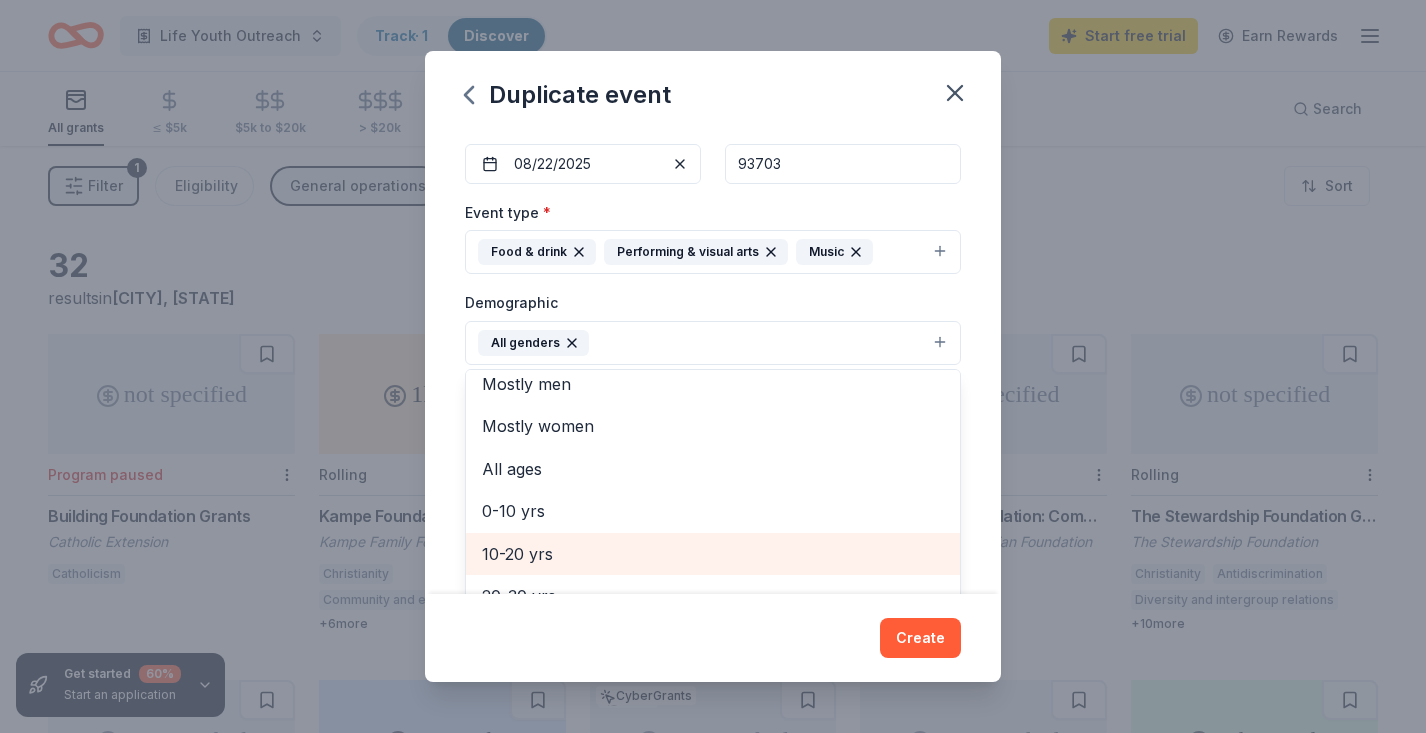scroll, scrollTop: 13, scrollLeft: 0, axis: vertical 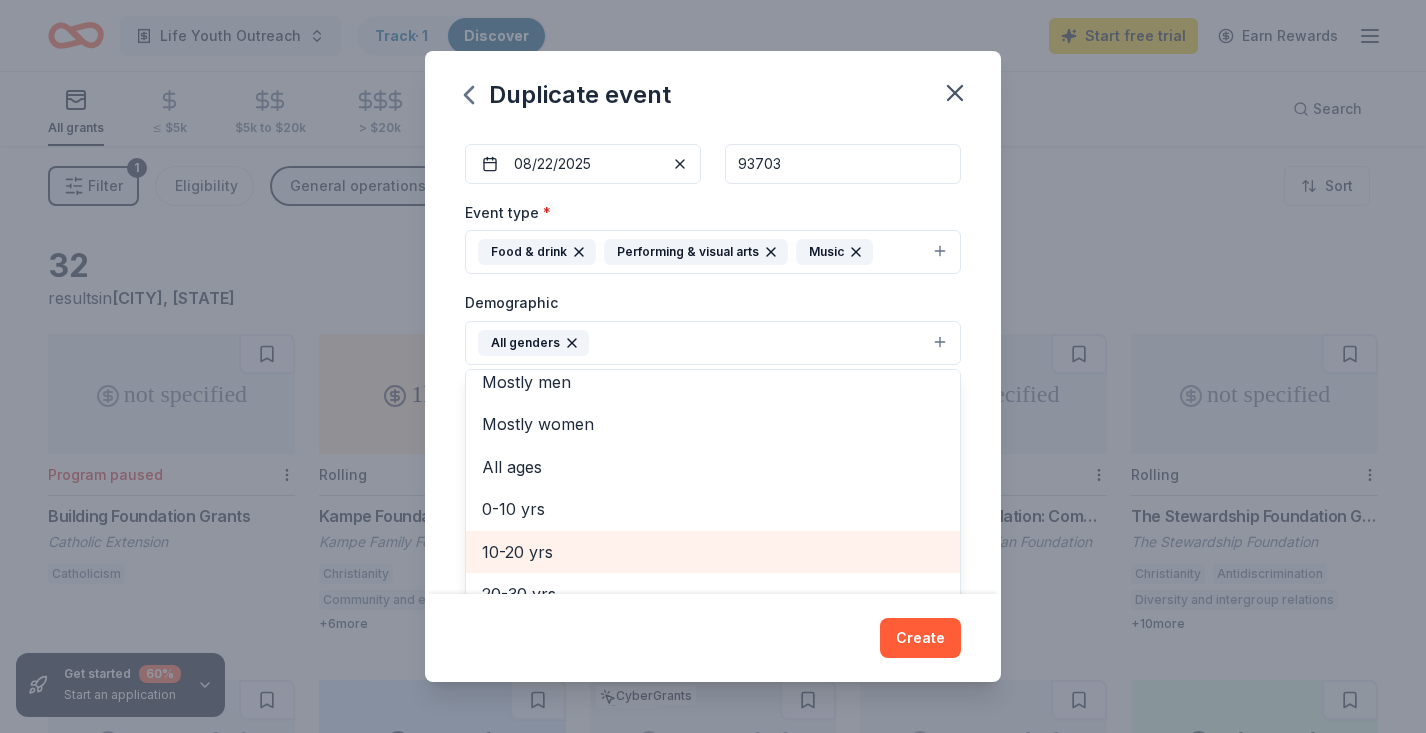 click on "10-20 yrs" at bounding box center [713, 552] 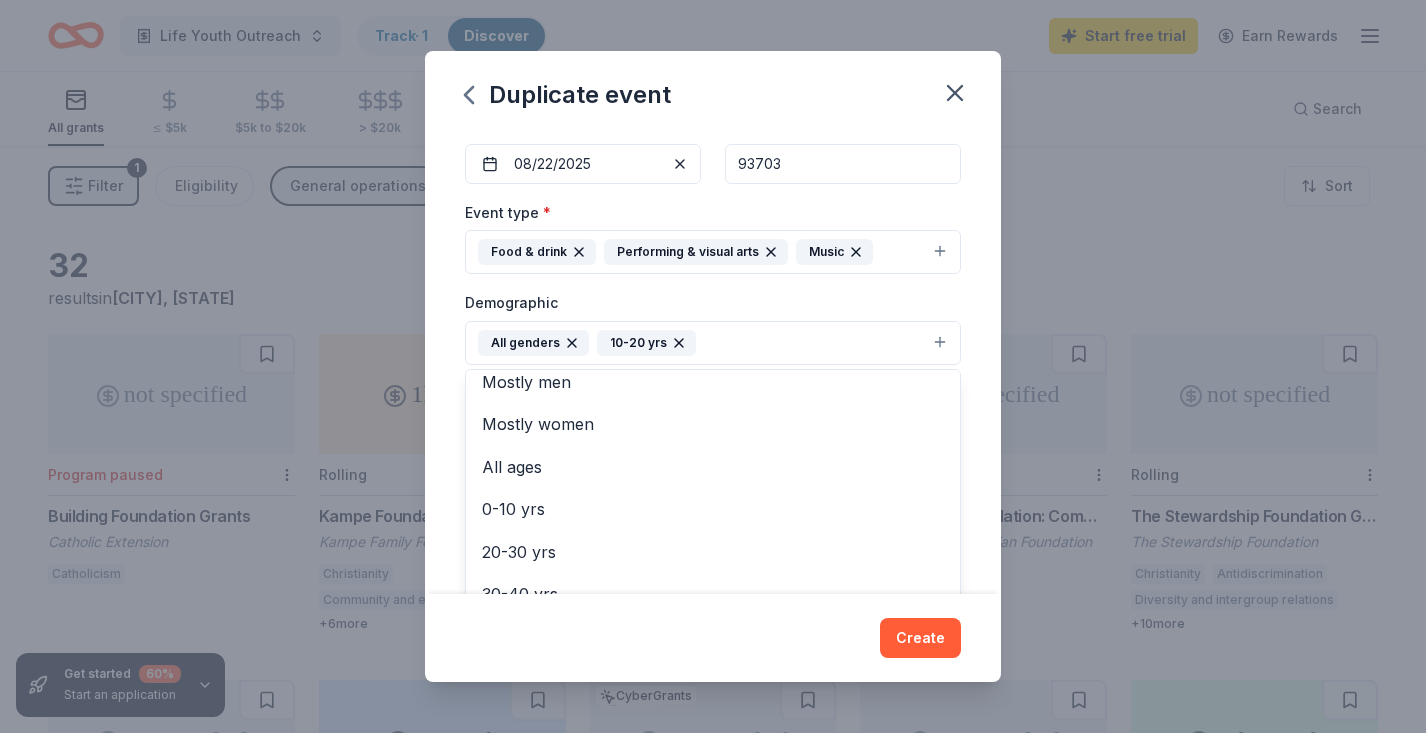 click on "Event name * Youth Back 2 School Night 25 /100 Event website Attendance * 120 Date * 08/22/2025 ZIP code * 93703 Event type * Food & drink Performing & visual arts Music Demographic All genders 10-20 yrs Mostly men Mostly women All ages 0-10 yrs 20-30 yrs 30-40 yrs 40-50 yrs 50-60 yrs 60-70 yrs 70-80 yrs 80+ yrs We use this information to help brands find events with their target demographic to sponsor their products. Mailing address Apt/unit Description What are you looking for? * Auction & raffle Meals Snacks Desserts Alcohol Beverages Send me reminders Email me reminders of donor application deadlines Recurring event Copy donors Saved Applied Approved Received Declined Not interested All copied donors will be given "saved" status in your new event. Companies that are no longer donating will not be copied." at bounding box center [713, 362] 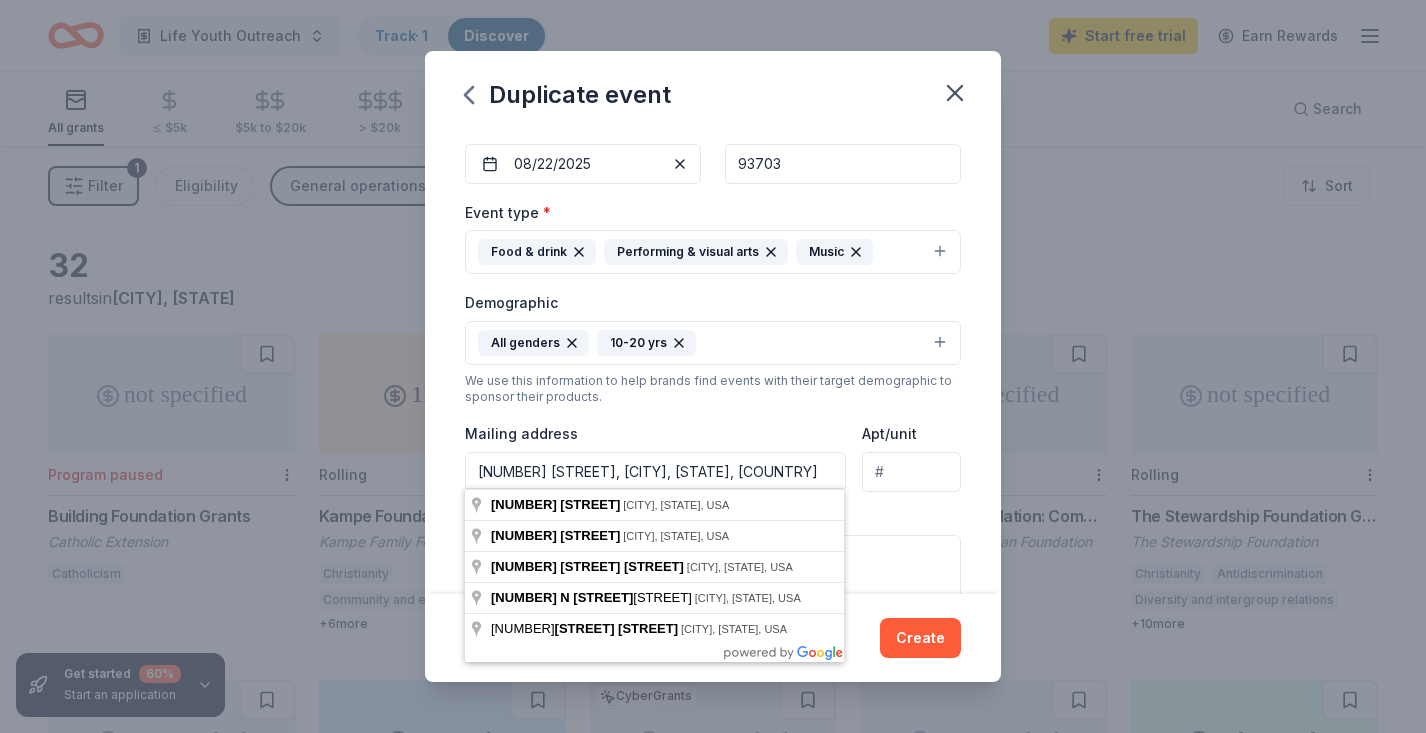 type on "2230 North Garden Avenue, Fresno, CA, 93703" 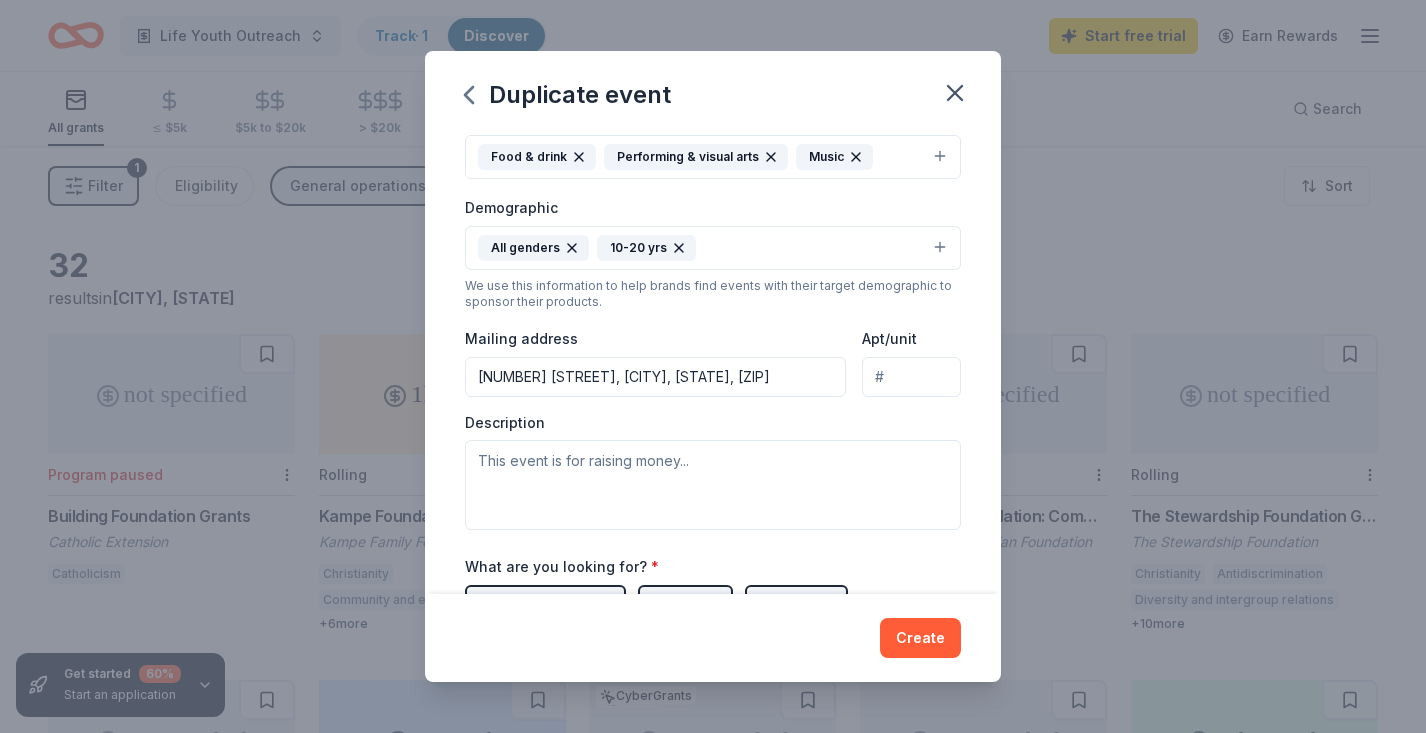 scroll, scrollTop: 299, scrollLeft: 0, axis: vertical 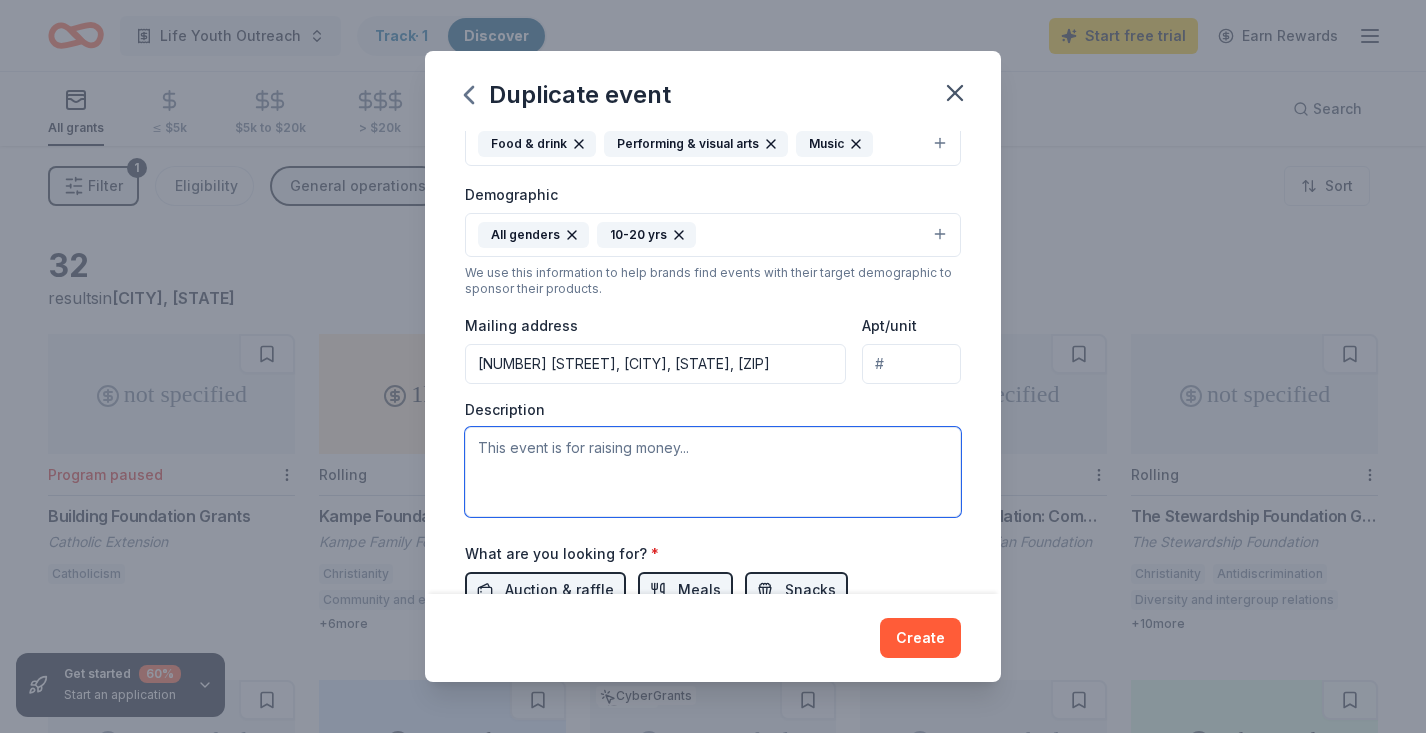 click at bounding box center [713, 472] 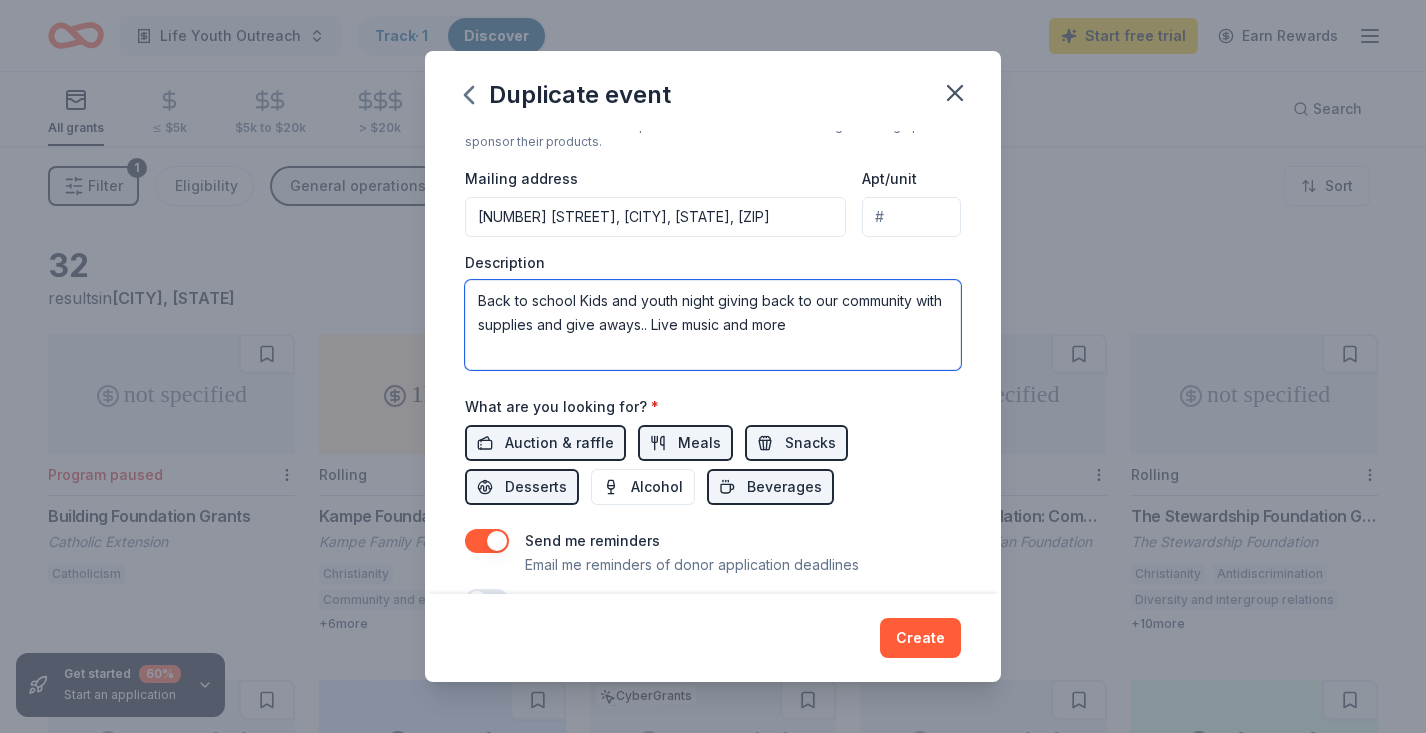 scroll, scrollTop: 448, scrollLeft: 0, axis: vertical 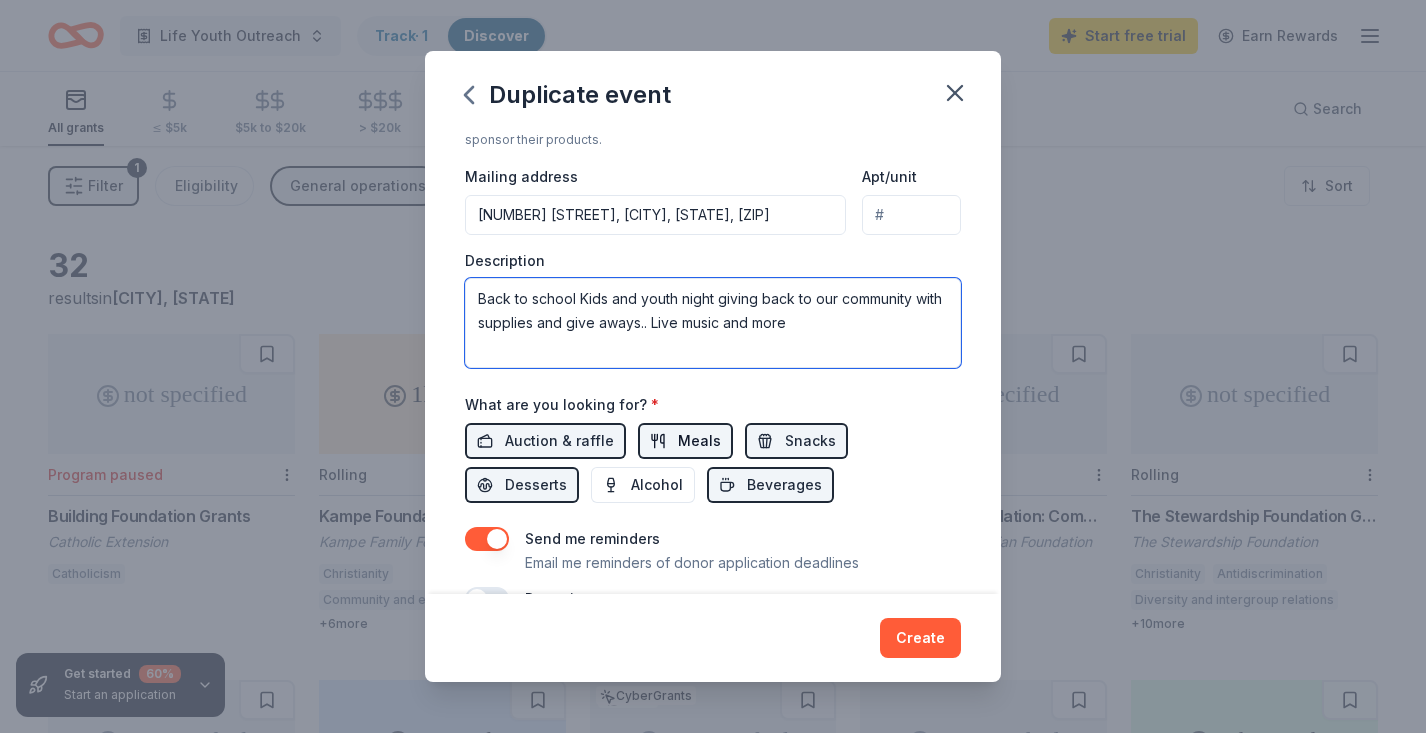 type on "Back to school Kids and youth night giving back to our community with supplies and give aways.. Live music and more" 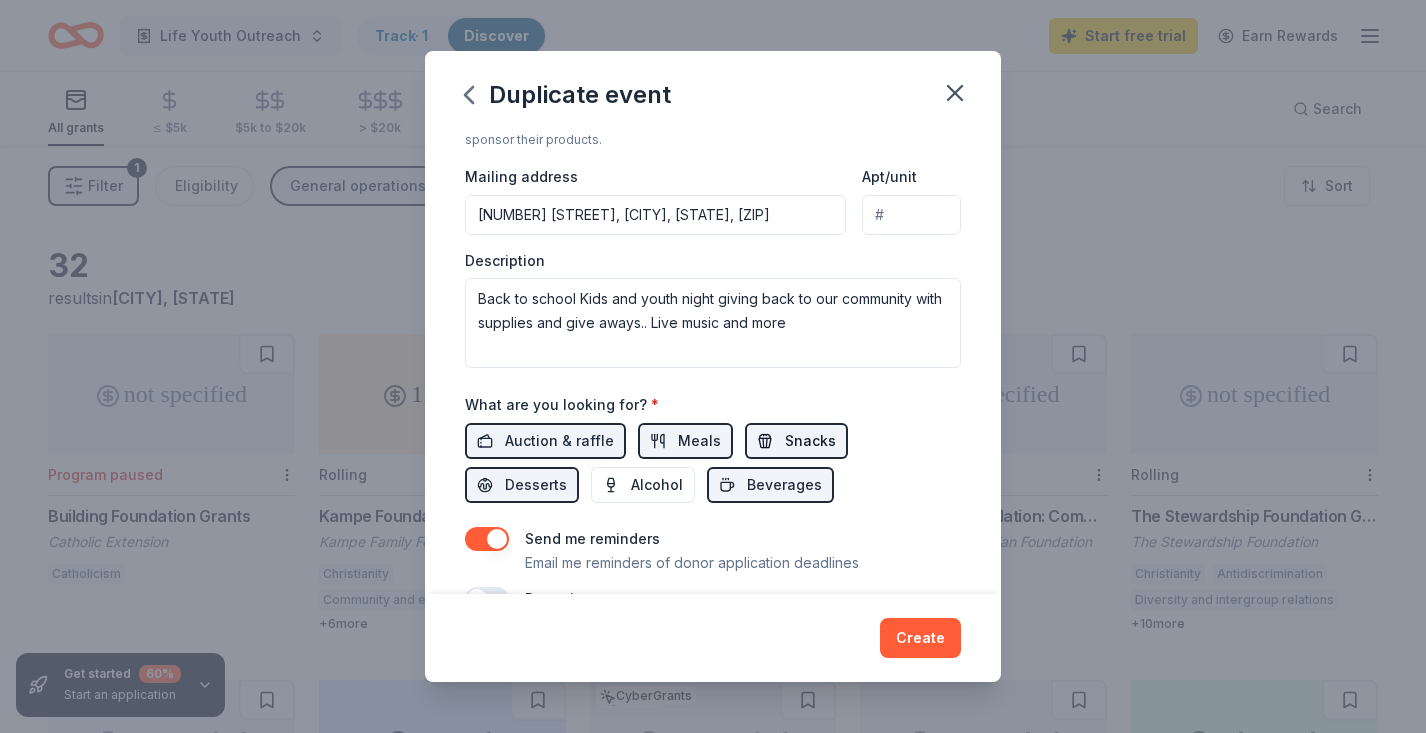 drag, startPoint x: 683, startPoint y: 432, endPoint x: 744, endPoint y: 432, distance: 61 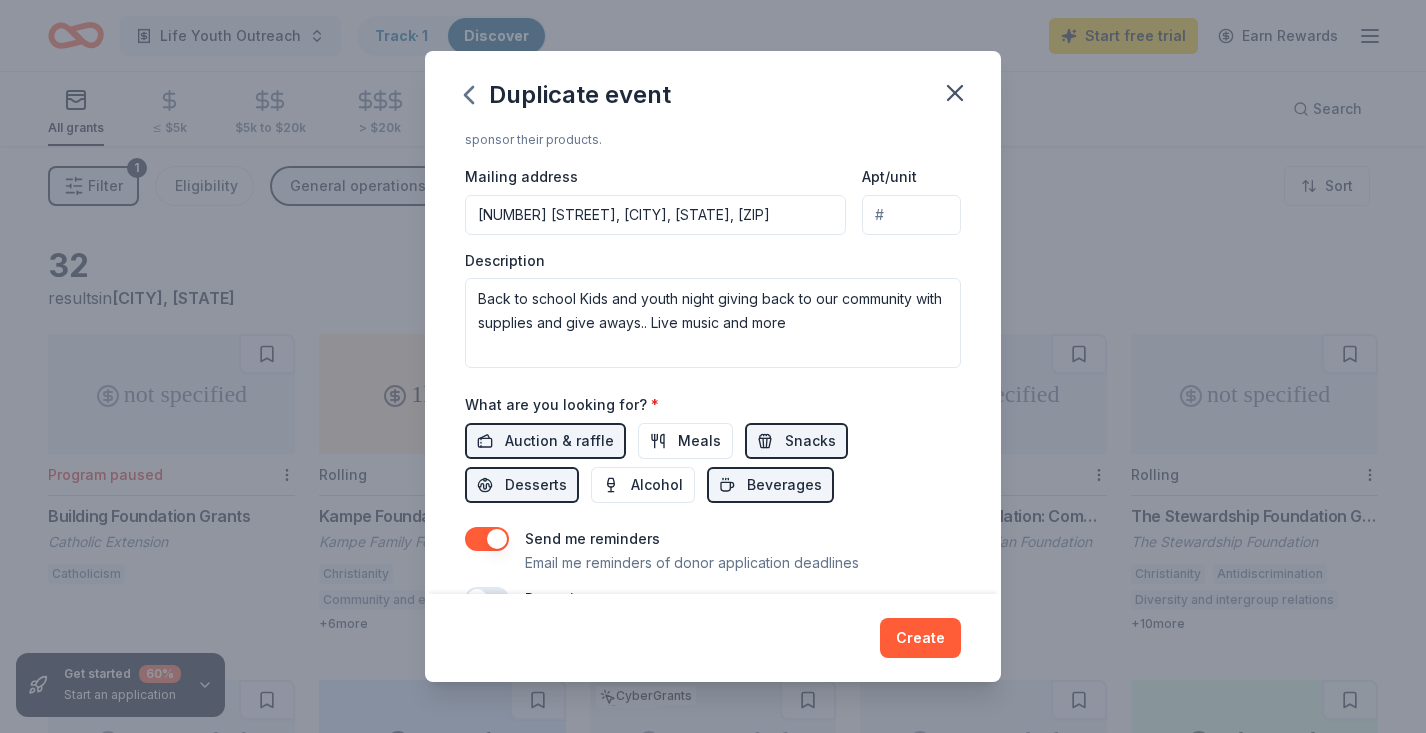 drag, startPoint x: 792, startPoint y: 434, endPoint x: 845, endPoint y: 447, distance: 54.571056 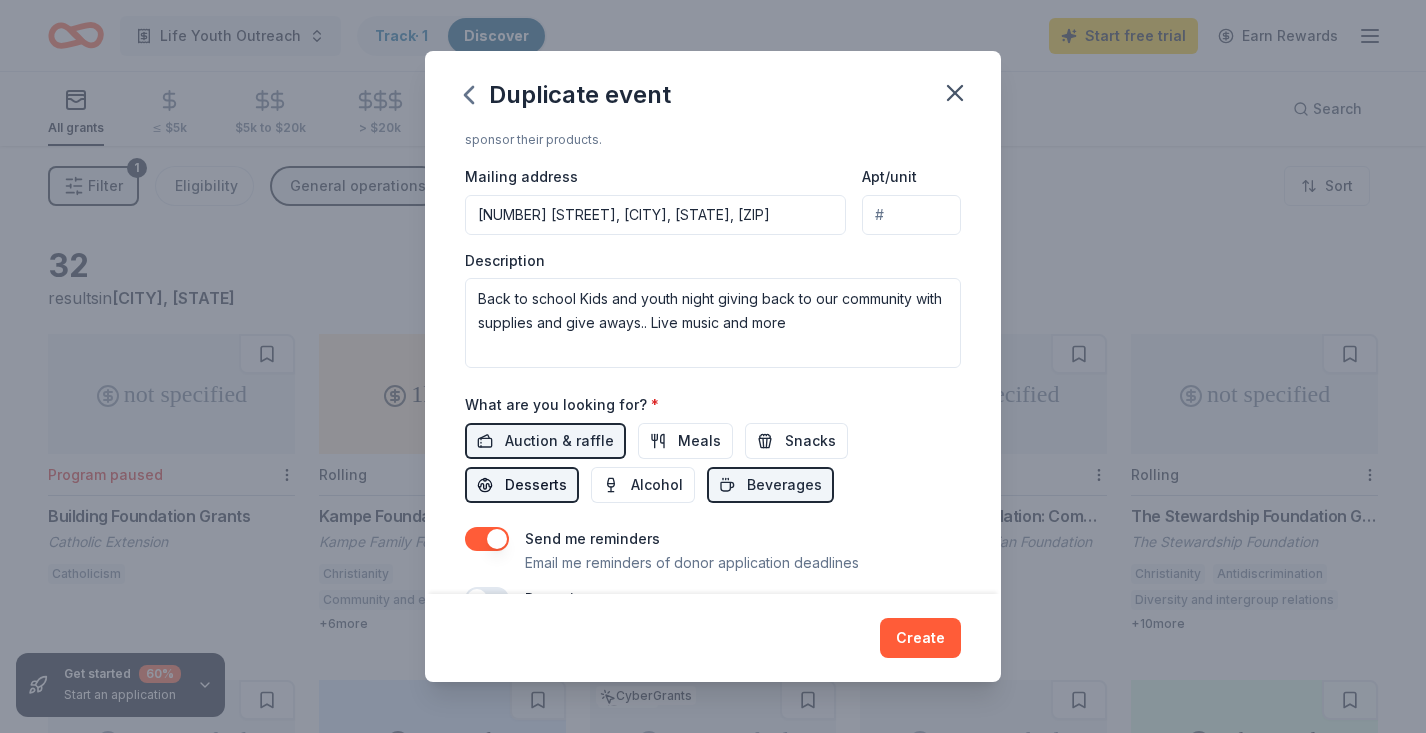 drag, startPoint x: 914, startPoint y: 439, endPoint x: 894, endPoint y: 442, distance: 20.22375 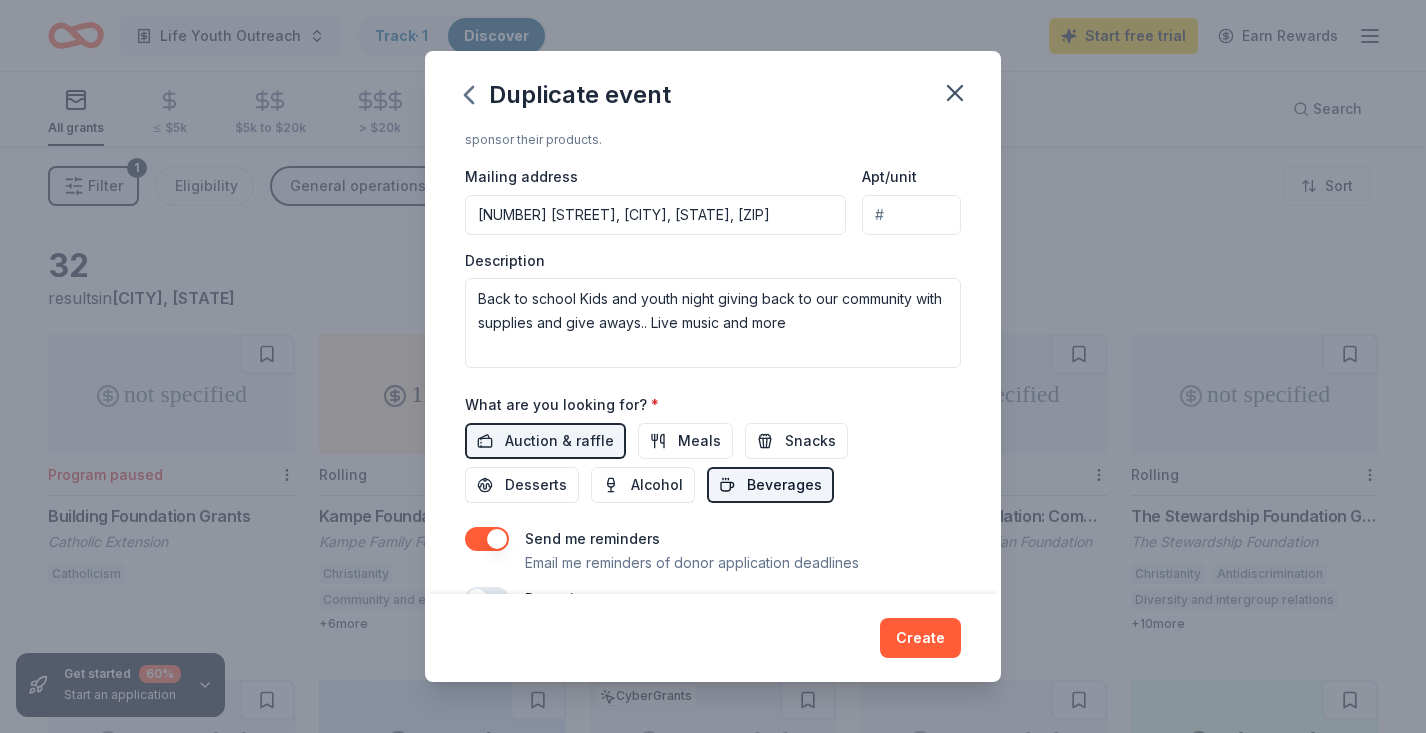 drag, startPoint x: 639, startPoint y: 487, endPoint x: 692, endPoint y: 490, distance: 53.08484 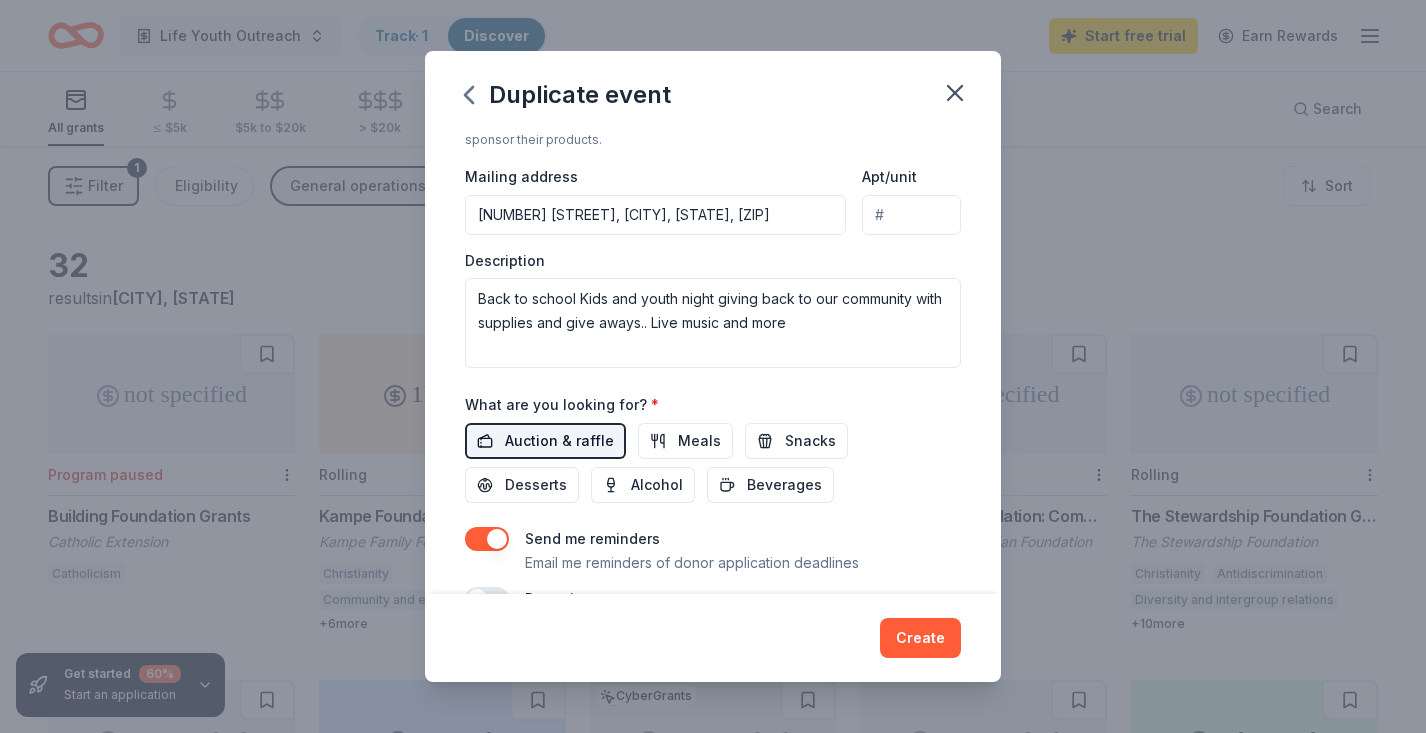 click on "Auction & raffle" at bounding box center (559, 441) 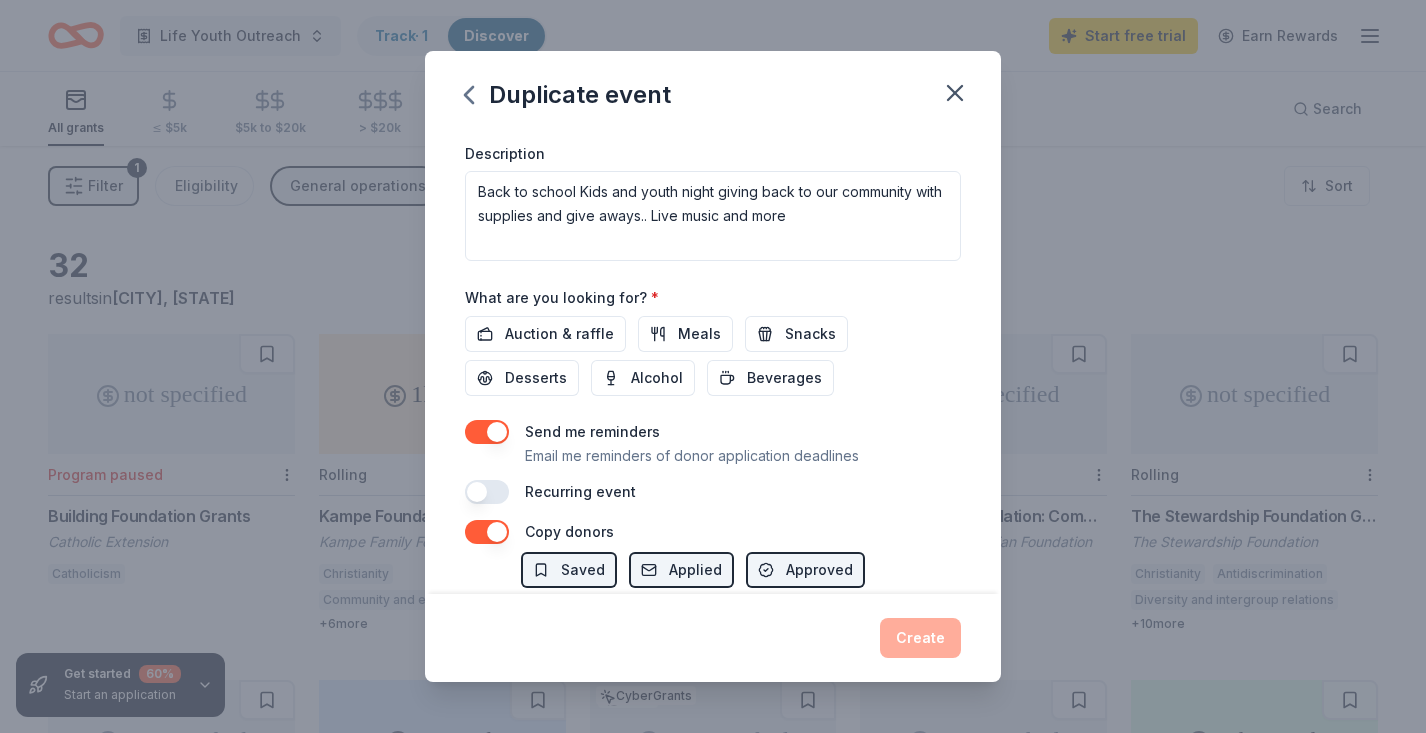 scroll, scrollTop: 561, scrollLeft: 0, axis: vertical 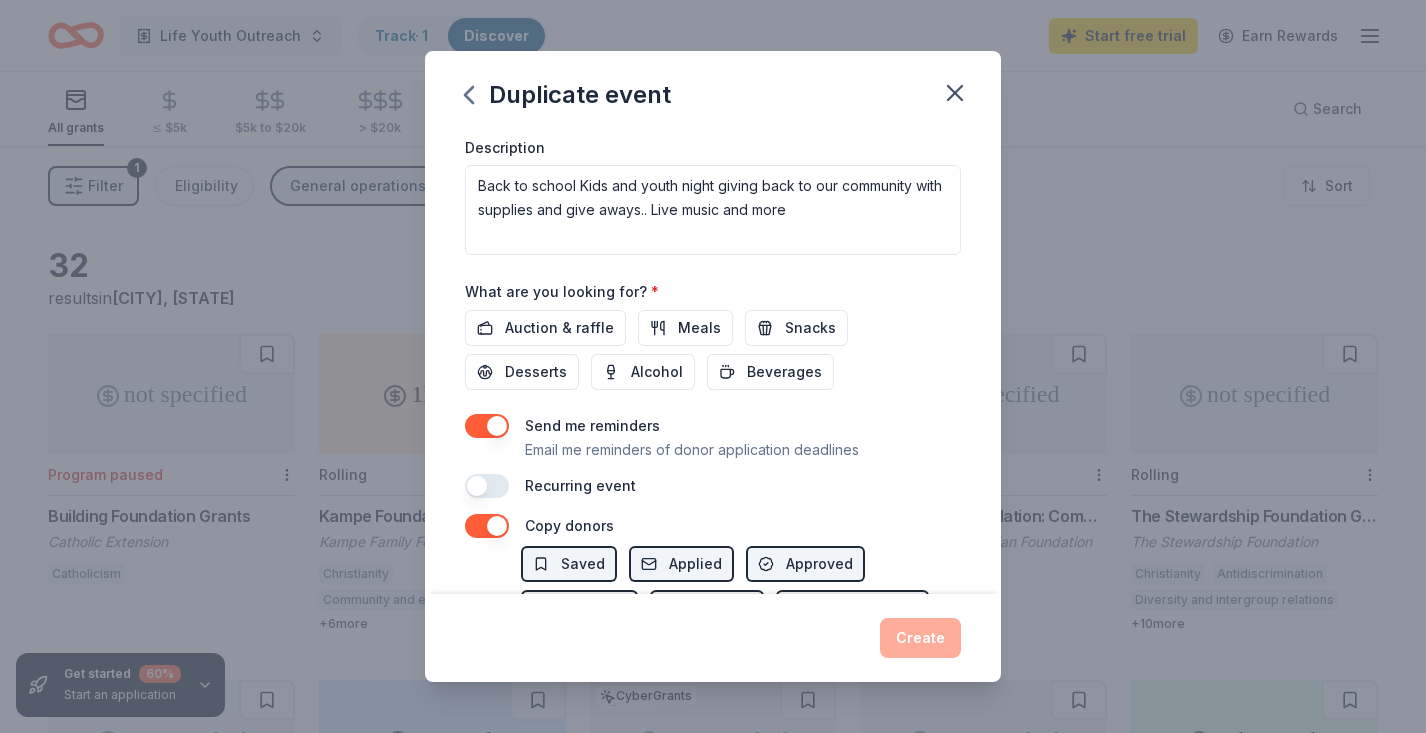 click at bounding box center (487, 426) 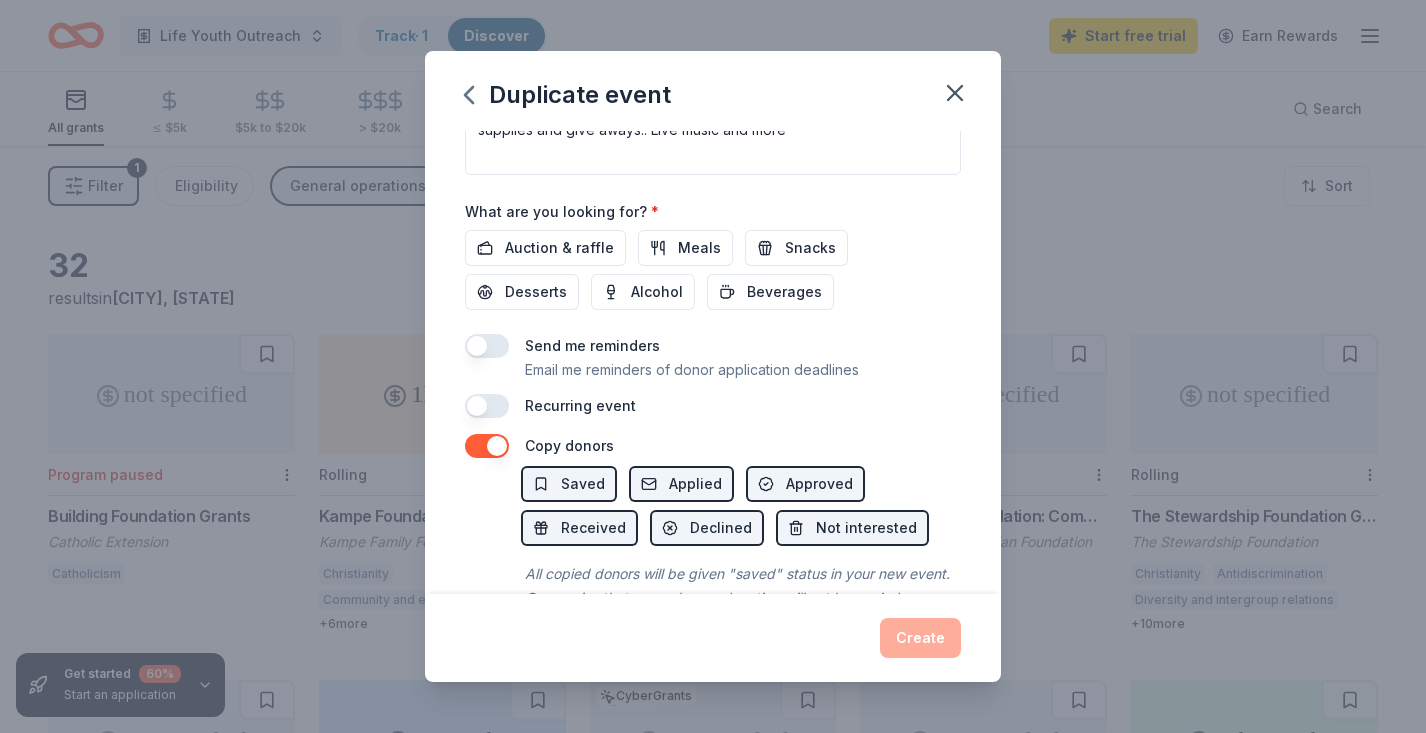 scroll, scrollTop: 633, scrollLeft: 0, axis: vertical 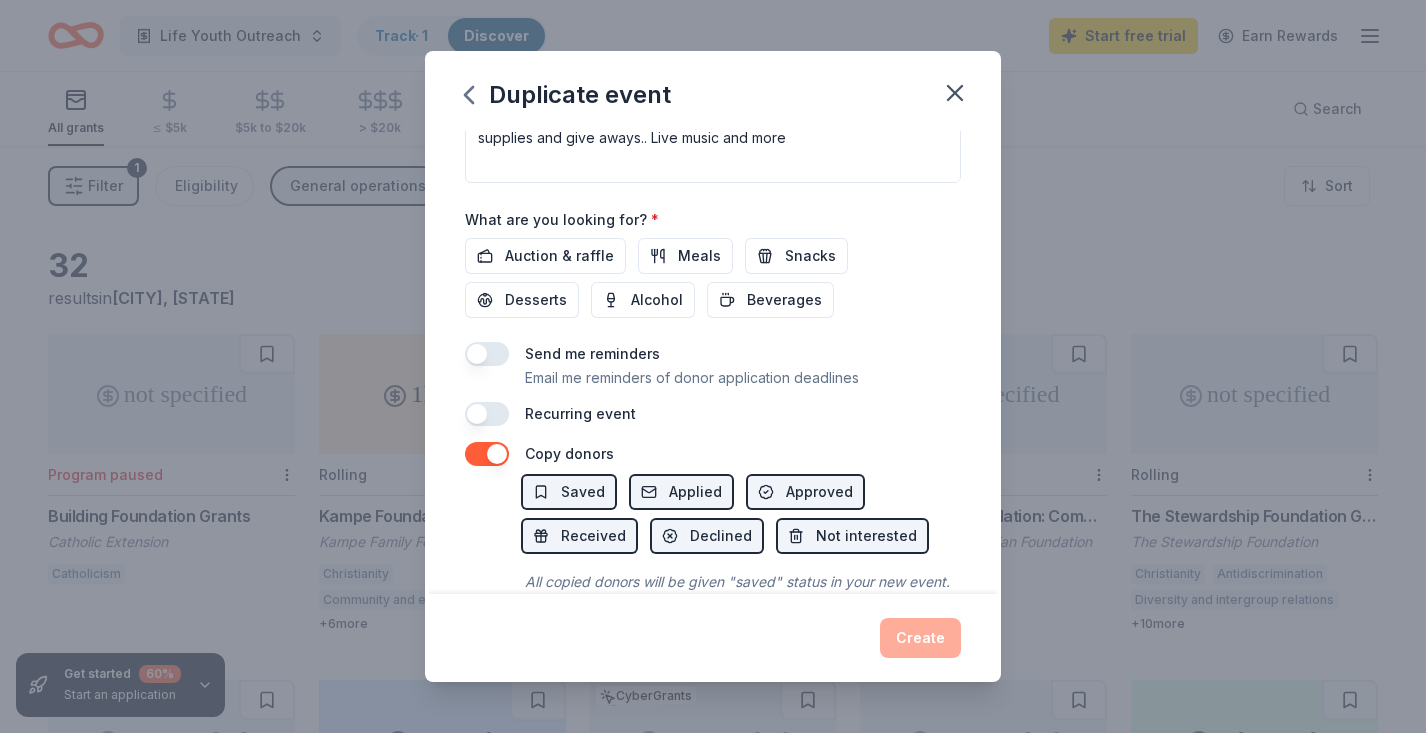 click at bounding box center (487, 354) 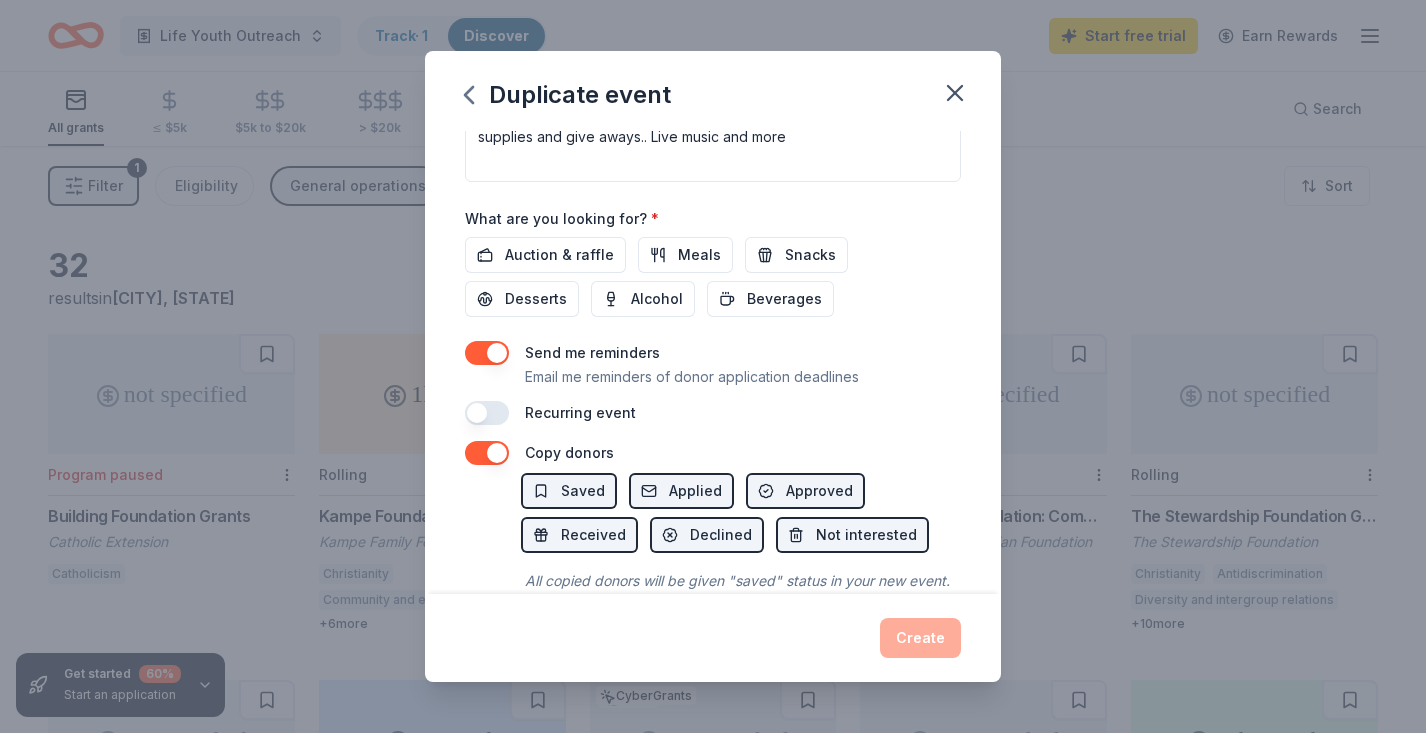 scroll, scrollTop: 636, scrollLeft: 0, axis: vertical 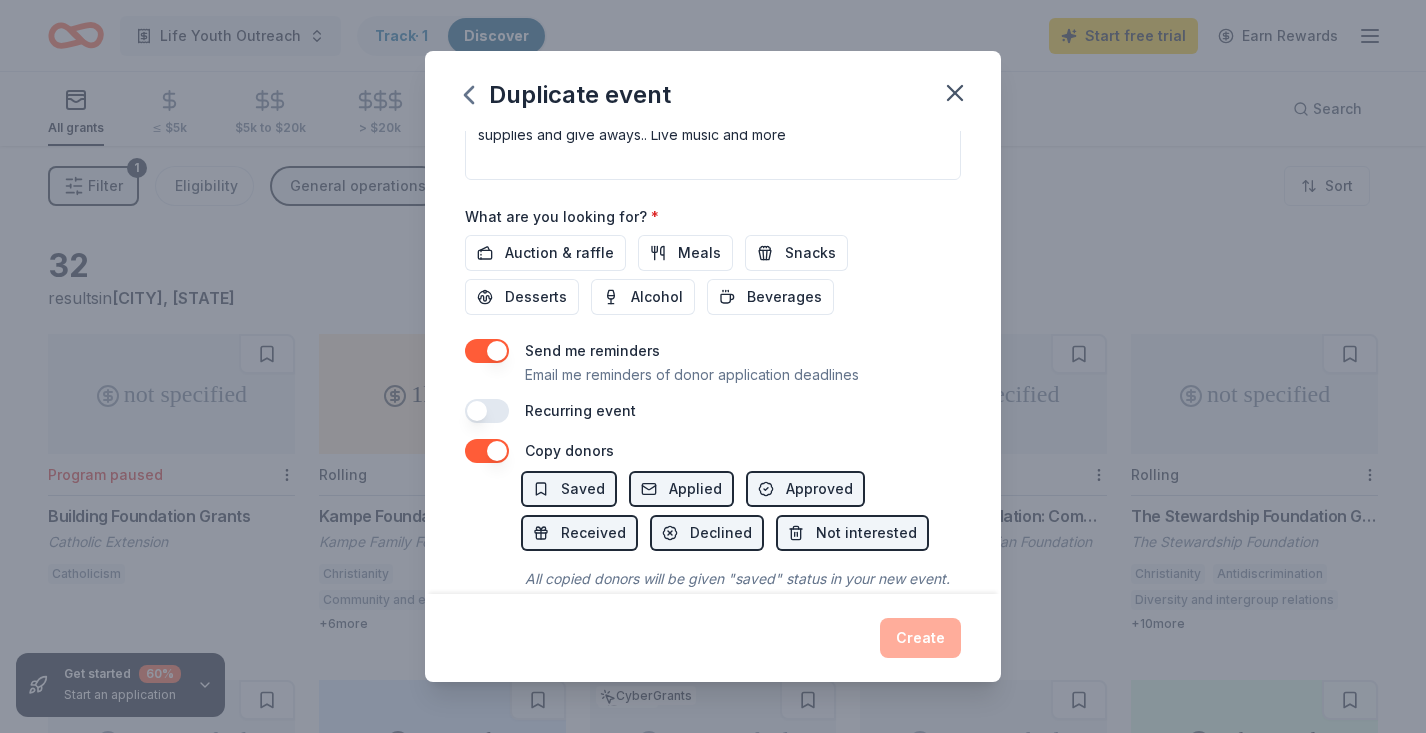 drag, startPoint x: 484, startPoint y: 345, endPoint x: 484, endPoint y: 383, distance: 38 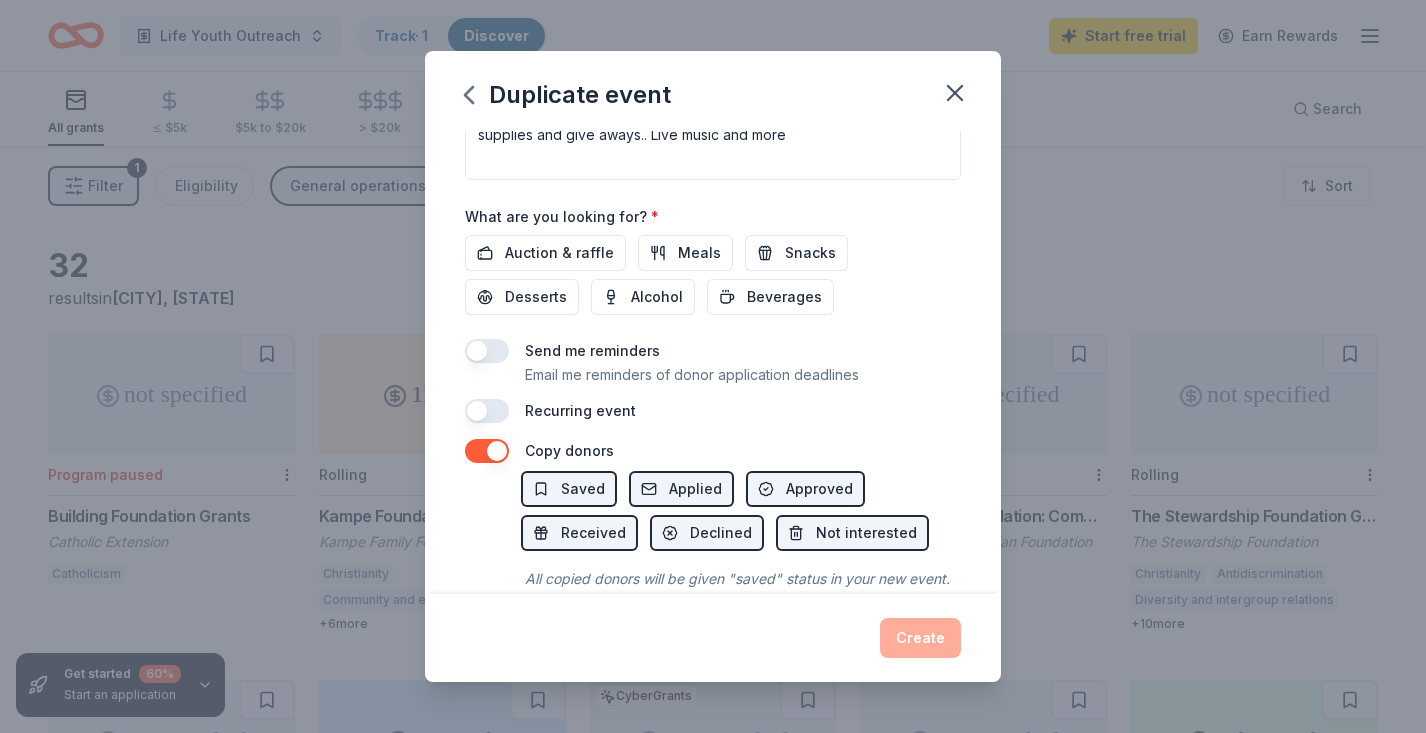 click on "Event name * Youth Back 2 School Night 25 /100 Event website Attendance * 120 Date * 08/22/2025 ZIP code * 93703 Event type * Food & drink Performing & visual arts Music Demographic All genders 10-20 yrs We use this information to help brands find events with their target demographic to sponsor their products. Mailing address 2230 North Garden Avenue, Fresno, CA, 93703 Apt/unit Description Back to school Kids and youth night giving back to our community with supplies and give aways.. Live music and more What are you looking for? * Auction & raffle Meals Snacks Desserts Alcohol Beverages Send me reminders Email me reminders of donor application deadlines Recurring event Copy donors Saved Applied Approved Received Declined Not interested All copied donors will be given "saved" status in your new event. Companies that are no longer donating will not be copied." at bounding box center (713, 362) 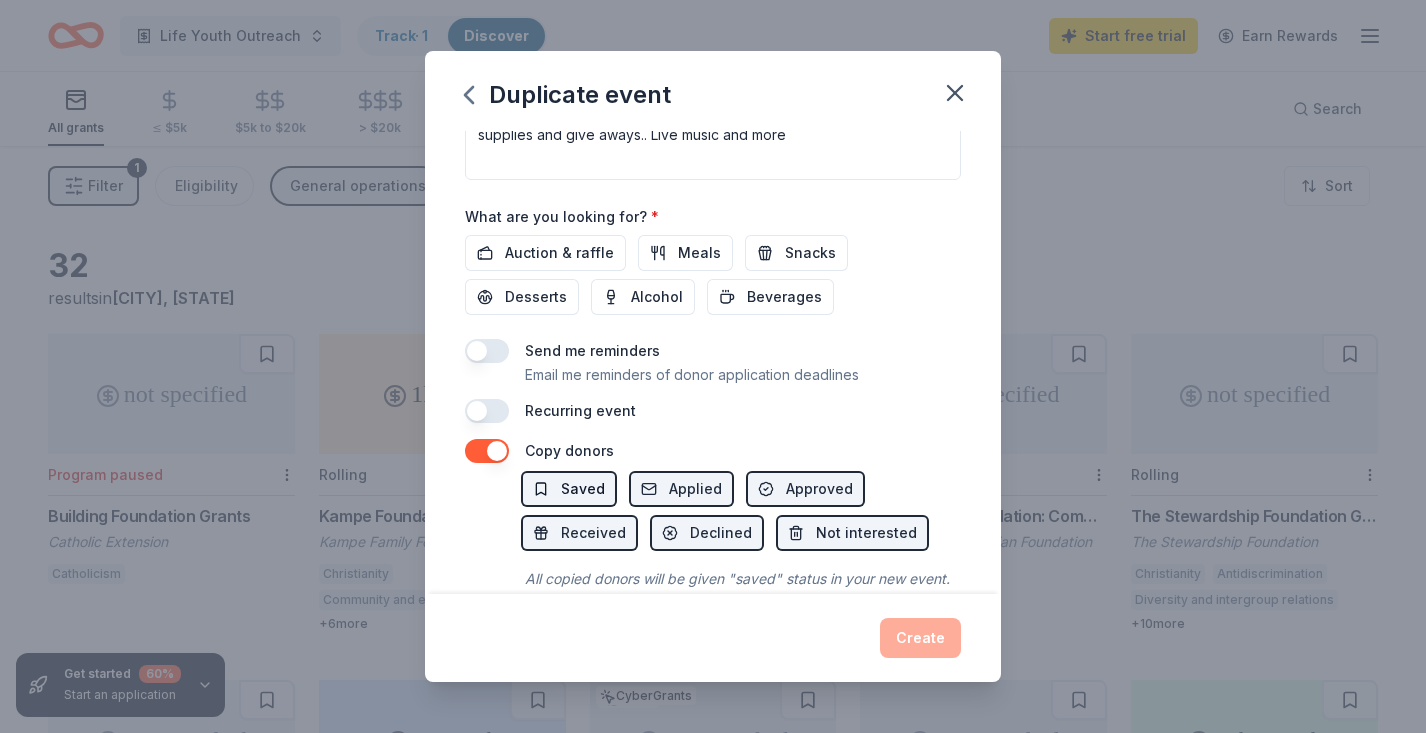 click on "Saved" at bounding box center (583, 489) 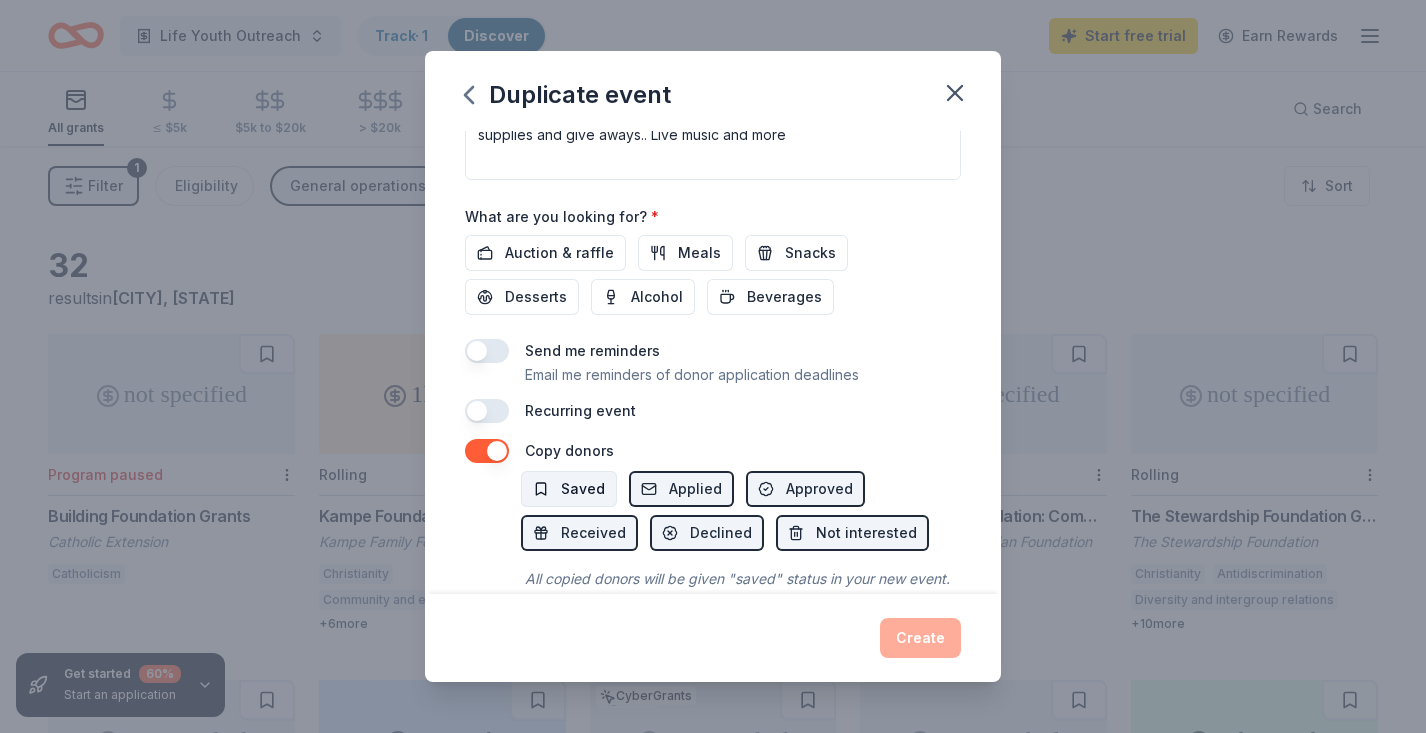 click on "Saved" at bounding box center [583, 489] 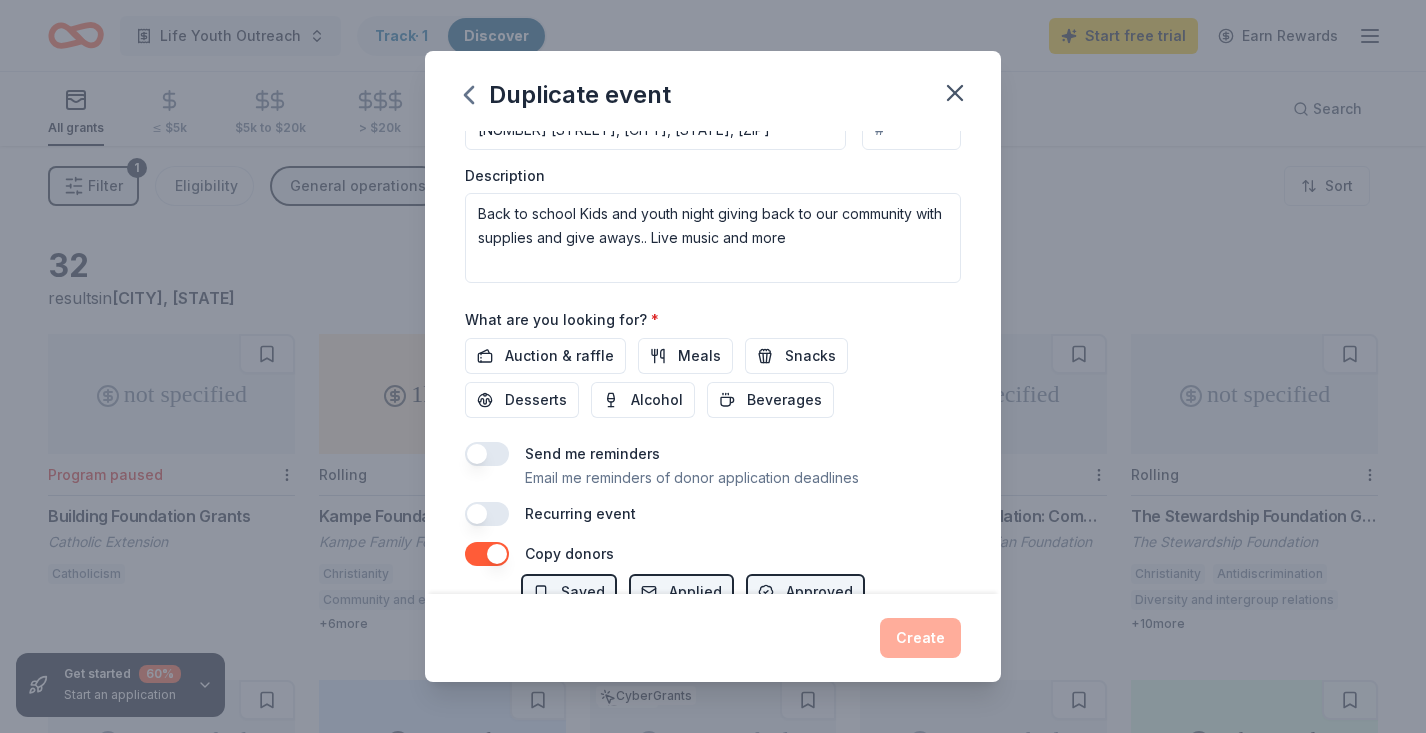 scroll, scrollTop: 545, scrollLeft: 0, axis: vertical 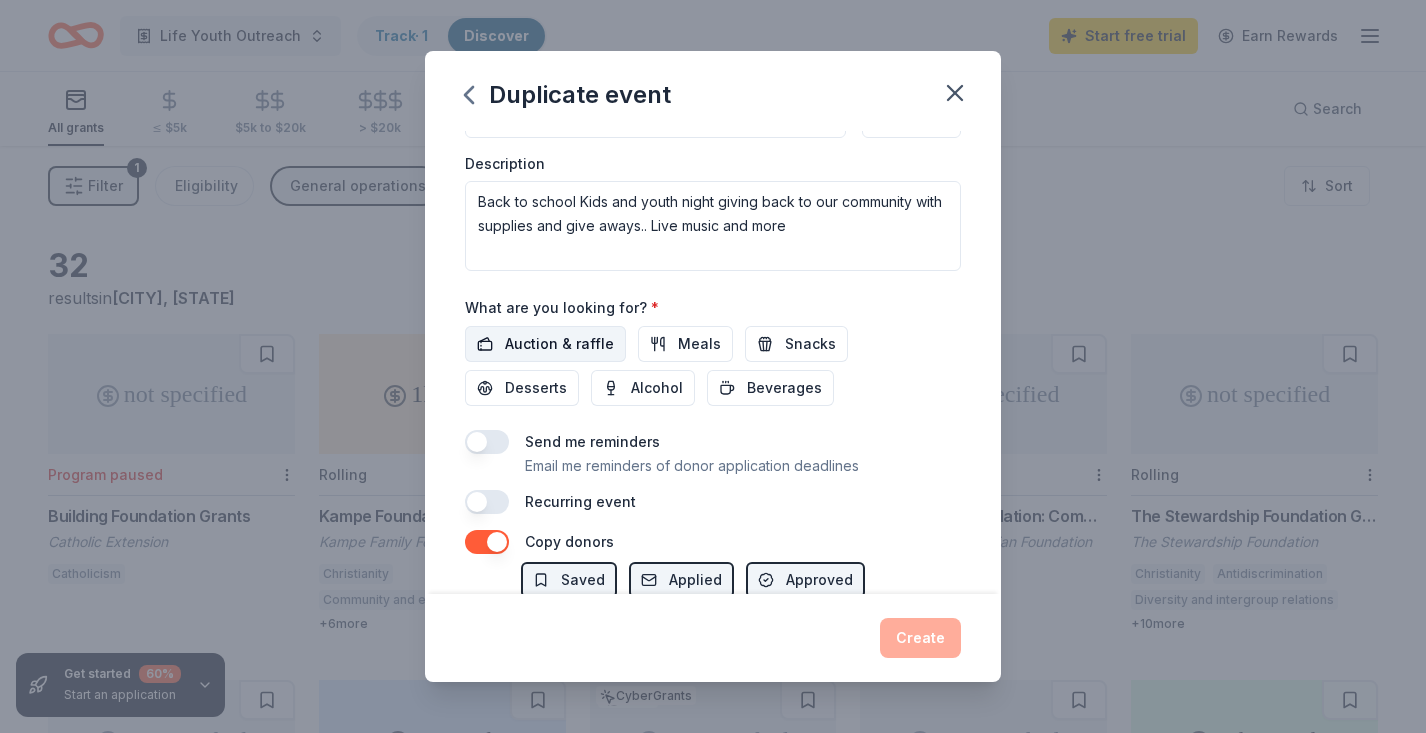 click on "Auction & raffle" at bounding box center [559, 344] 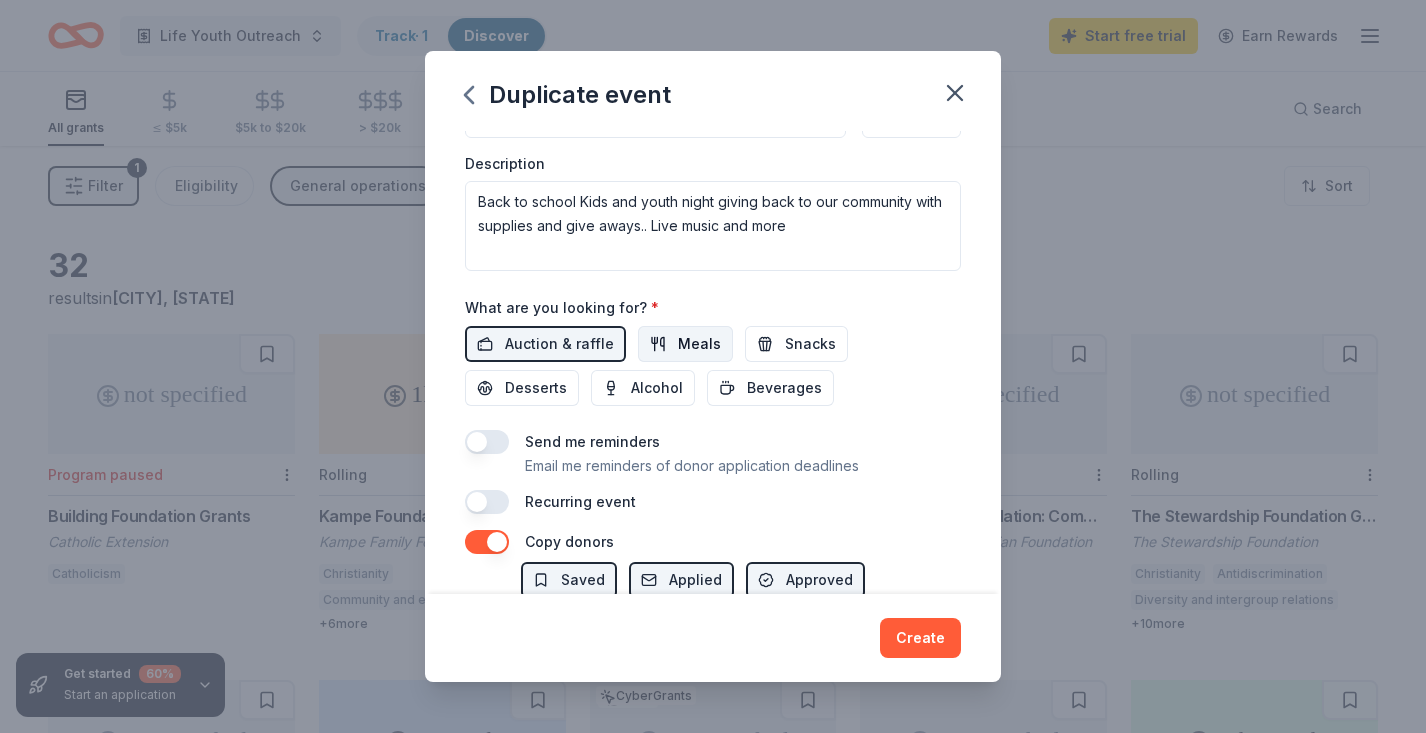 drag, startPoint x: 677, startPoint y: 340, endPoint x: 708, endPoint y: 340, distance: 31 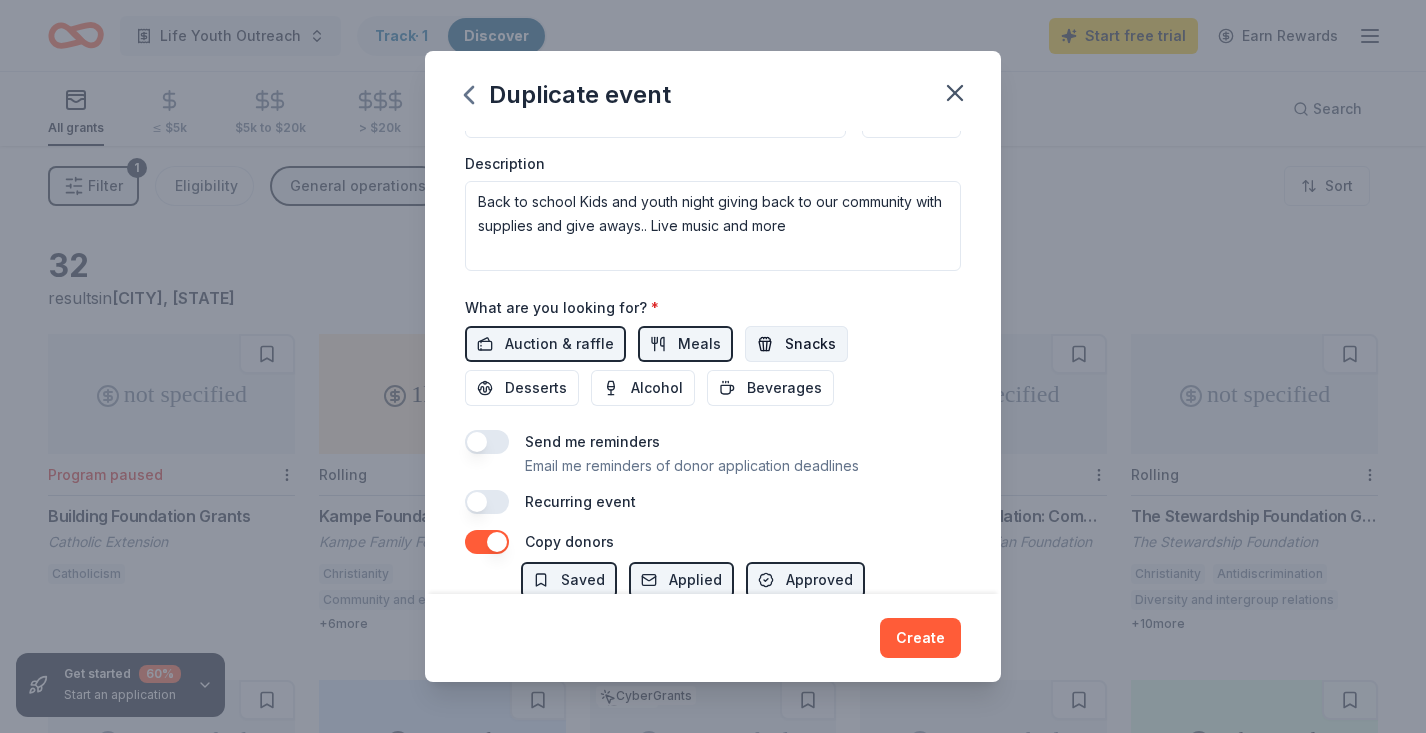 drag, startPoint x: 770, startPoint y: 342, endPoint x: 802, endPoint y: 347, distance: 32.38827 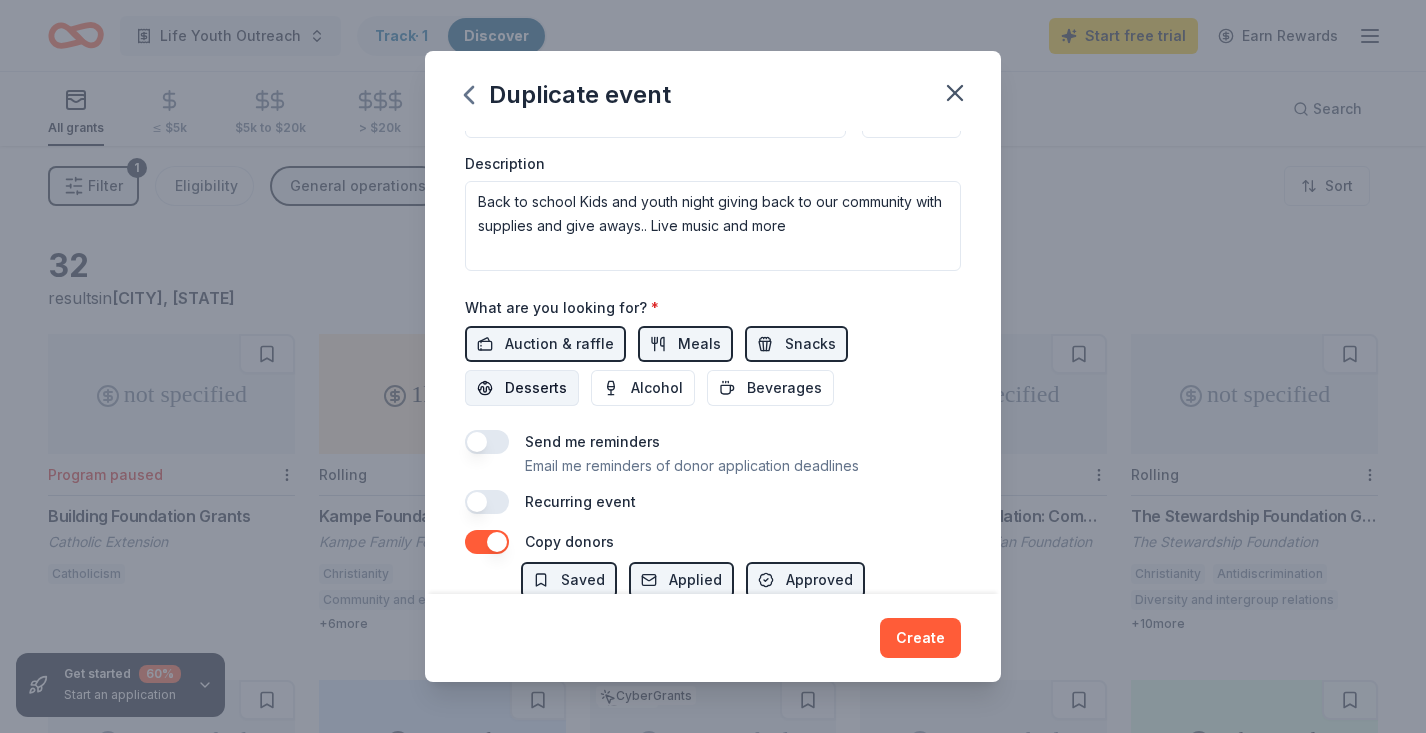 click on "Desserts" at bounding box center (536, 388) 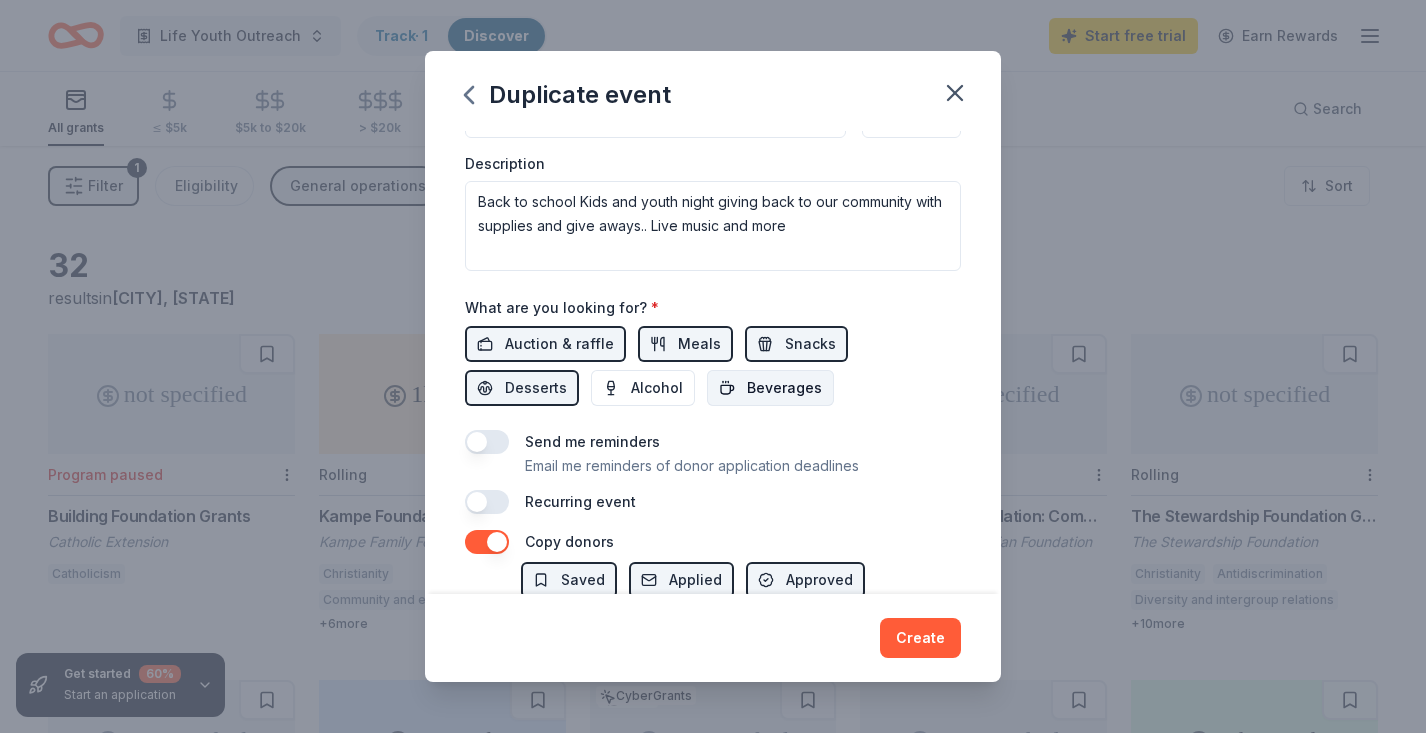 click on "Beverages" at bounding box center [770, 388] 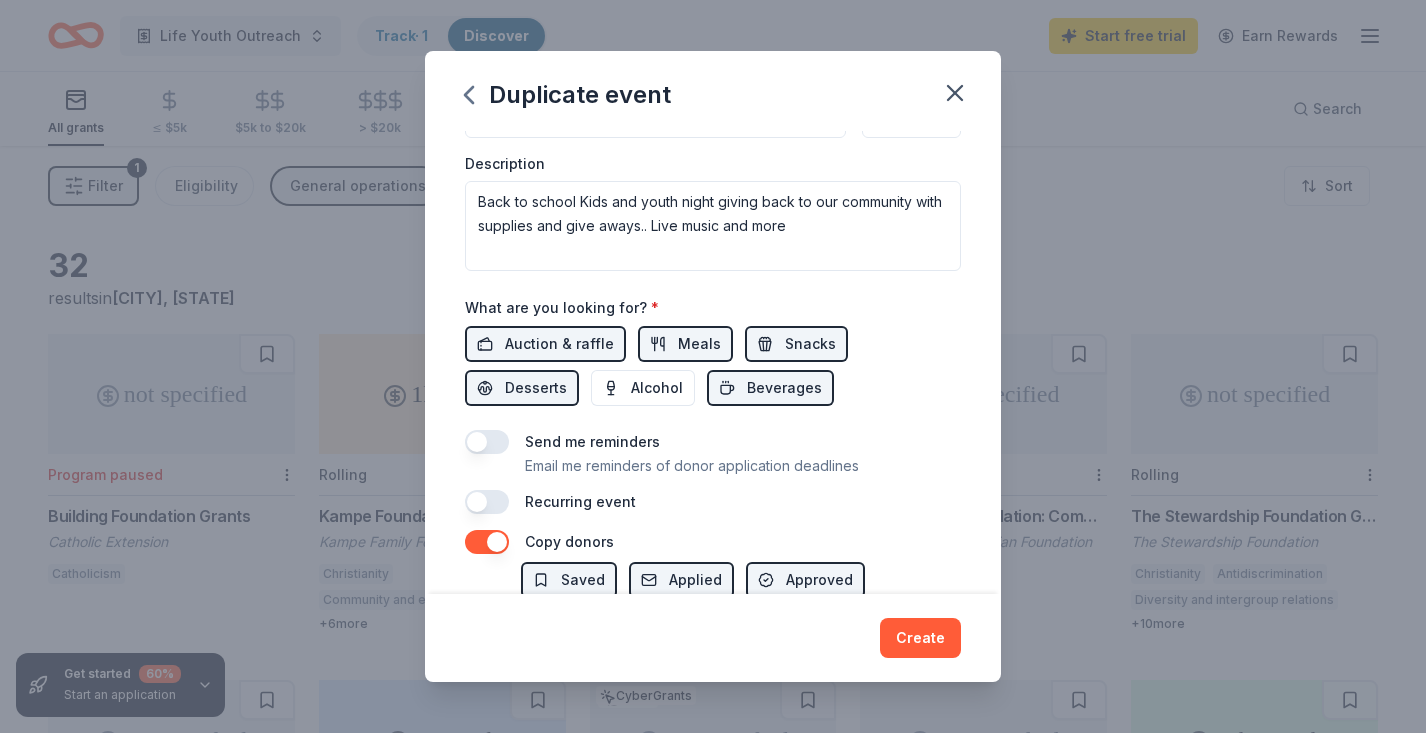 drag, startPoint x: 927, startPoint y: 653, endPoint x: 966, endPoint y: 610, distance: 58.0517 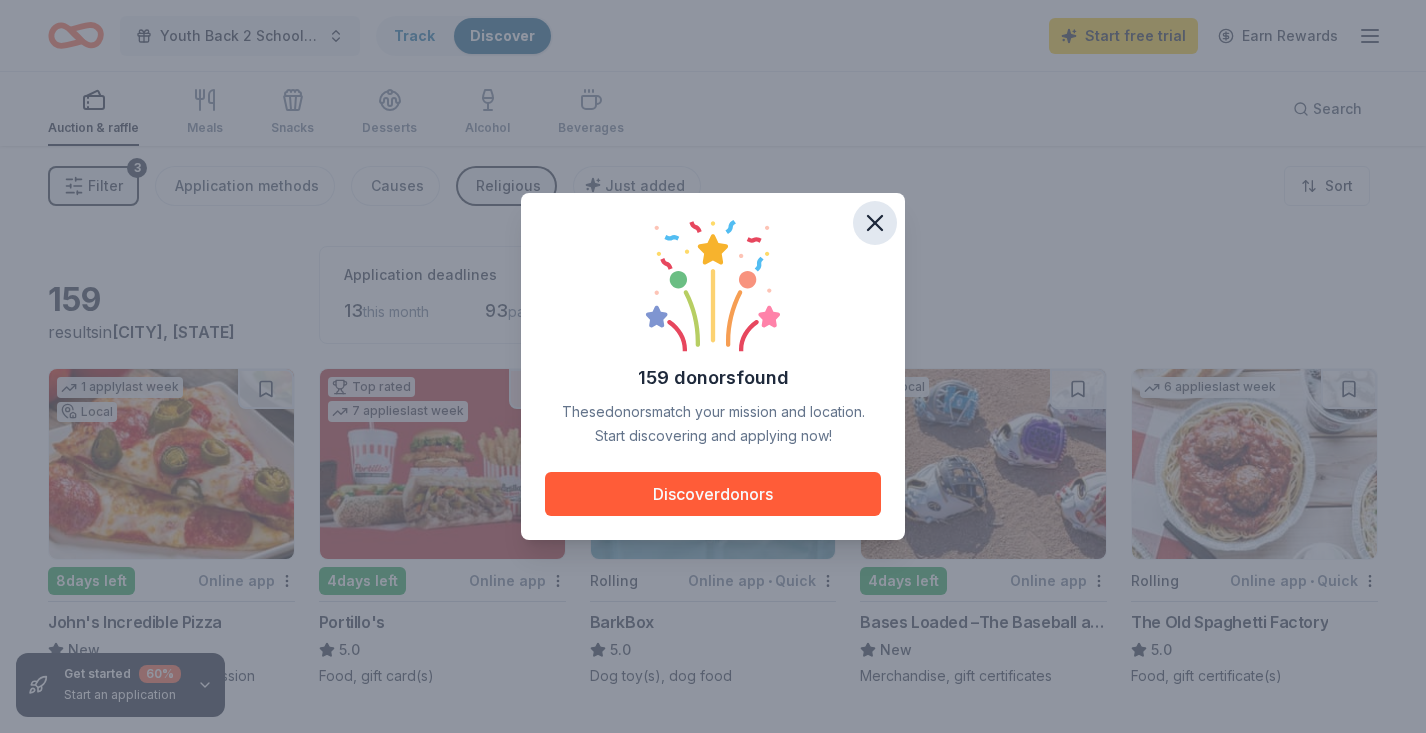 click 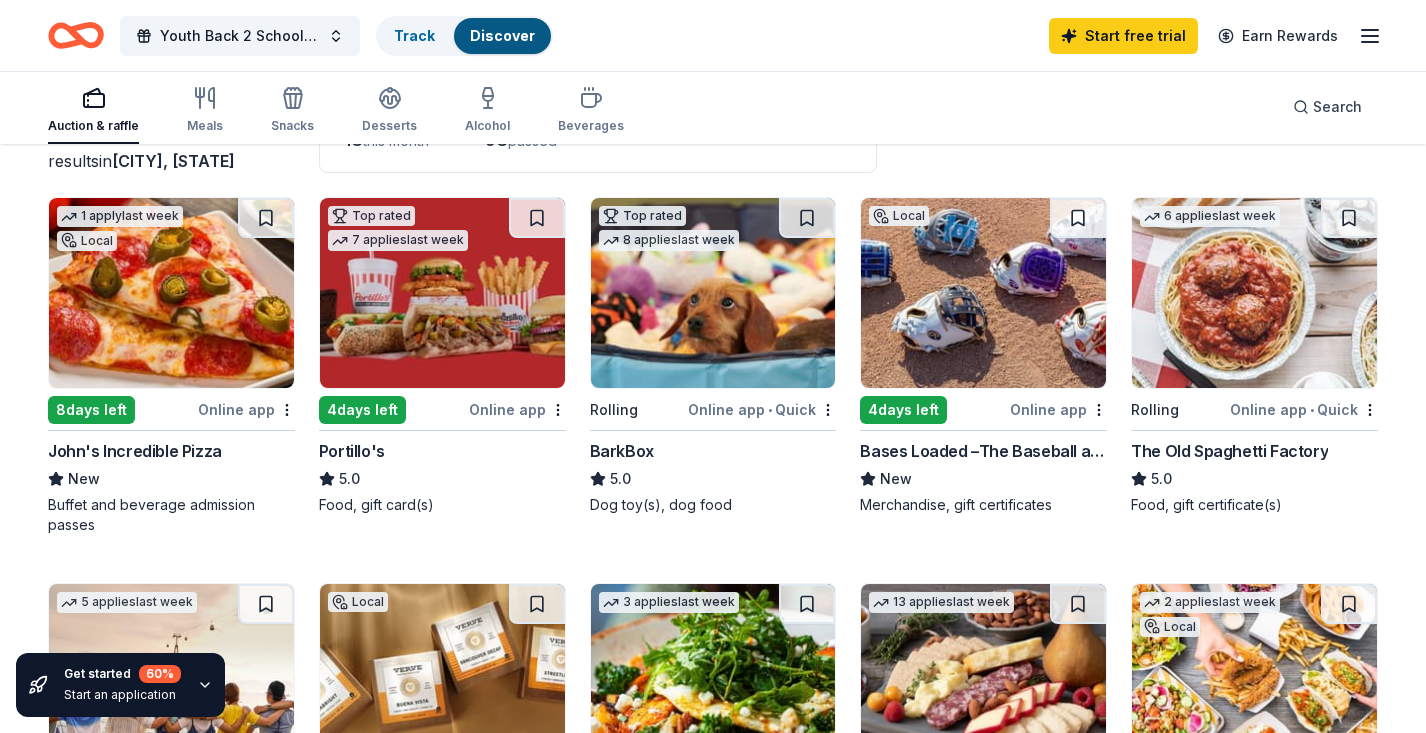 scroll, scrollTop: 179, scrollLeft: 0, axis: vertical 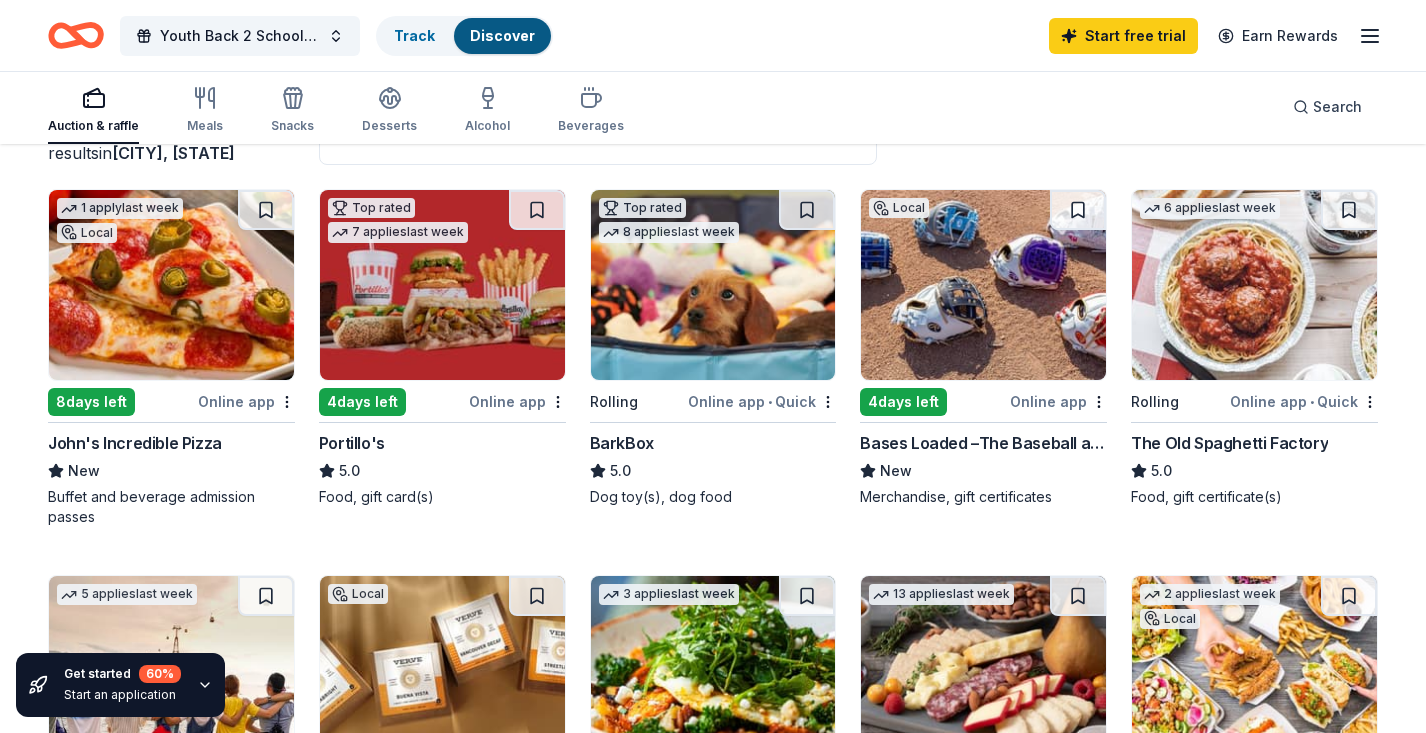 click at bounding box center [171, 285] 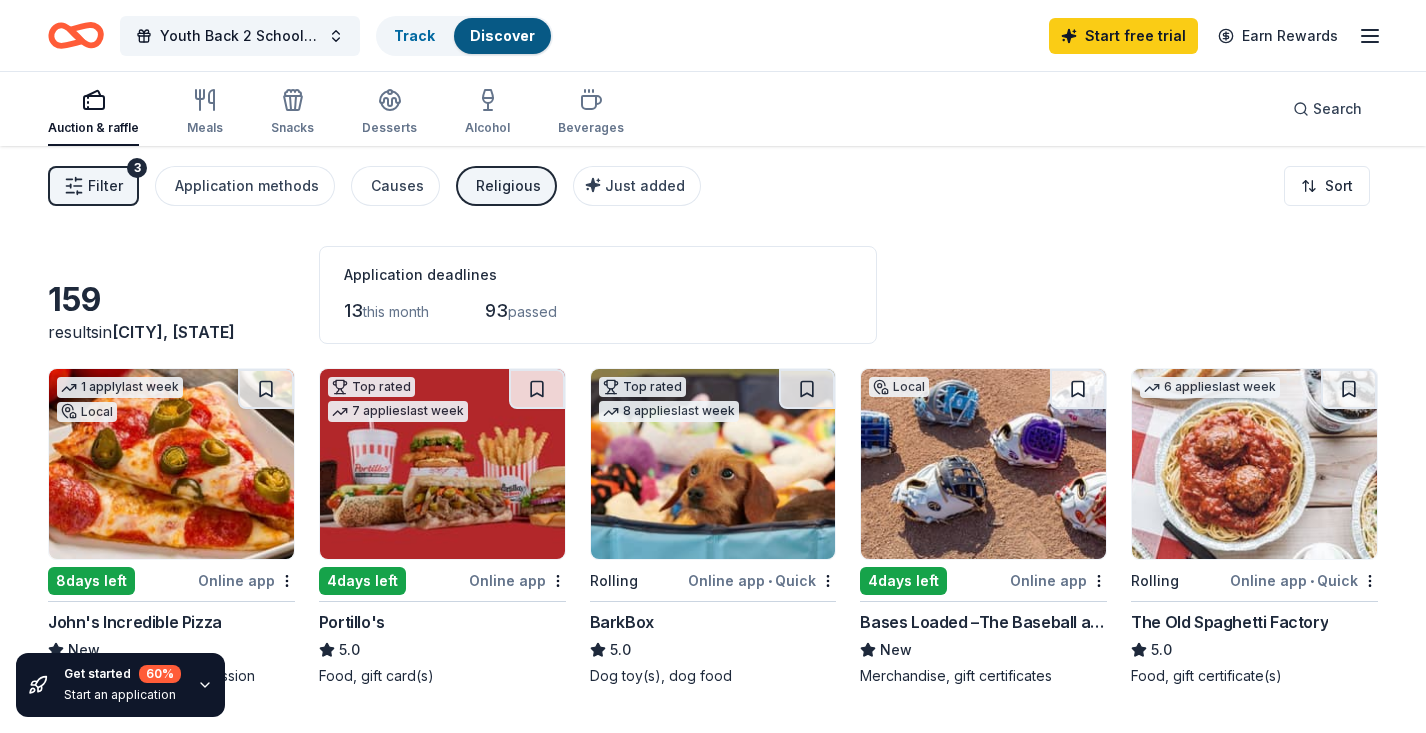 scroll, scrollTop: 0, scrollLeft: 0, axis: both 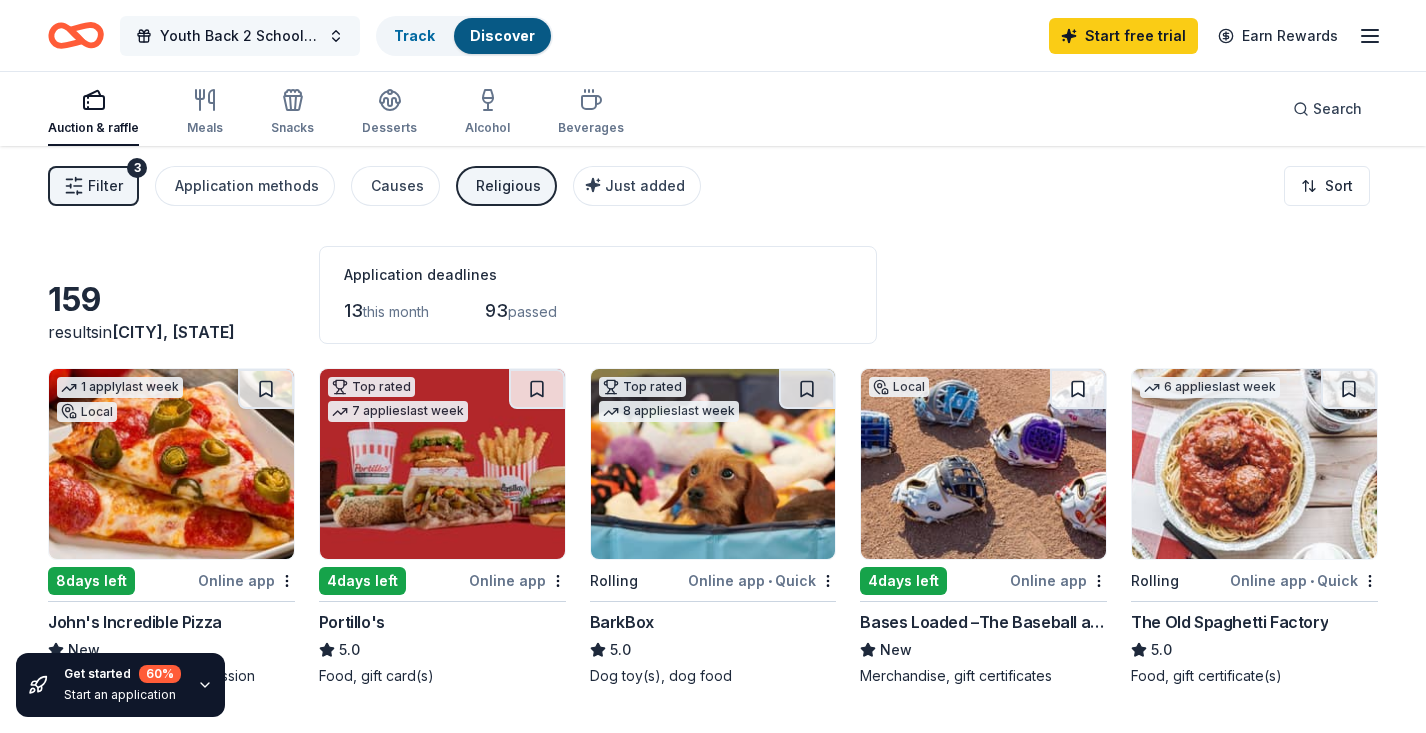 click on "Youth Back 2 School Night" at bounding box center (240, 36) 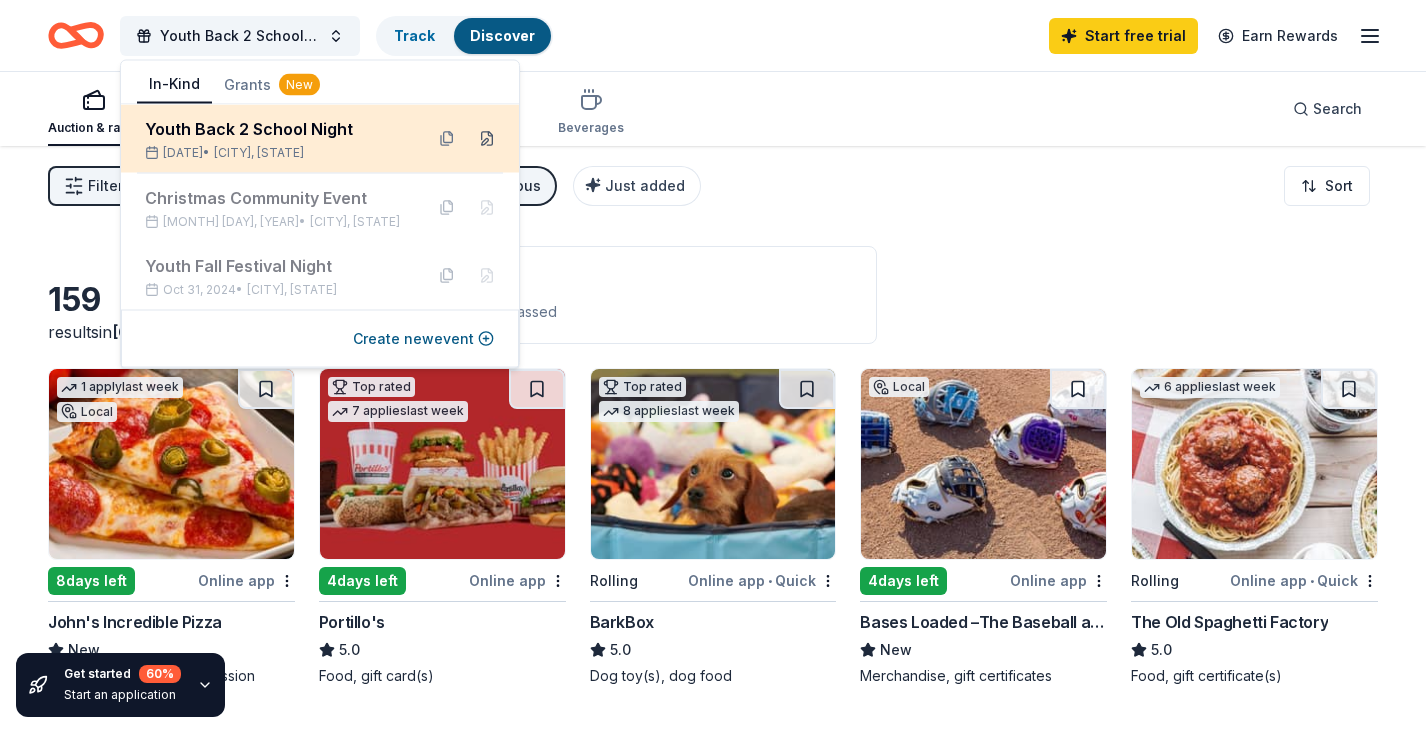 click at bounding box center [487, 139] 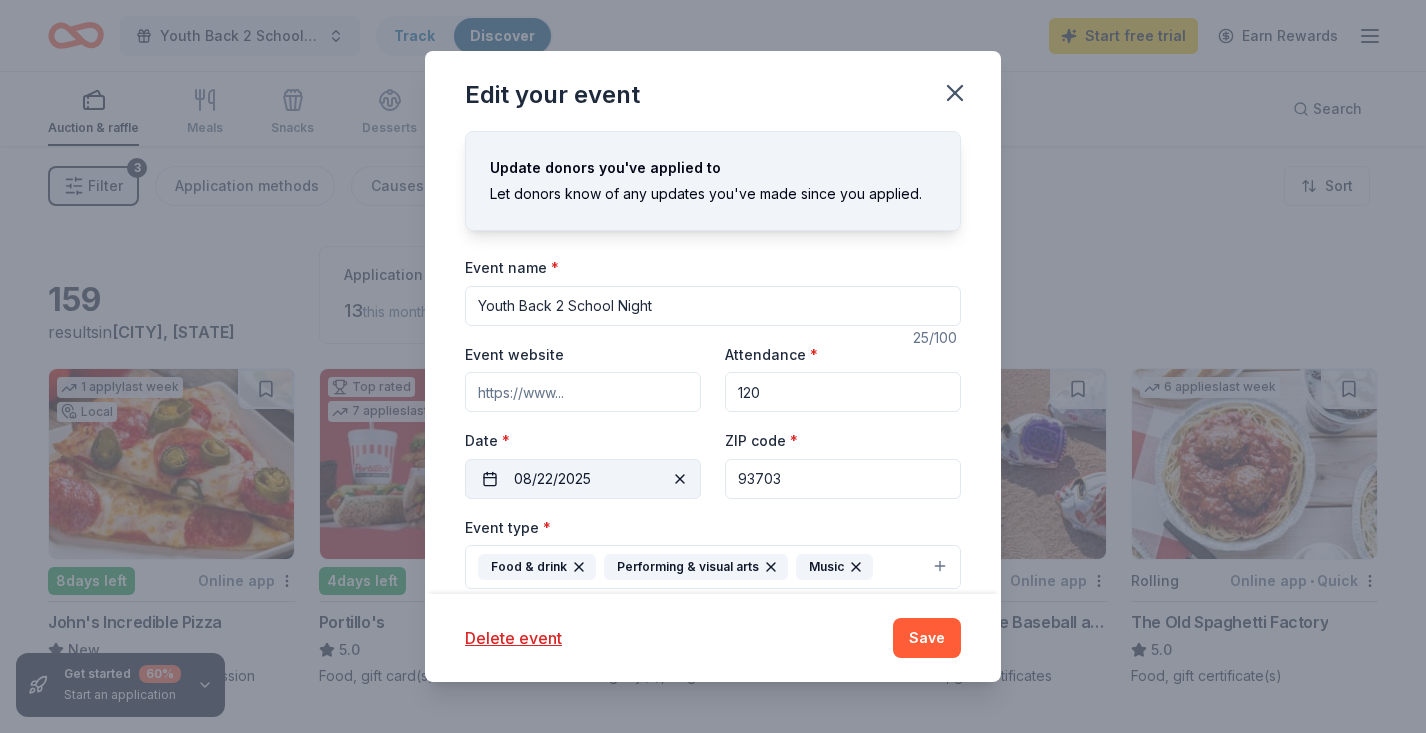 click on "08/22/2025" at bounding box center (583, 479) 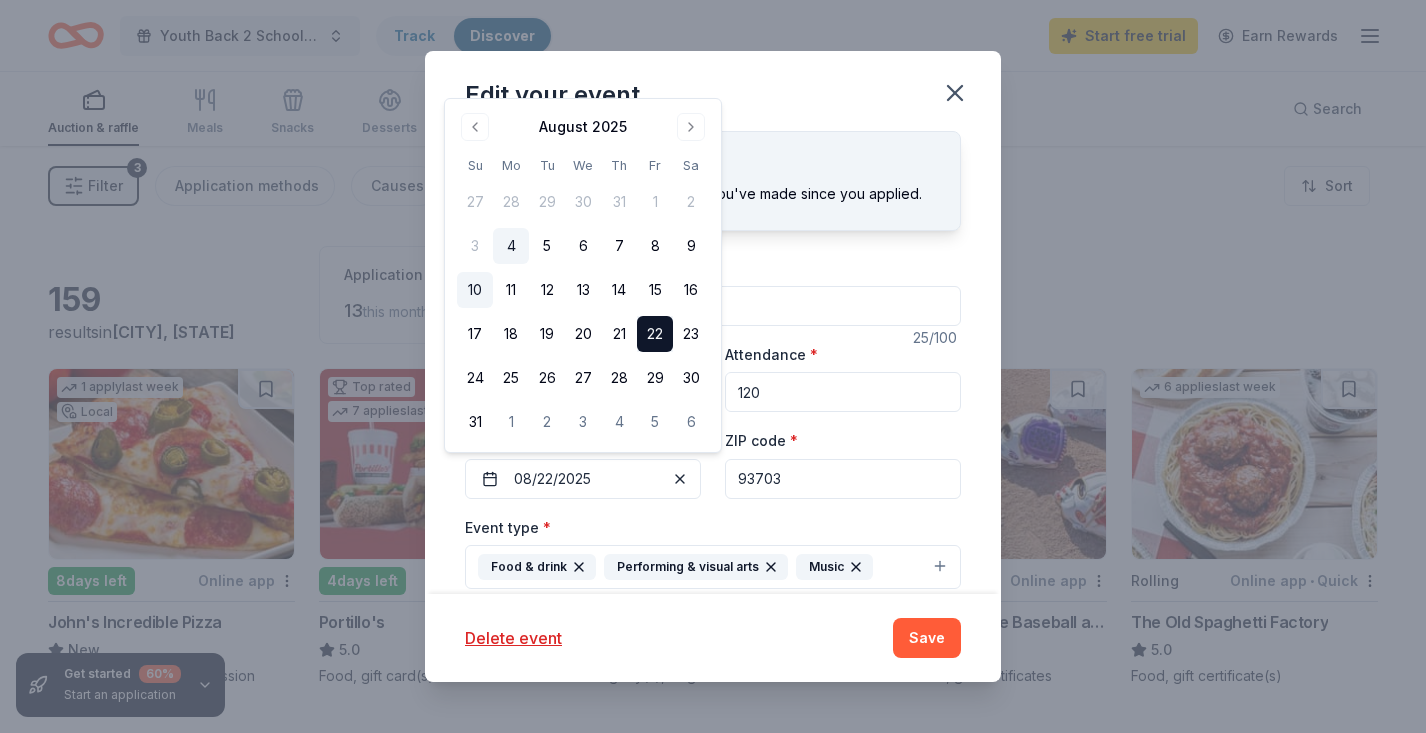 click on "10" at bounding box center (475, 290) 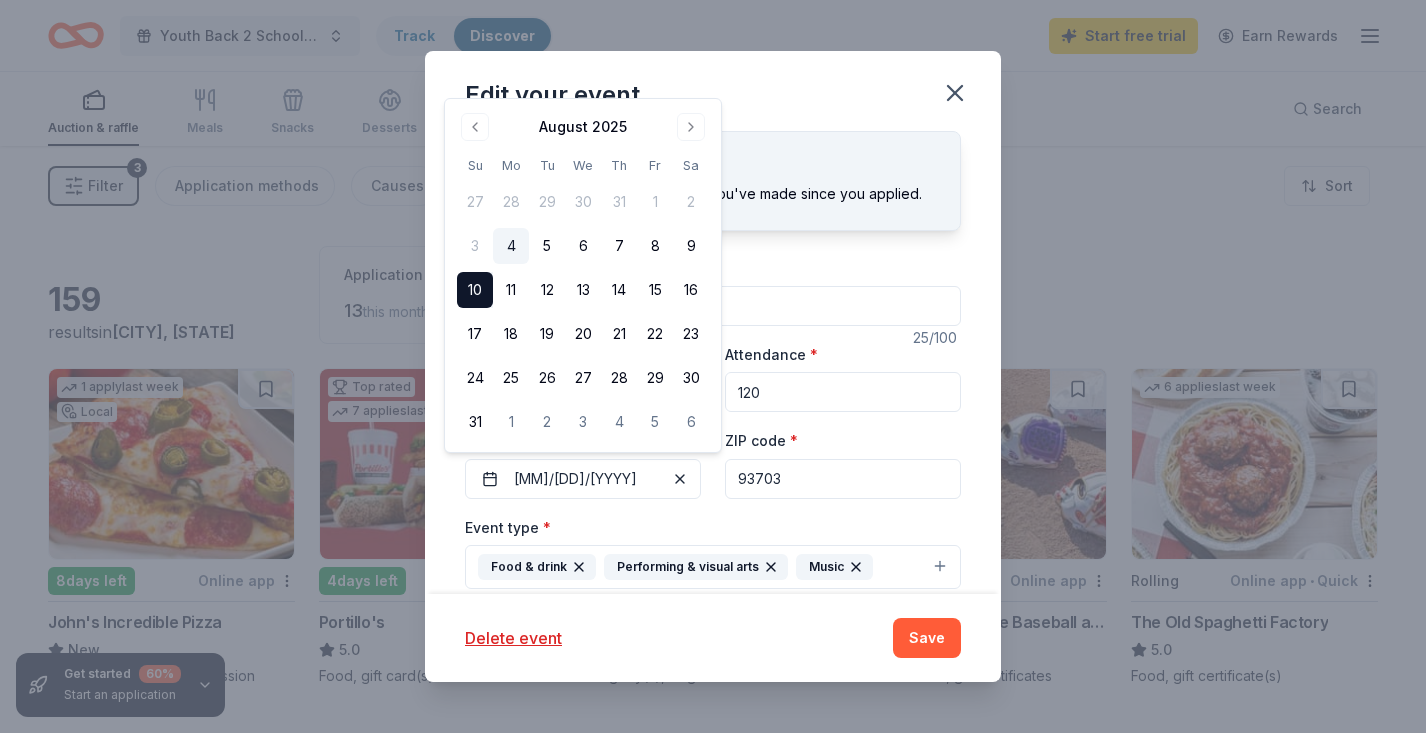 click on "Save" at bounding box center [927, 638] 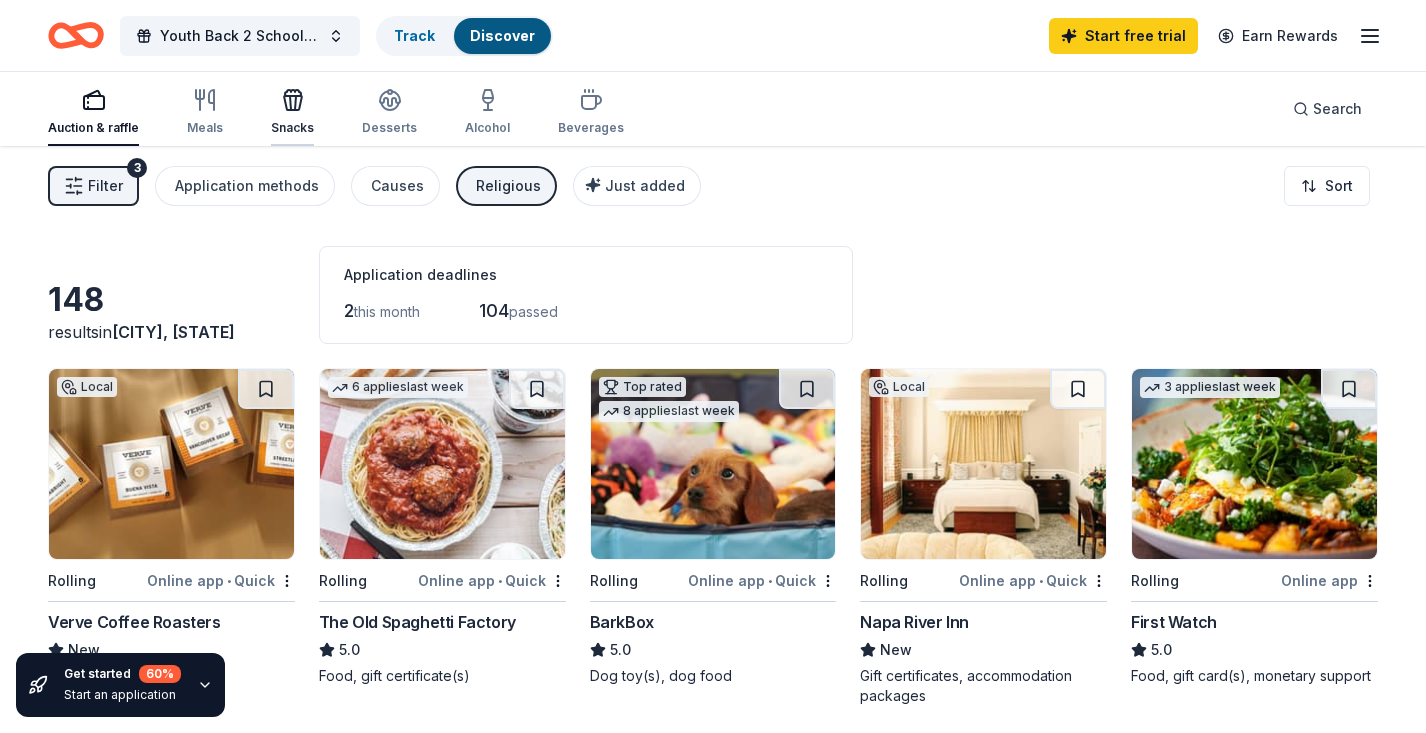 scroll, scrollTop: 0, scrollLeft: 0, axis: both 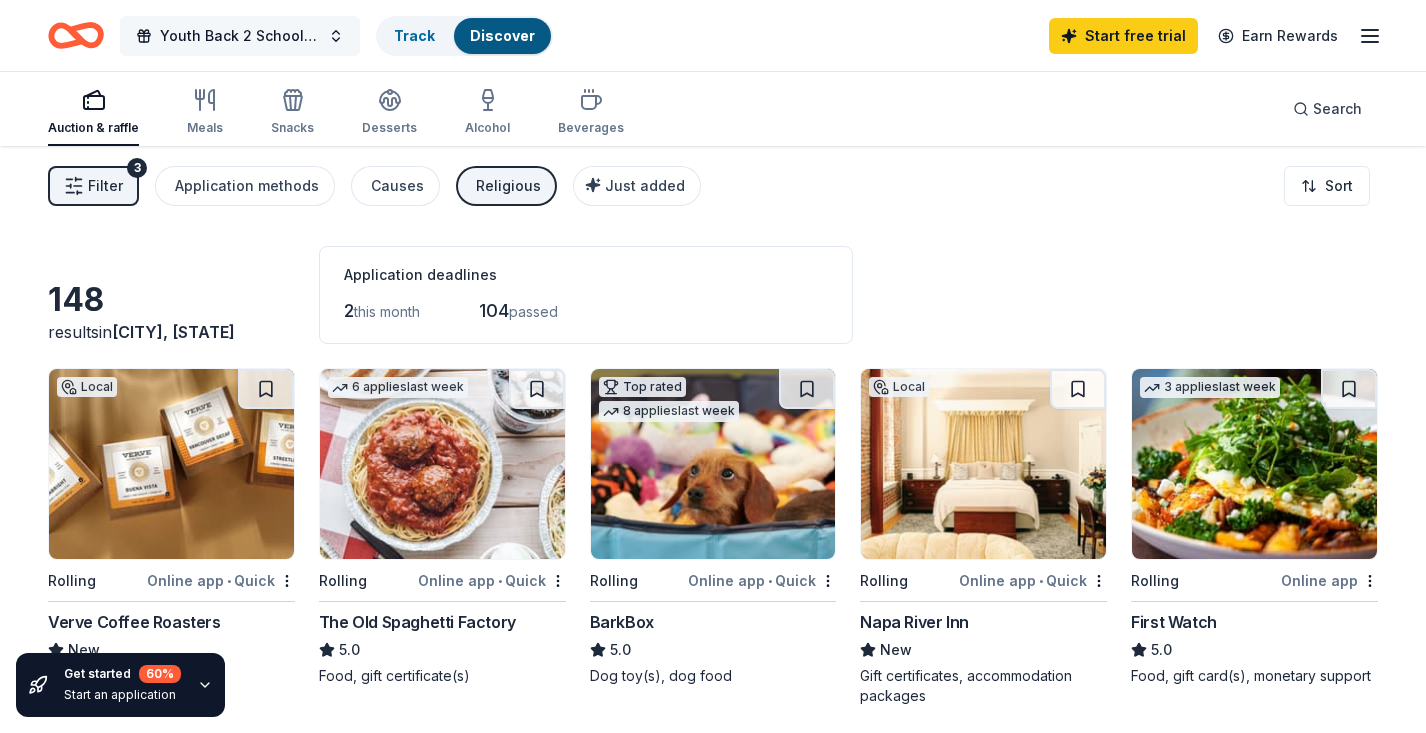 click on "Youth Back 2 School Night" at bounding box center [240, 36] 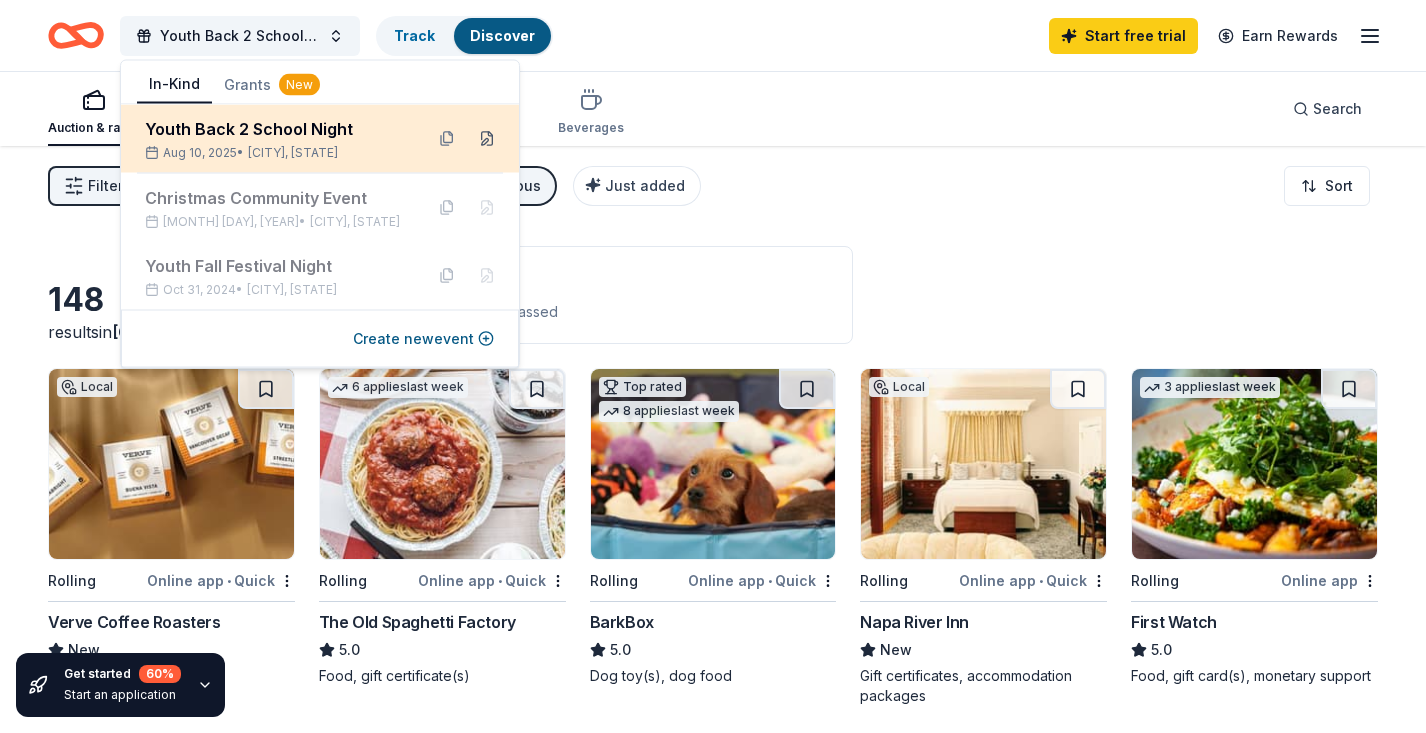 click at bounding box center (487, 139) 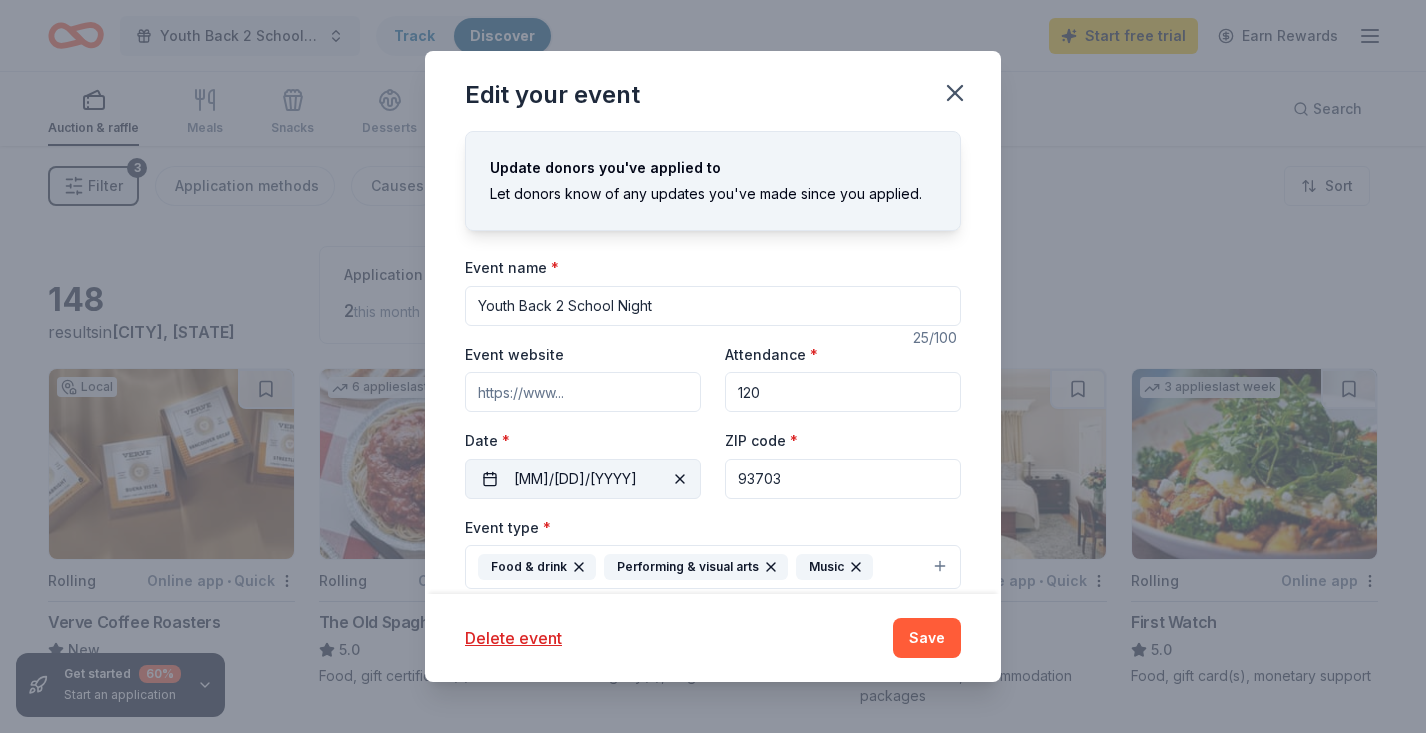 click on "08/10/2025" at bounding box center [583, 479] 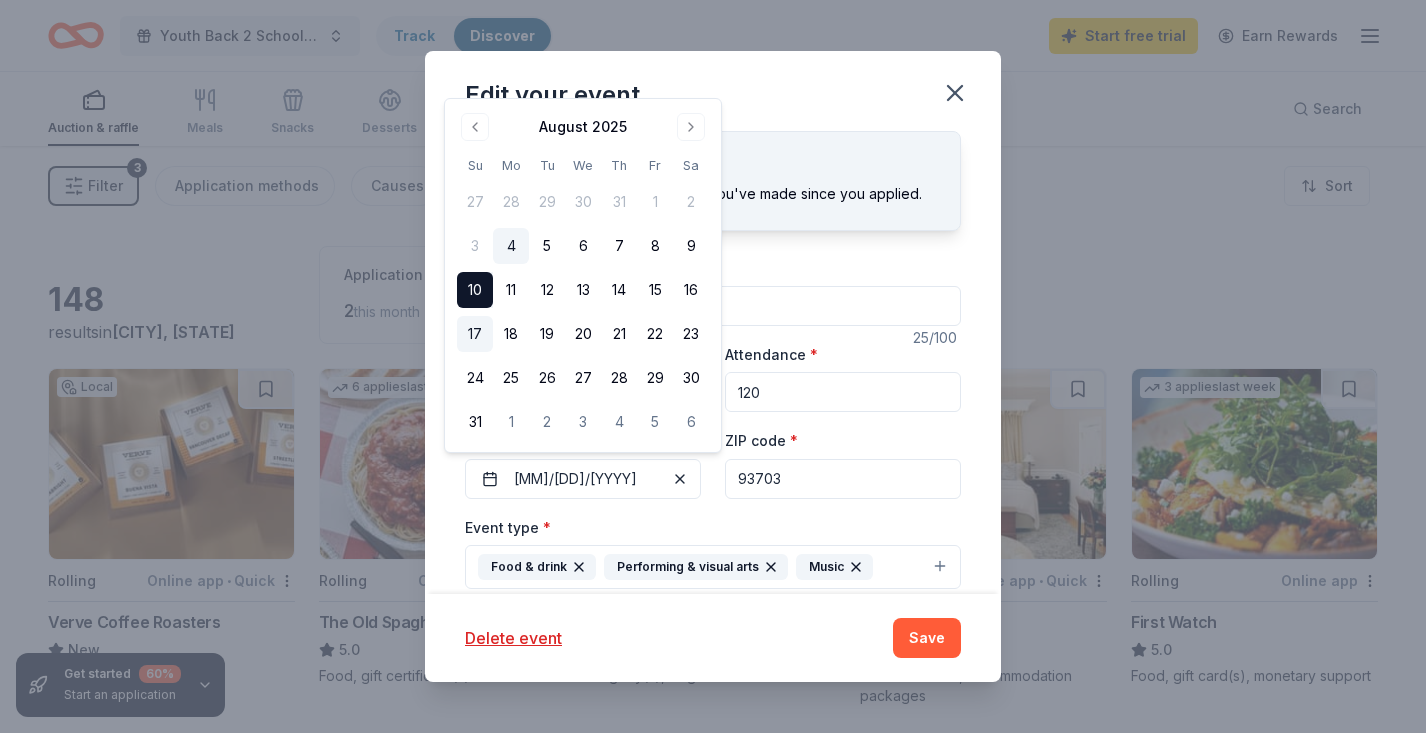 click on "17" at bounding box center [475, 334] 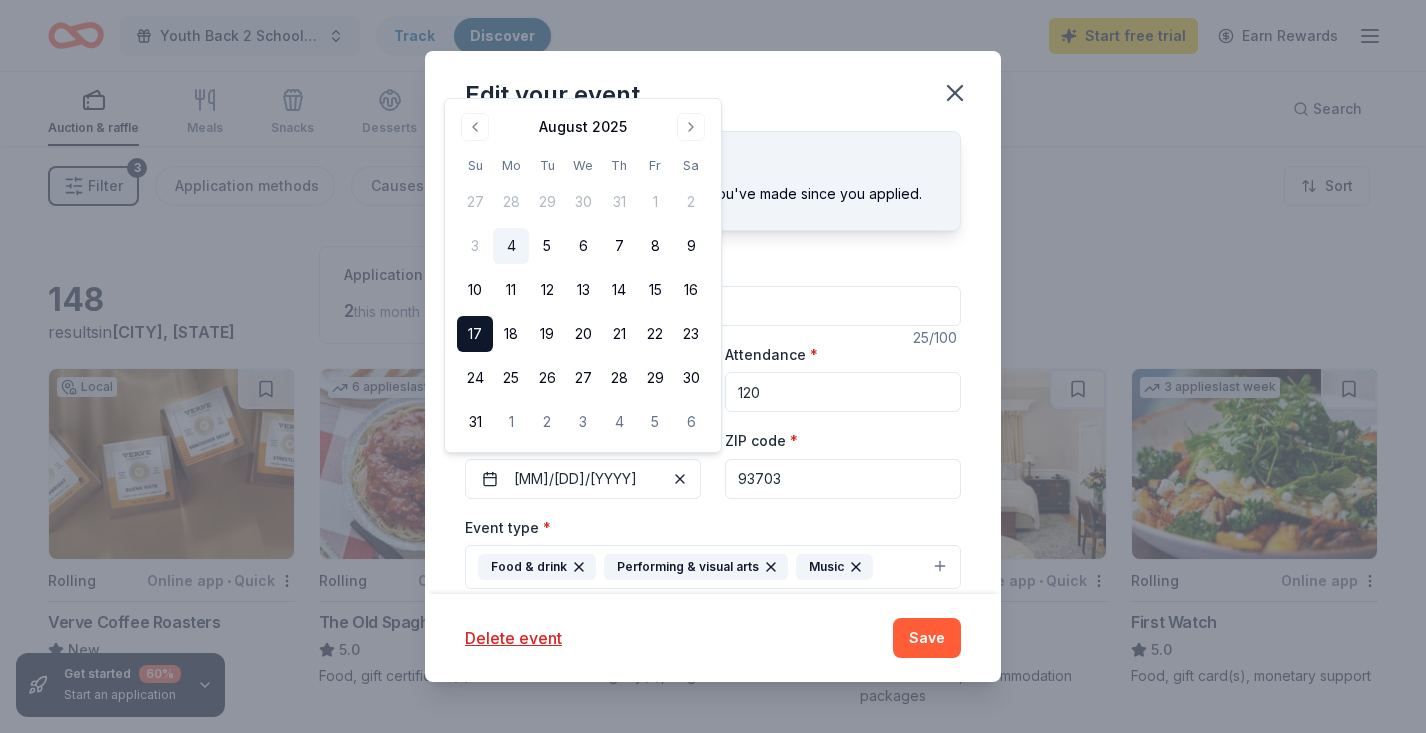drag, startPoint x: 913, startPoint y: 640, endPoint x: 949, endPoint y: 579, distance: 70.83079 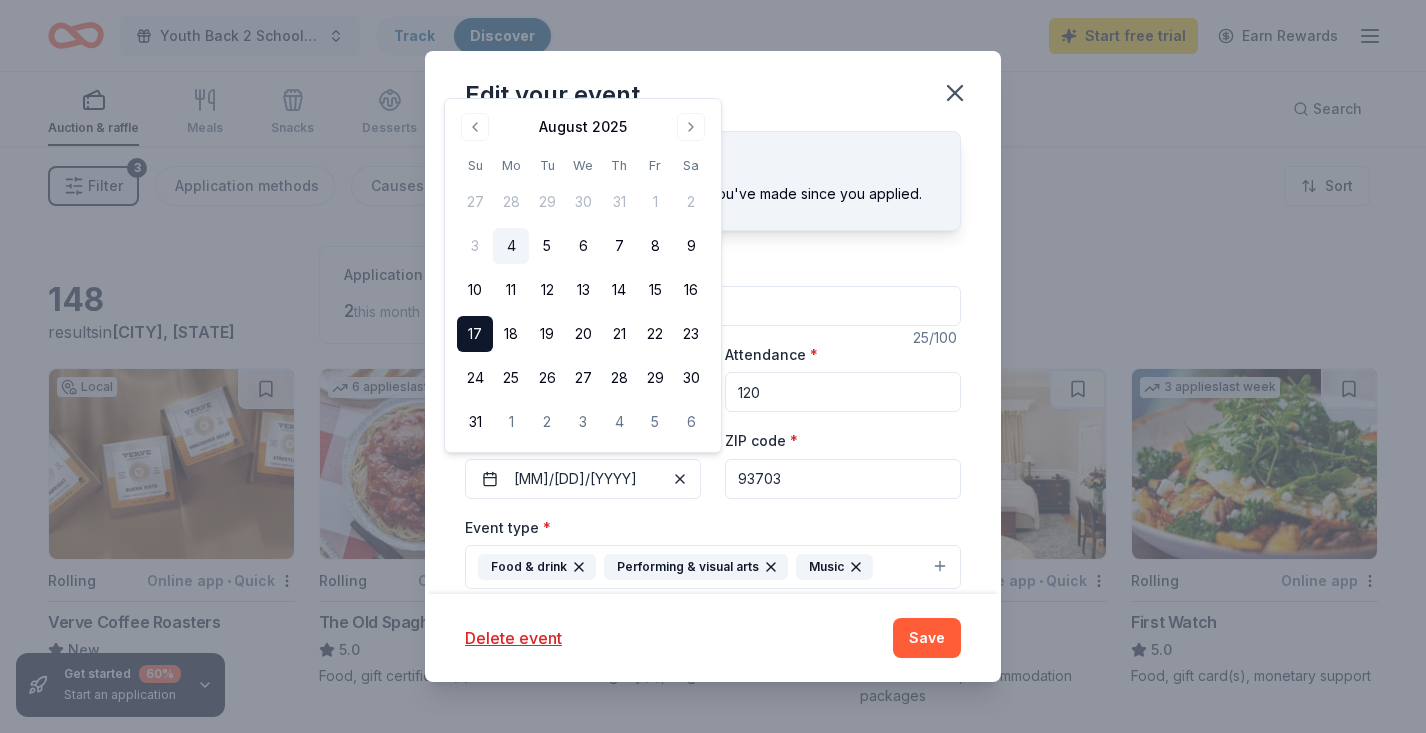 click on "Save" at bounding box center (927, 638) 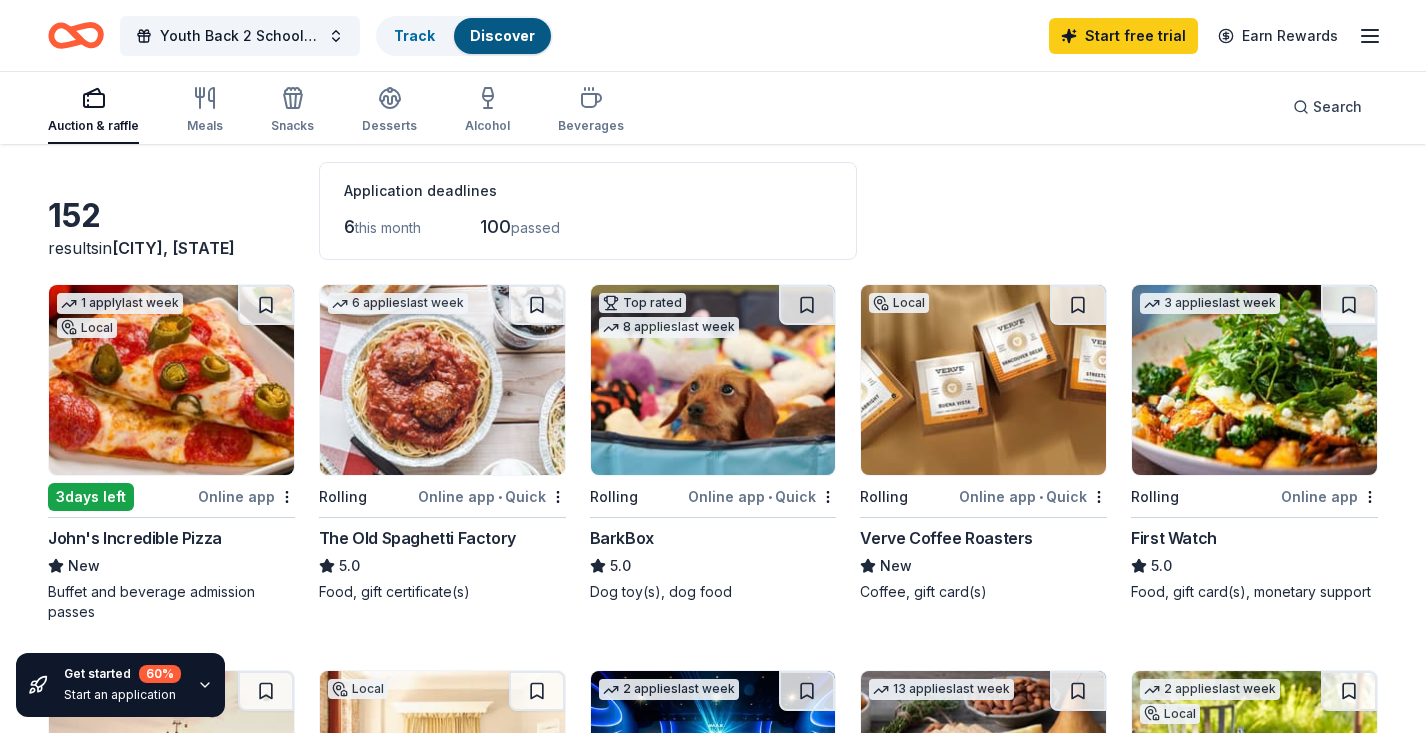 scroll, scrollTop: 100, scrollLeft: 0, axis: vertical 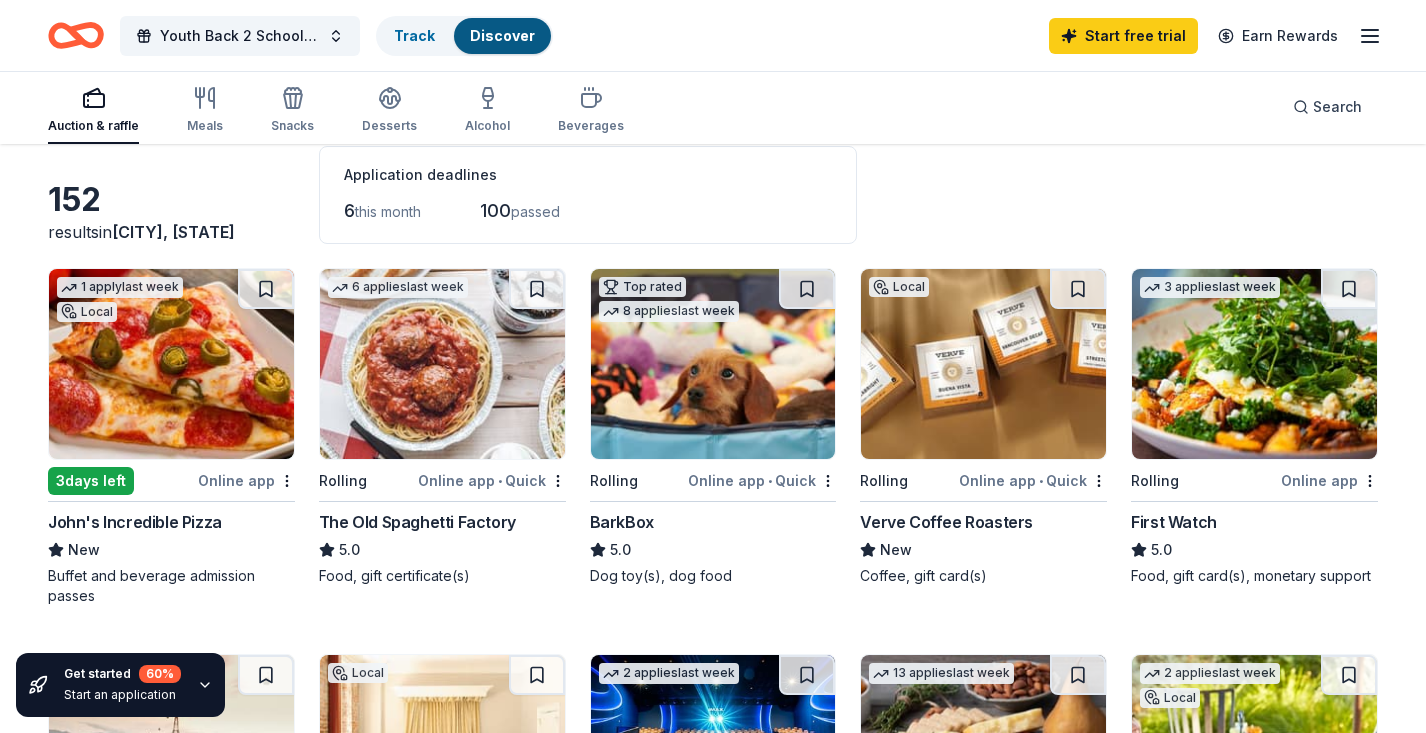 click at bounding box center (171, 364) 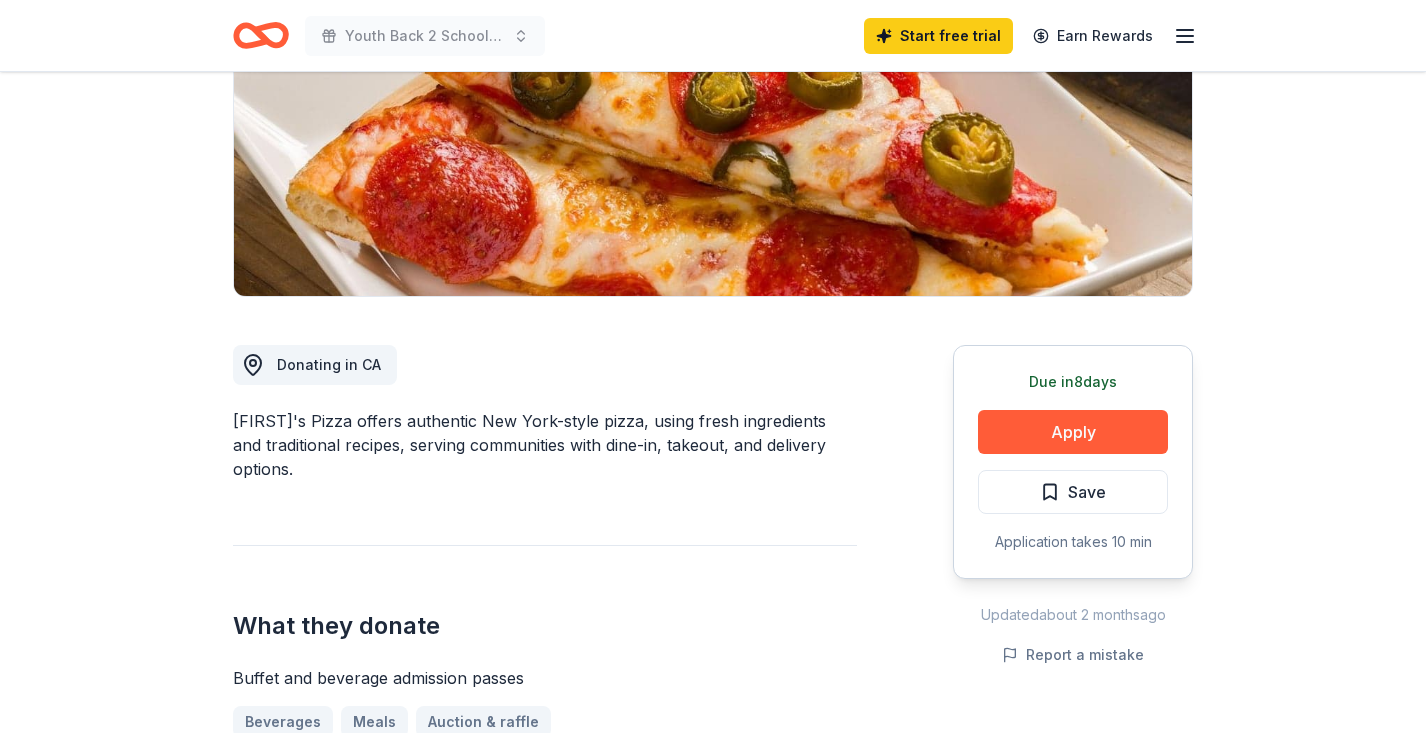 scroll, scrollTop: 316, scrollLeft: 0, axis: vertical 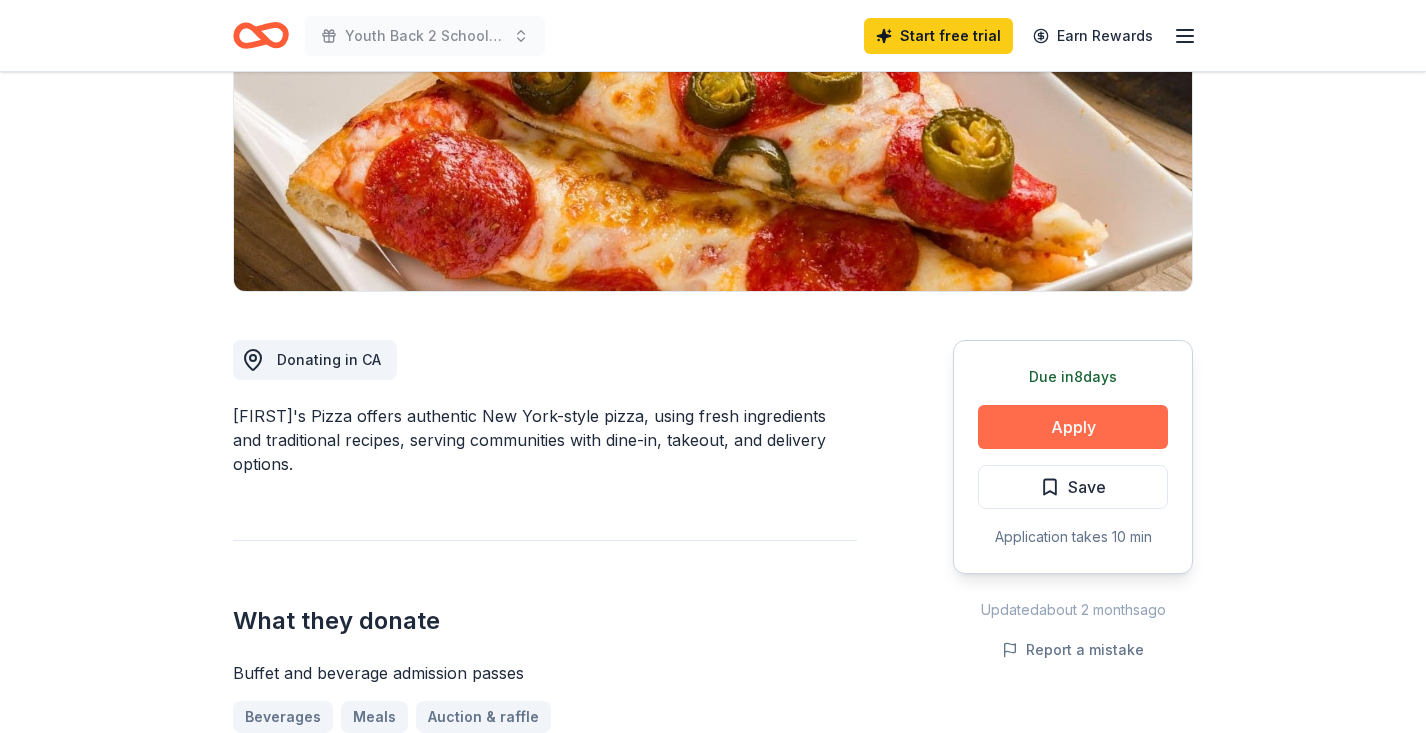 click on "Apply" at bounding box center (1073, 427) 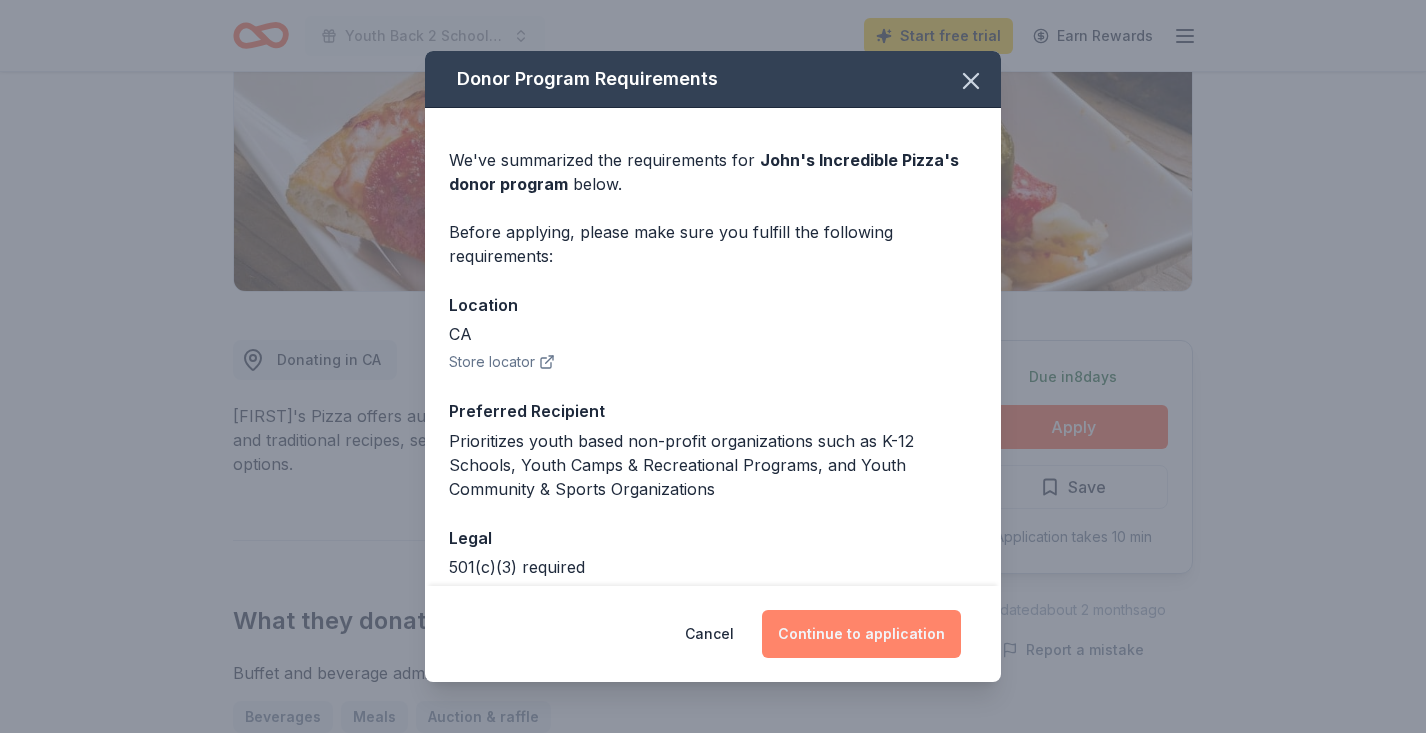 drag, startPoint x: 887, startPoint y: 630, endPoint x: 915, endPoint y: 614, distance: 32.24903 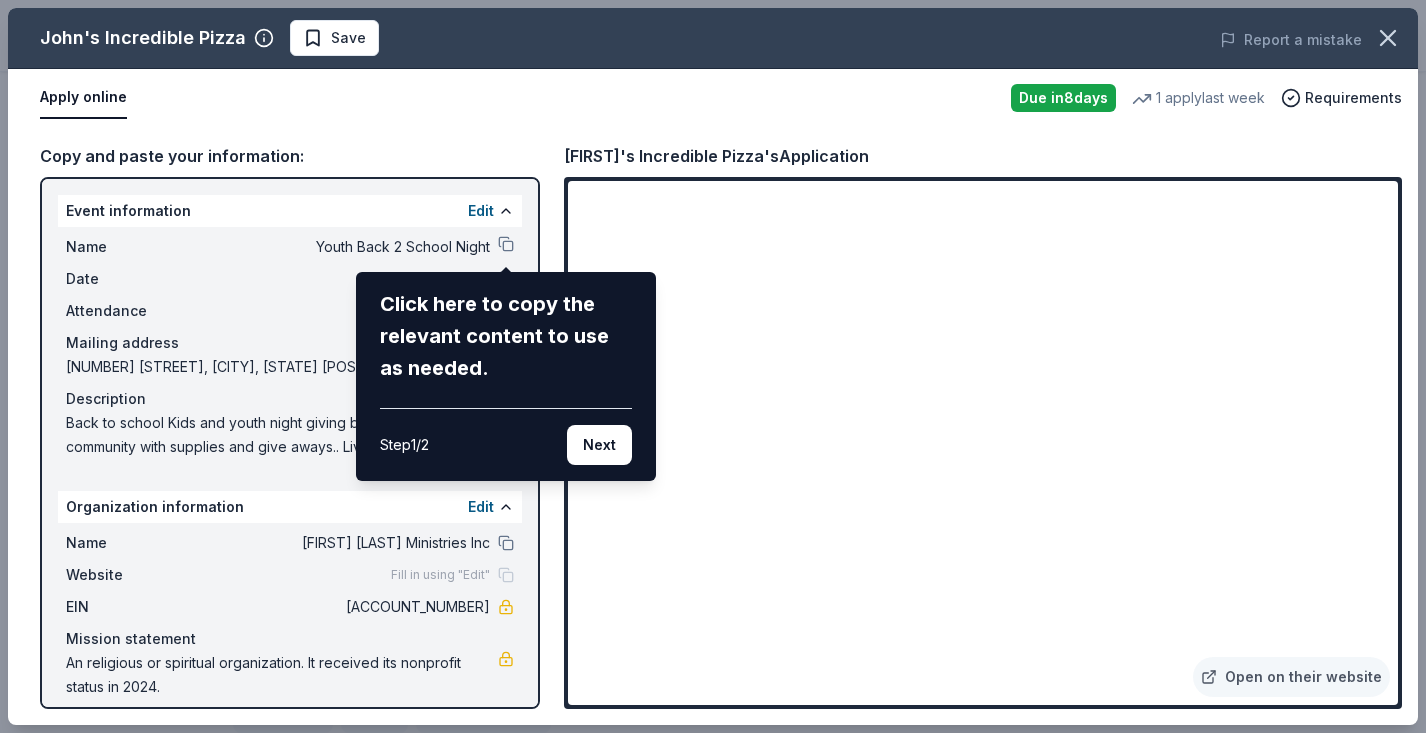drag, startPoint x: 616, startPoint y: 451, endPoint x: 649, endPoint y: 451, distance: 33 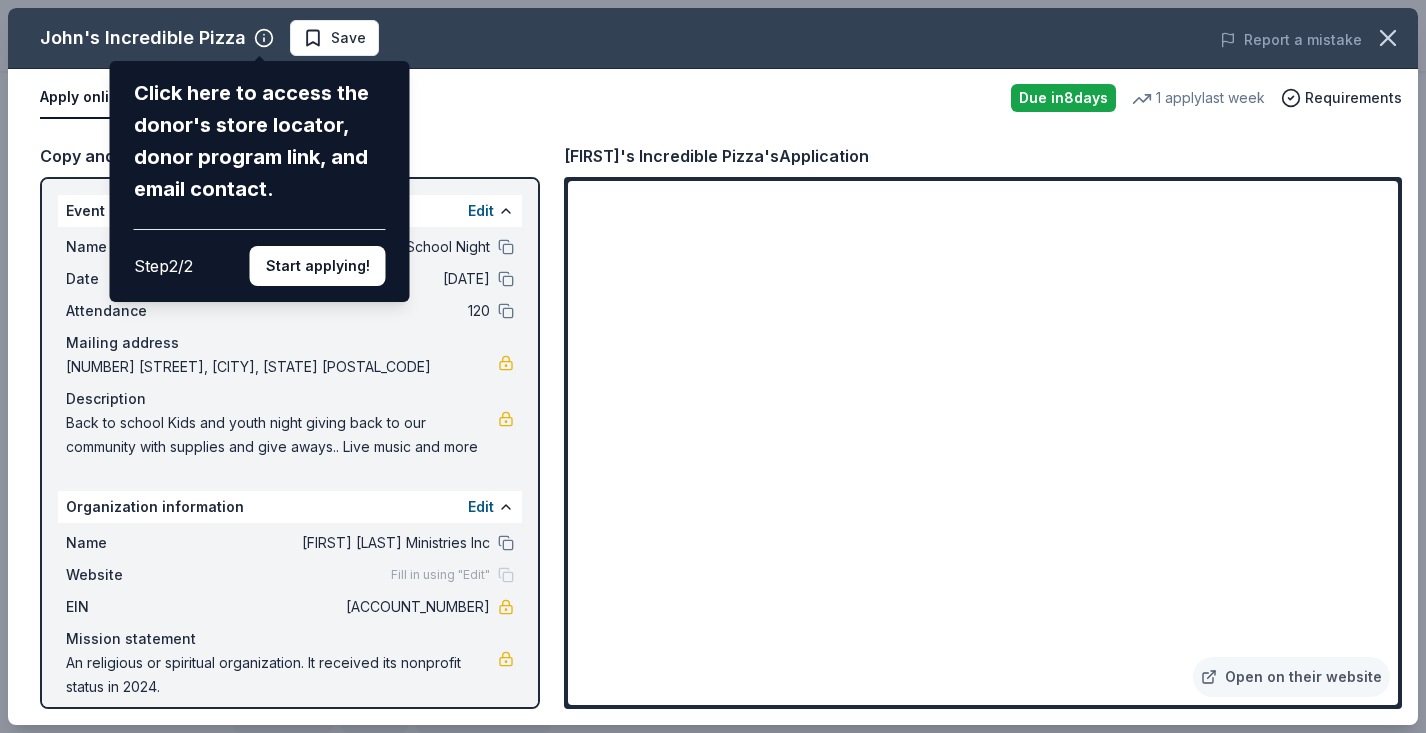 click on "Start applying!" at bounding box center (318, 266) 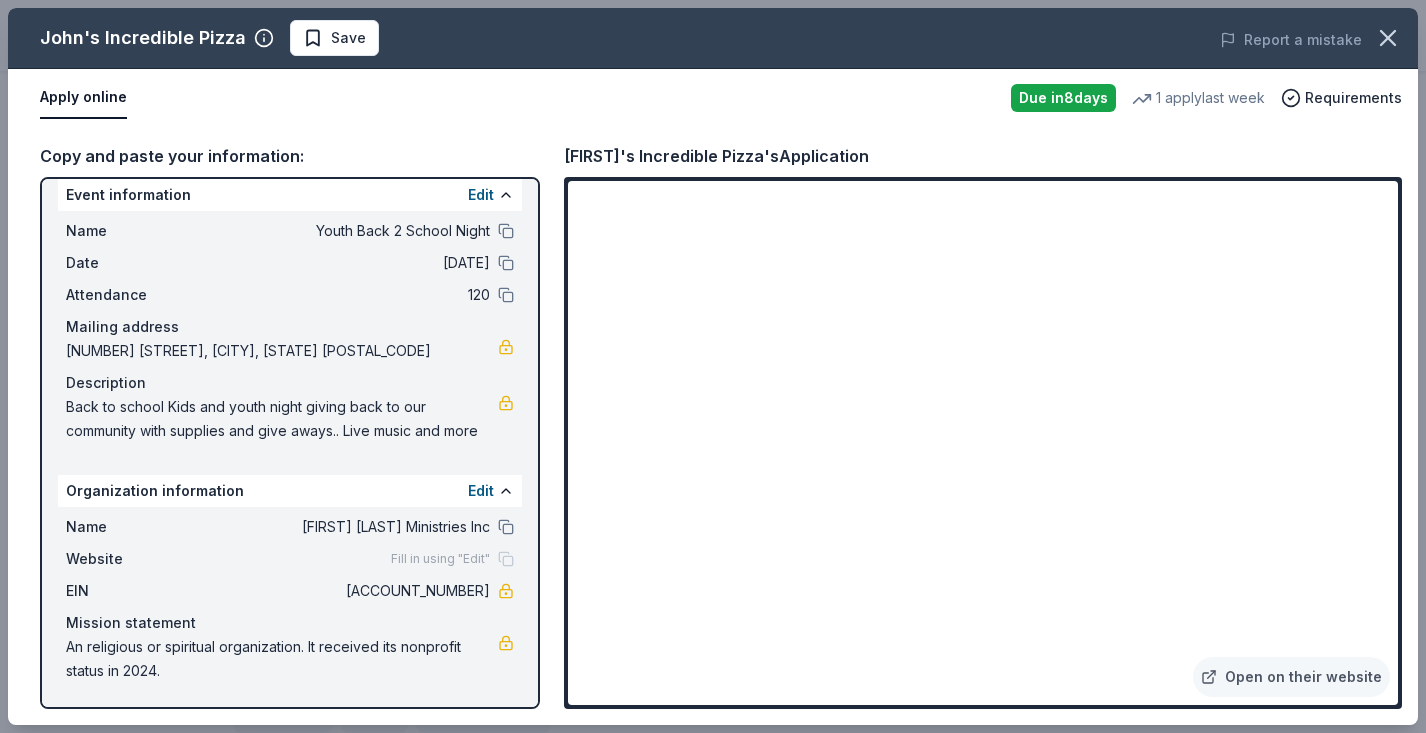 scroll, scrollTop: 16, scrollLeft: 0, axis: vertical 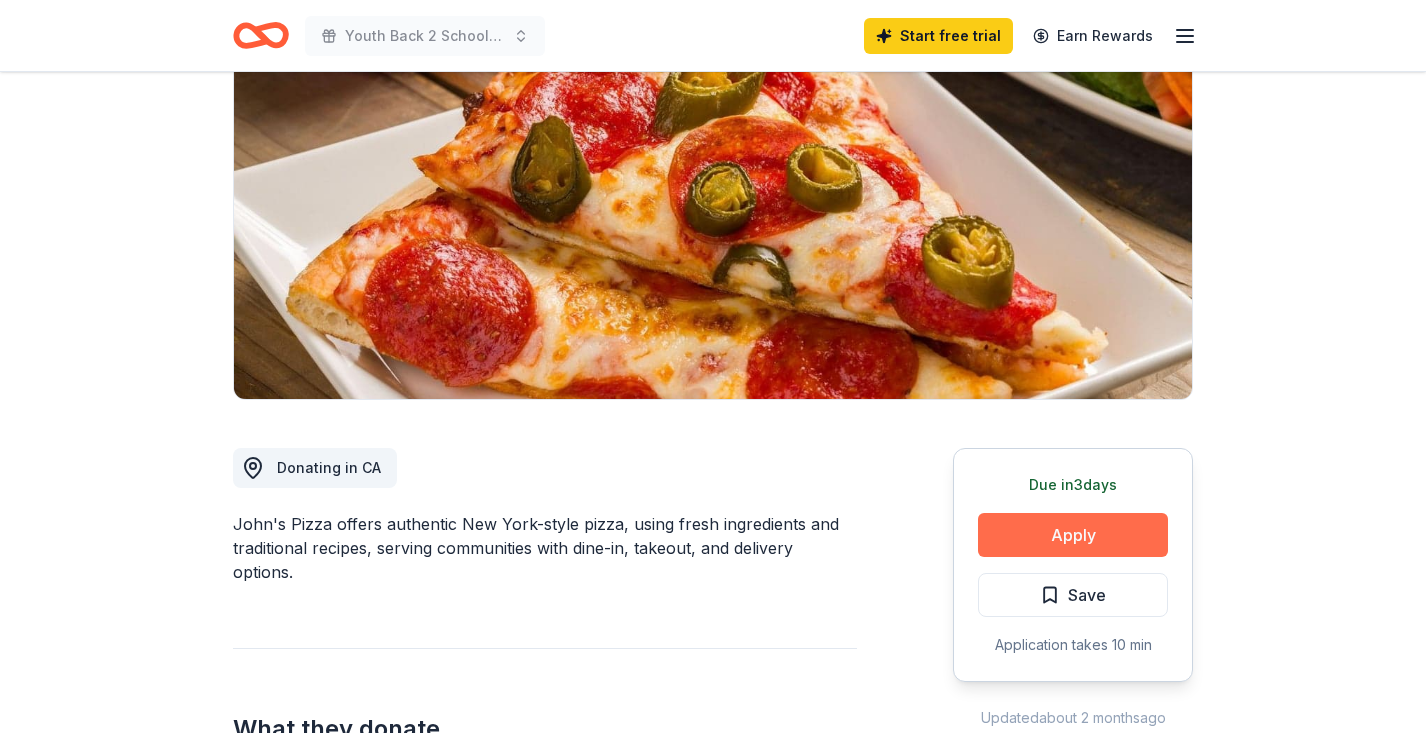 click on "Apply" at bounding box center [1073, 535] 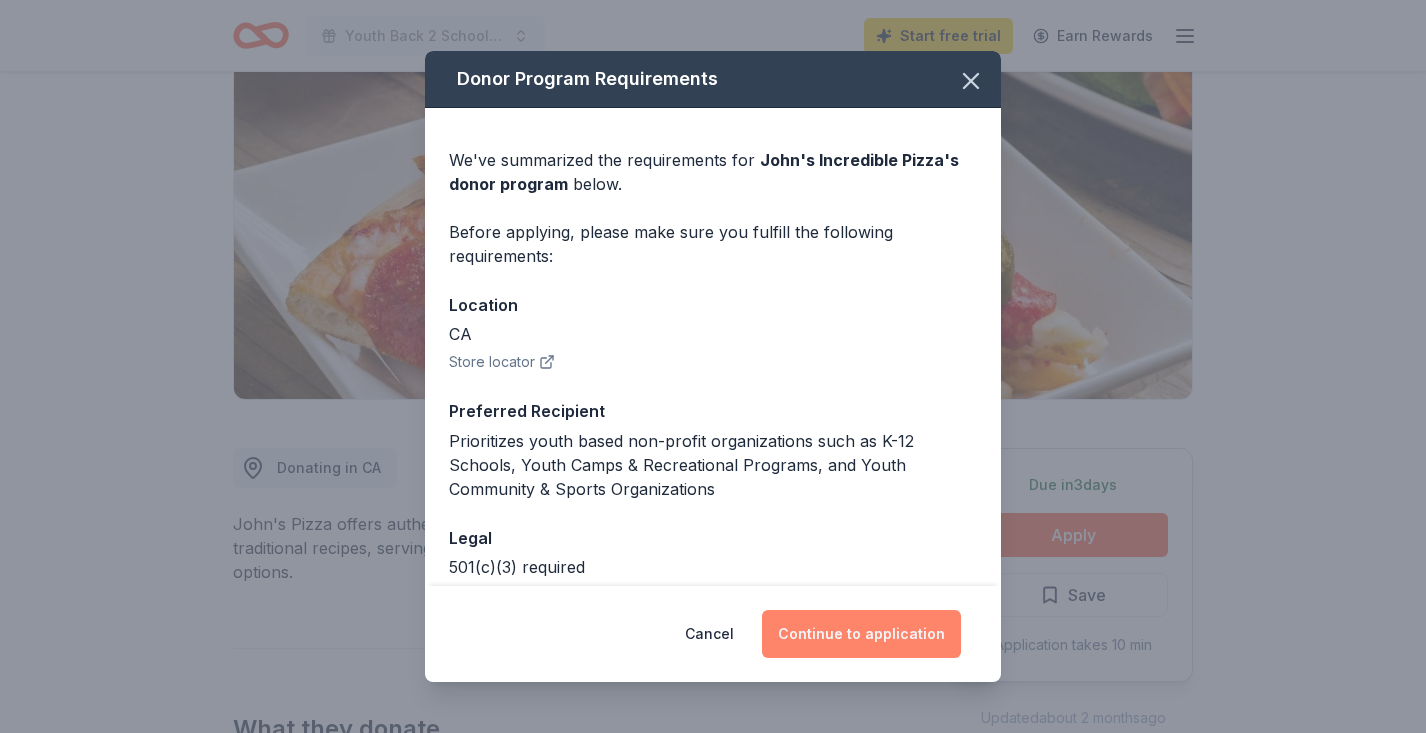 click on "Continue to application" at bounding box center (861, 634) 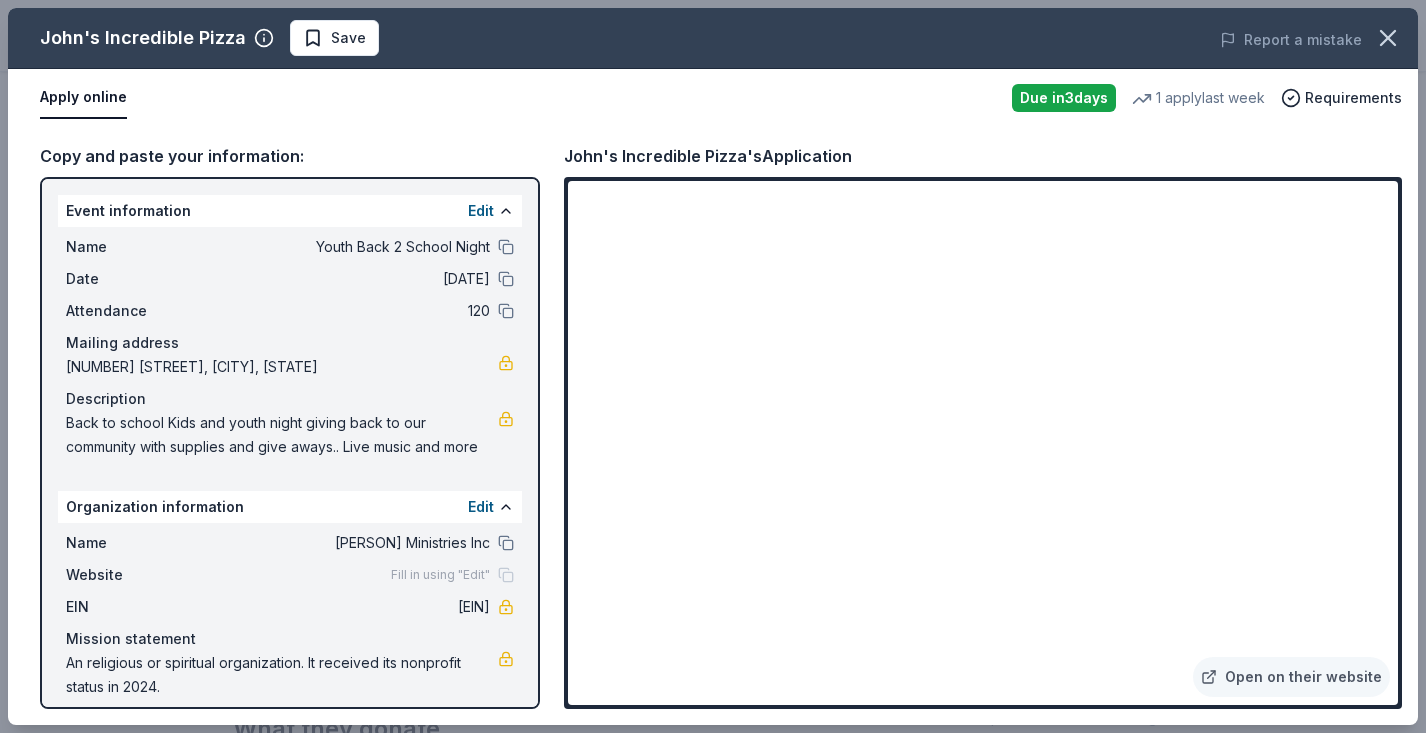 drag, startPoint x: 412, startPoint y: 607, endPoint x: 487, endPoint y: 604, distance: 75.059975 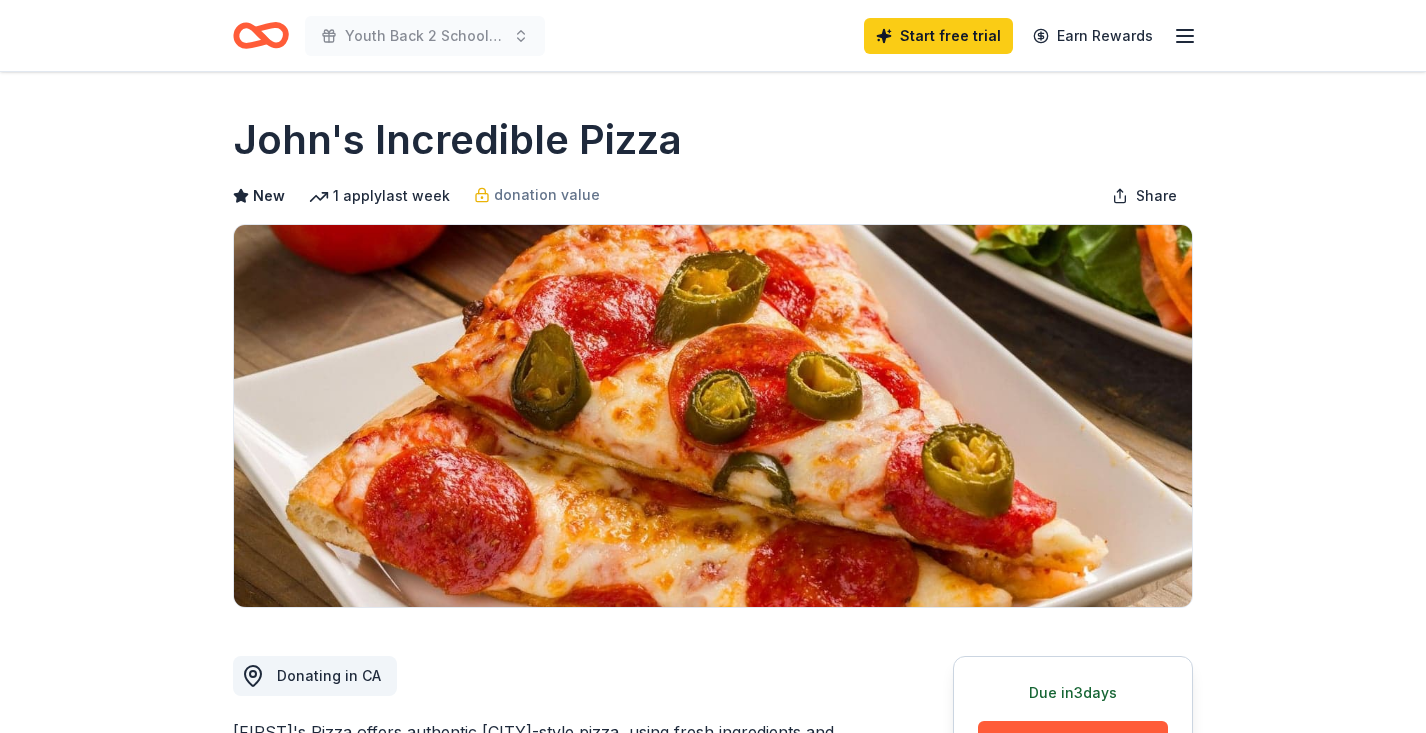 scroll, scrollTop: 208, scrollLeft: 0, axis: vertical 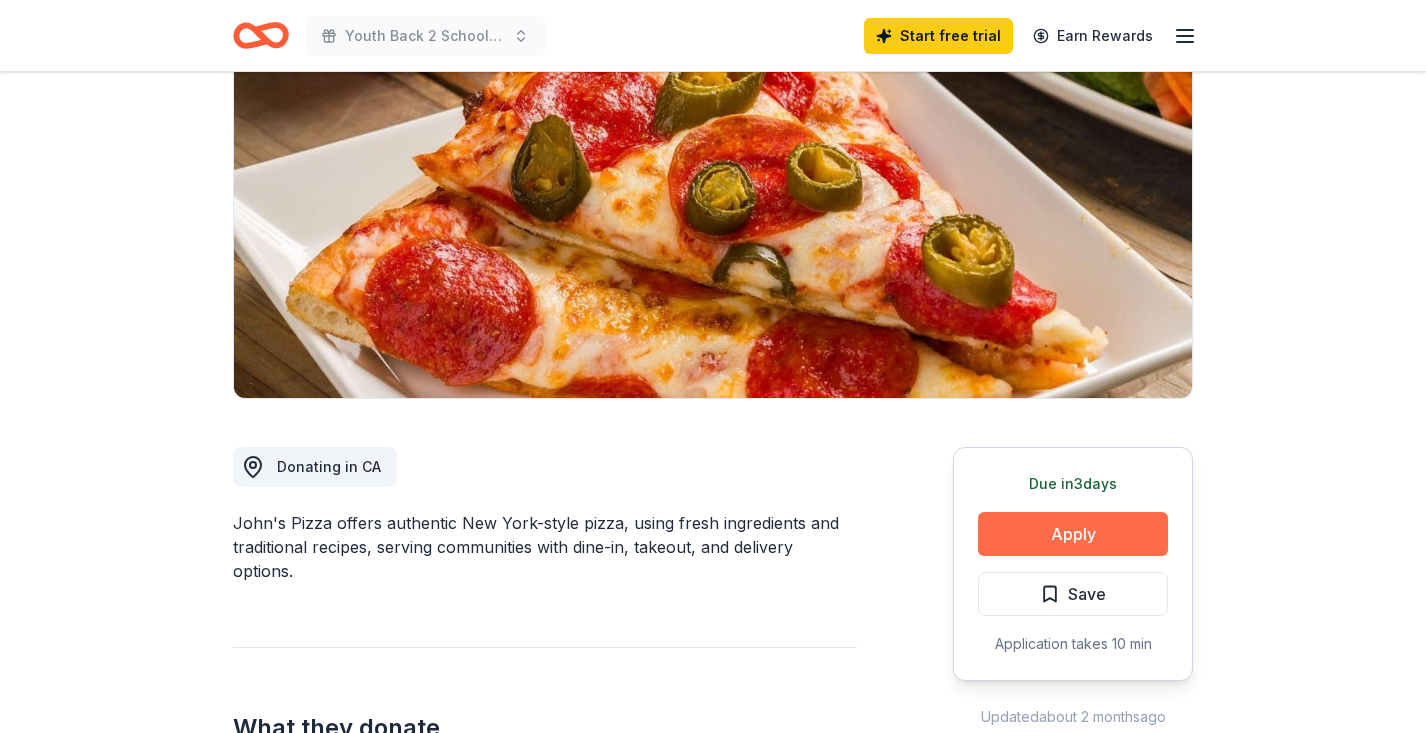 click on "Apply" at bounding box center (1073, 534) 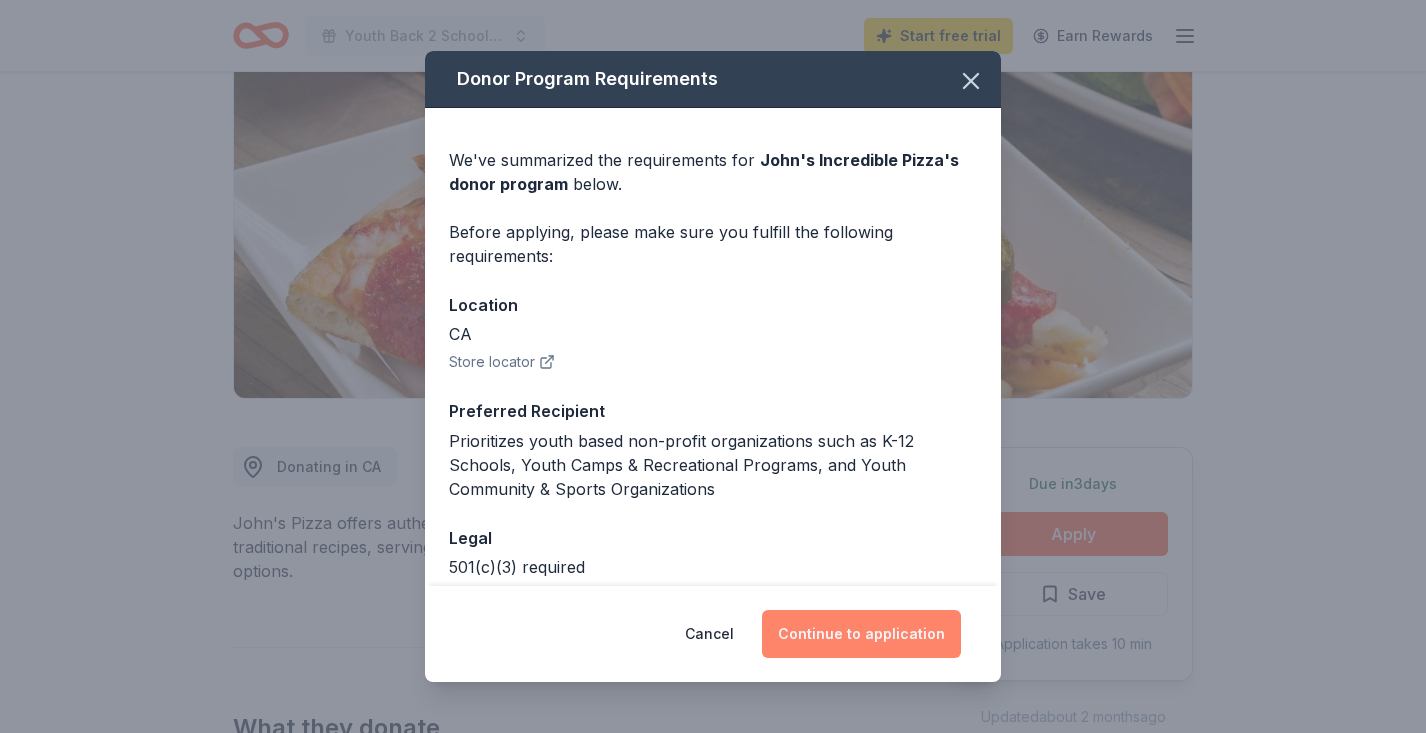 click on "Continue to application" at bounding box center [861, 634] 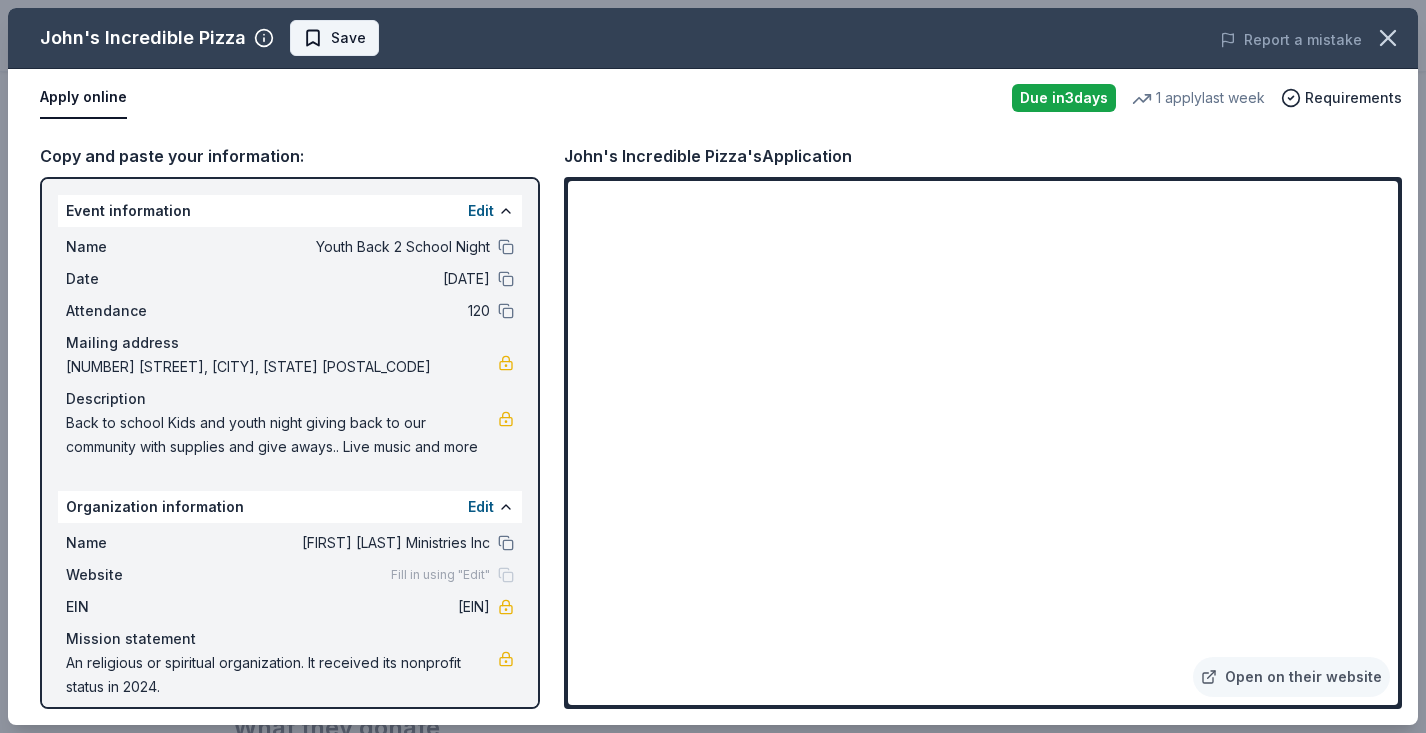 click on "Save" at bounding box center [348, 38] 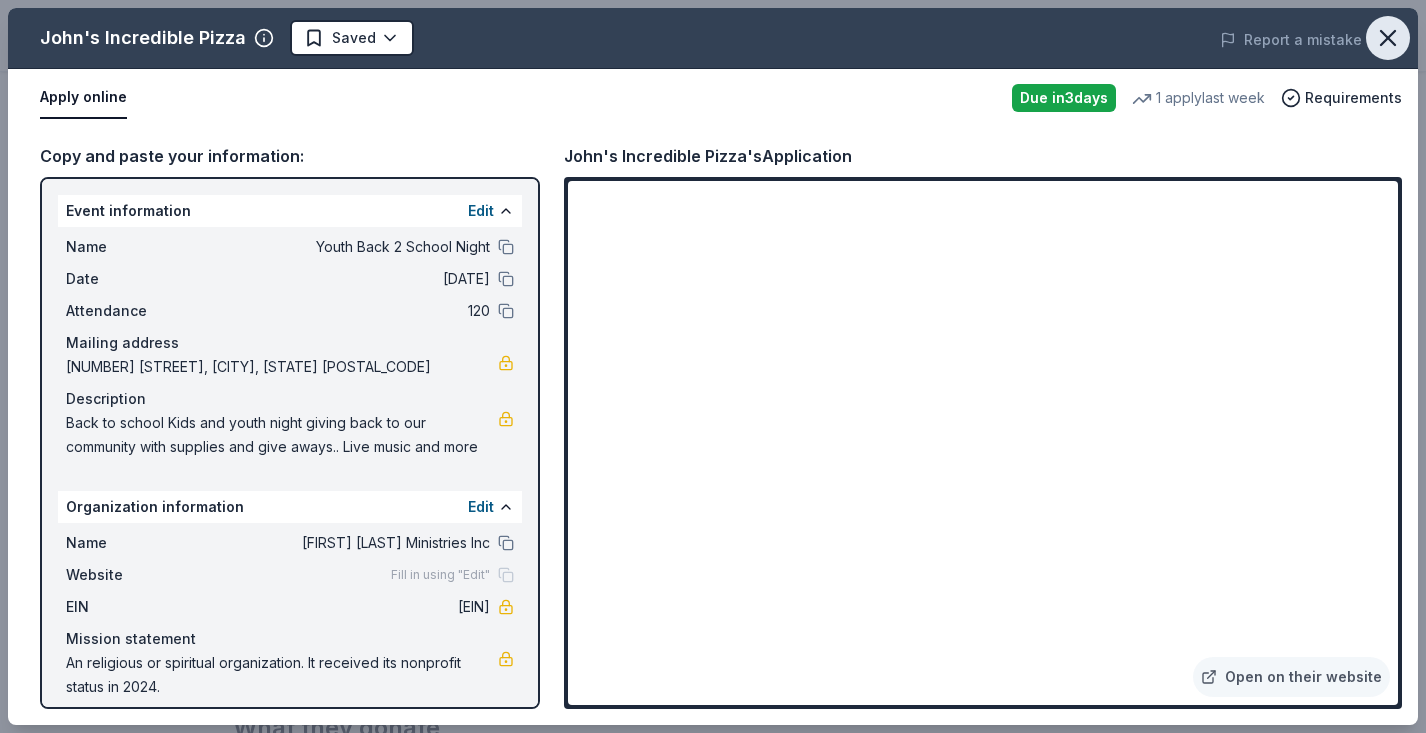 click 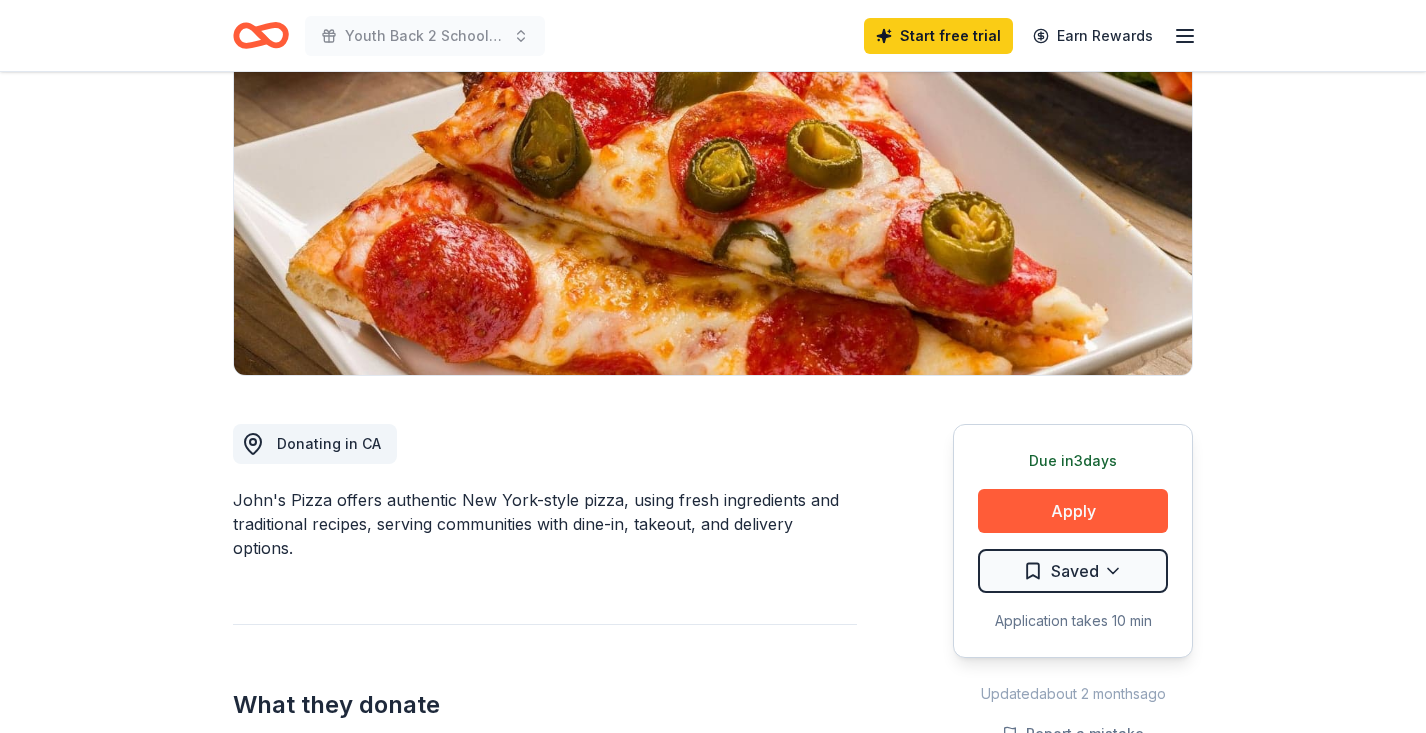 scroll, scrollTop: 298, scrollLeft: 0, axis: vertical 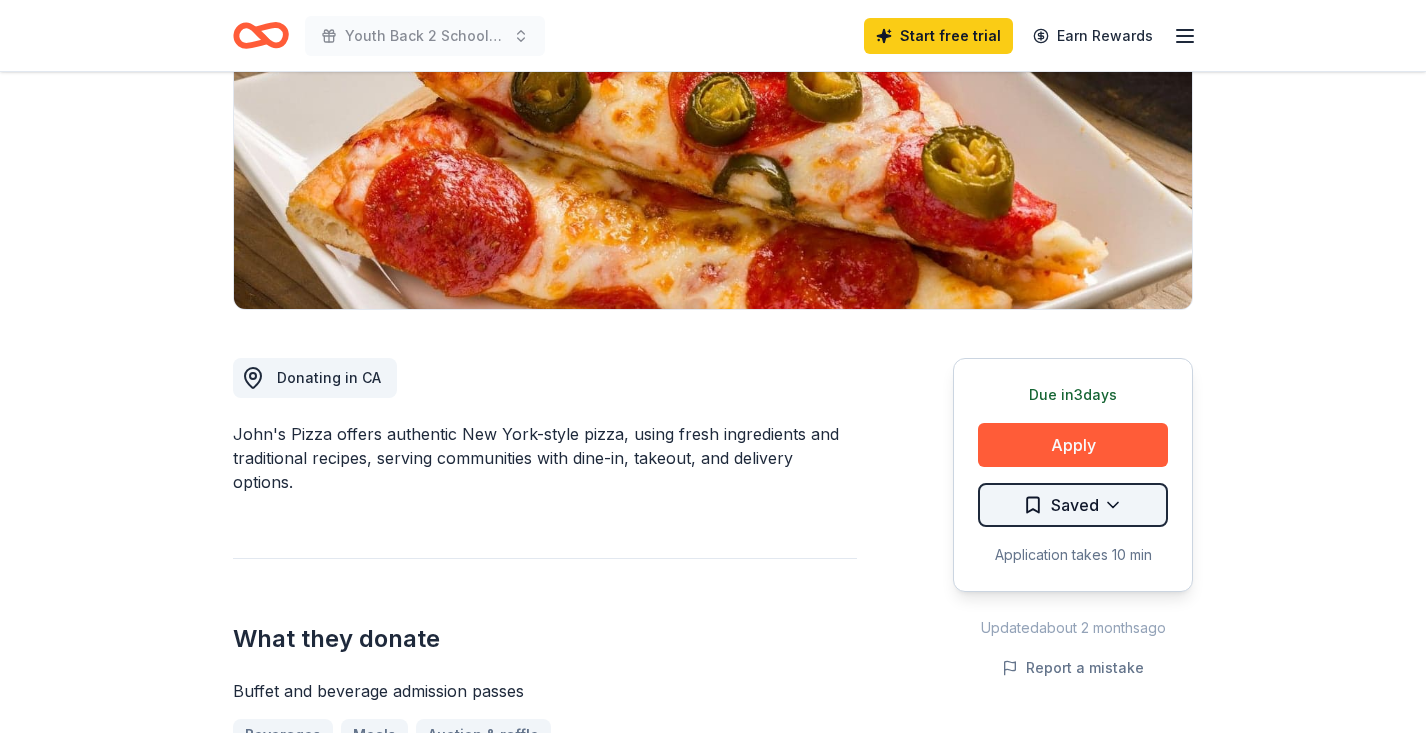 click on "Youth Back 2 School Night Start free  trial Earn Rewards Due in  3  days Share John's Incredible Pizza New 1   apply  last week donation value Share Donating in CA John's Pizza offers authentic New York-style pizza, using fresh ingredients and traditional recipes, serving communities with dine-in, takeout, and delivery options. What they donate Buffet and beverage admission passes Beverages Meals Auction & raffle Donation is small & easy to send to guests Who they donate to  Preferred Prioritizes youth based non-profit organizations such as K-12 Schools, Youth Camps & Recreational Programs, and Youth Community & Sports Organizations Children Education Wellness & Fitness 501(c)(3) required donation value (average) 20% 70% 0% 10% $xx - $xx $xx - $xx $xx - $xx $xx - $xx Start free Pro trial to view approval rates and average donation values Due in  3  days Apply Saved Application takes 10 min Updated  about 2 months  ago Report a mistake New Be the first to review this company! Leave a review Similar donors 5.0" at bounding box center [713, 68] 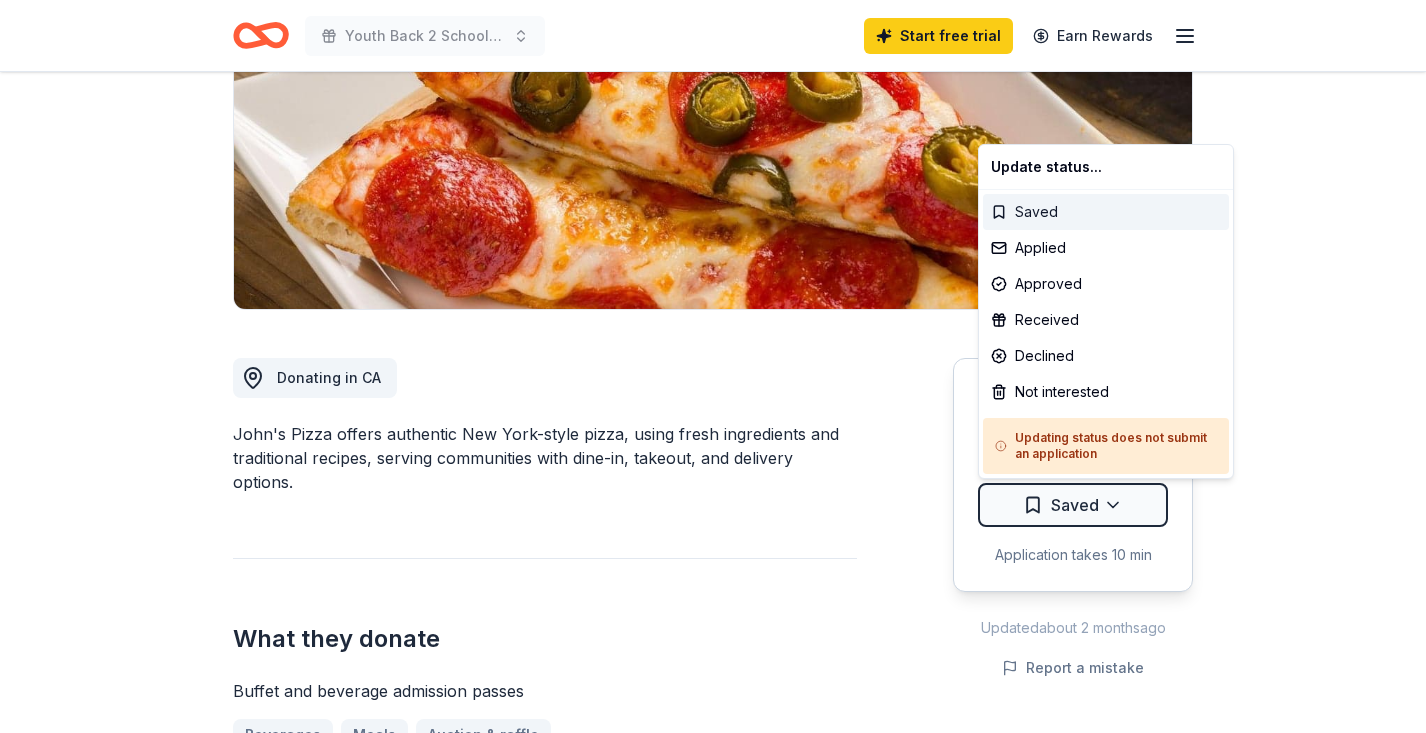 drag, startPoint x: 1031, startPoint y: 214, endPoint x: 1024, endPoint y: 238, distance: 25 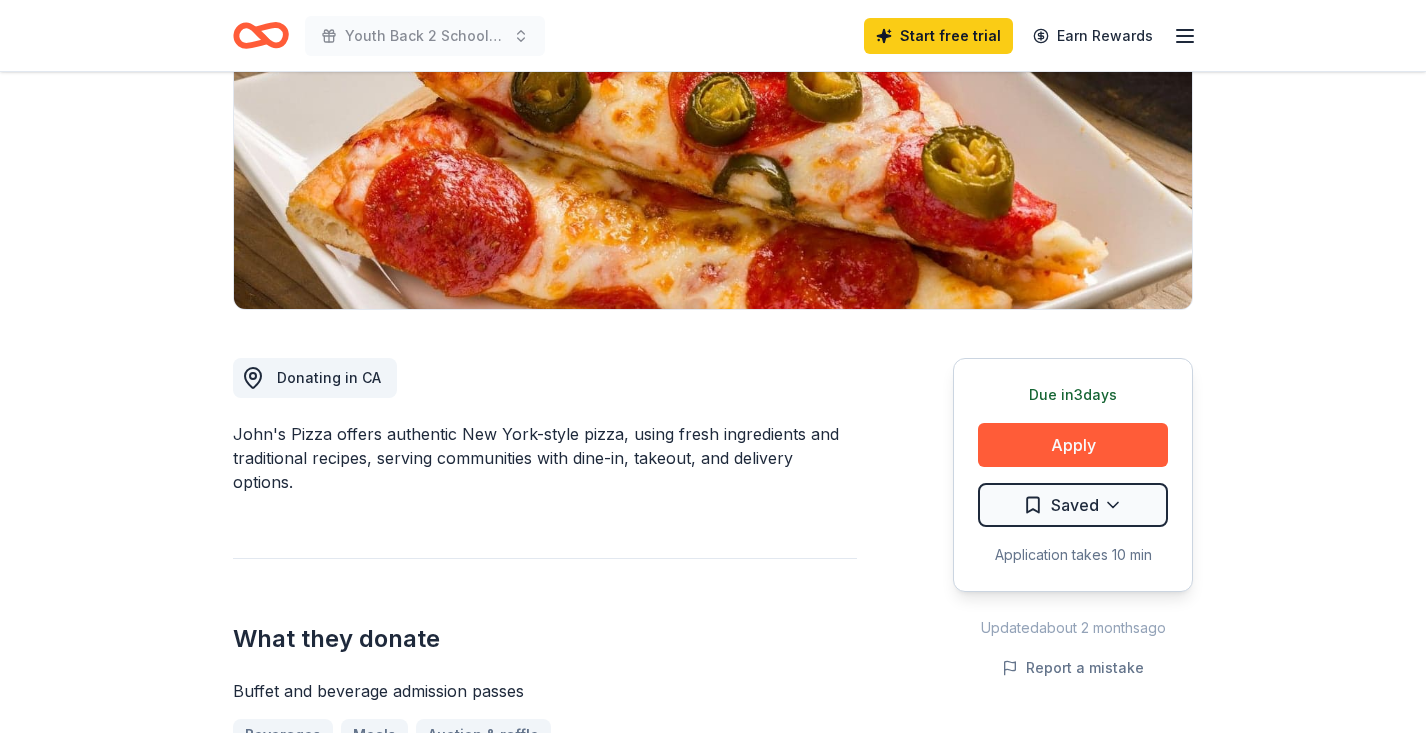 click on "John's Pizza offers authentic New York-style pizza, using fresh ingredients and traditional recipes, serving communities with dine-in, takeout, and delivery options." at bounding box center (545, 458) 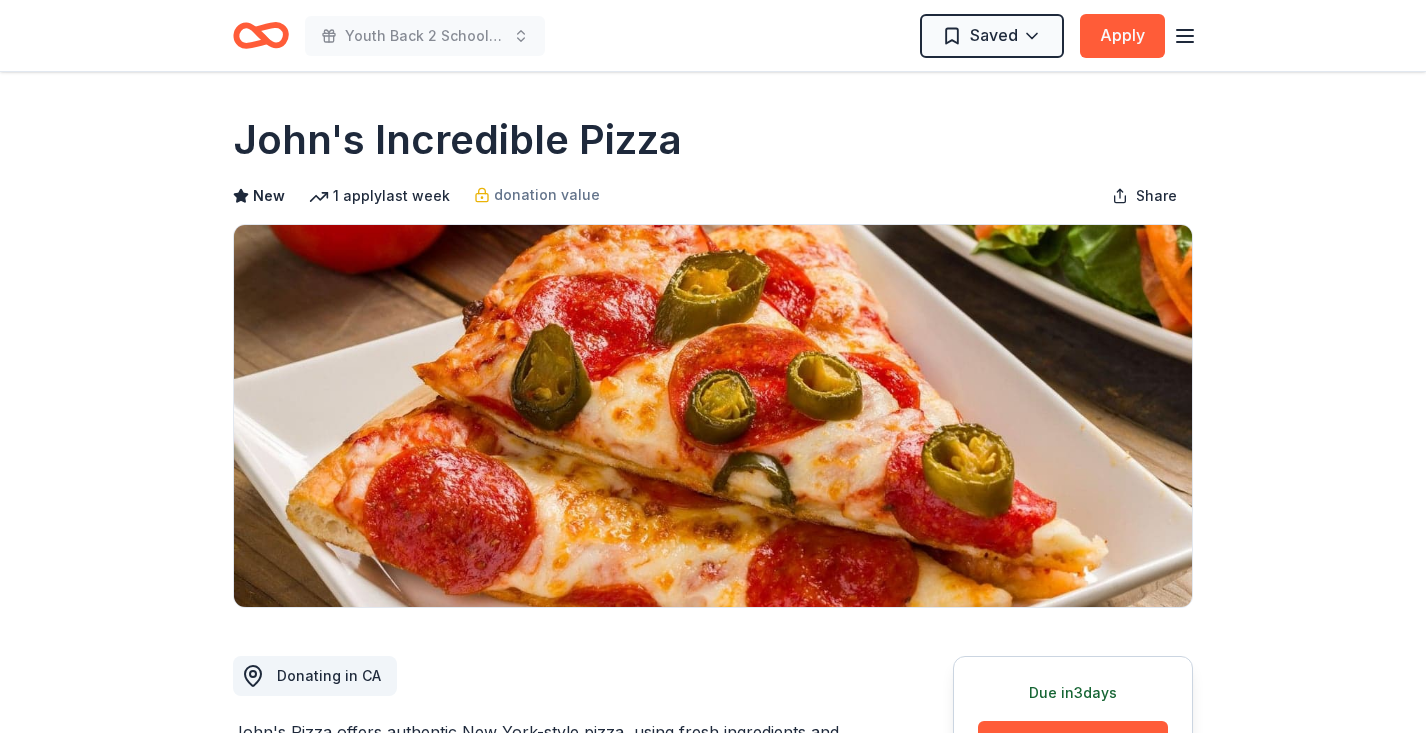 scroll, scrollTop: 0, scrollLeft: 0, axis: both 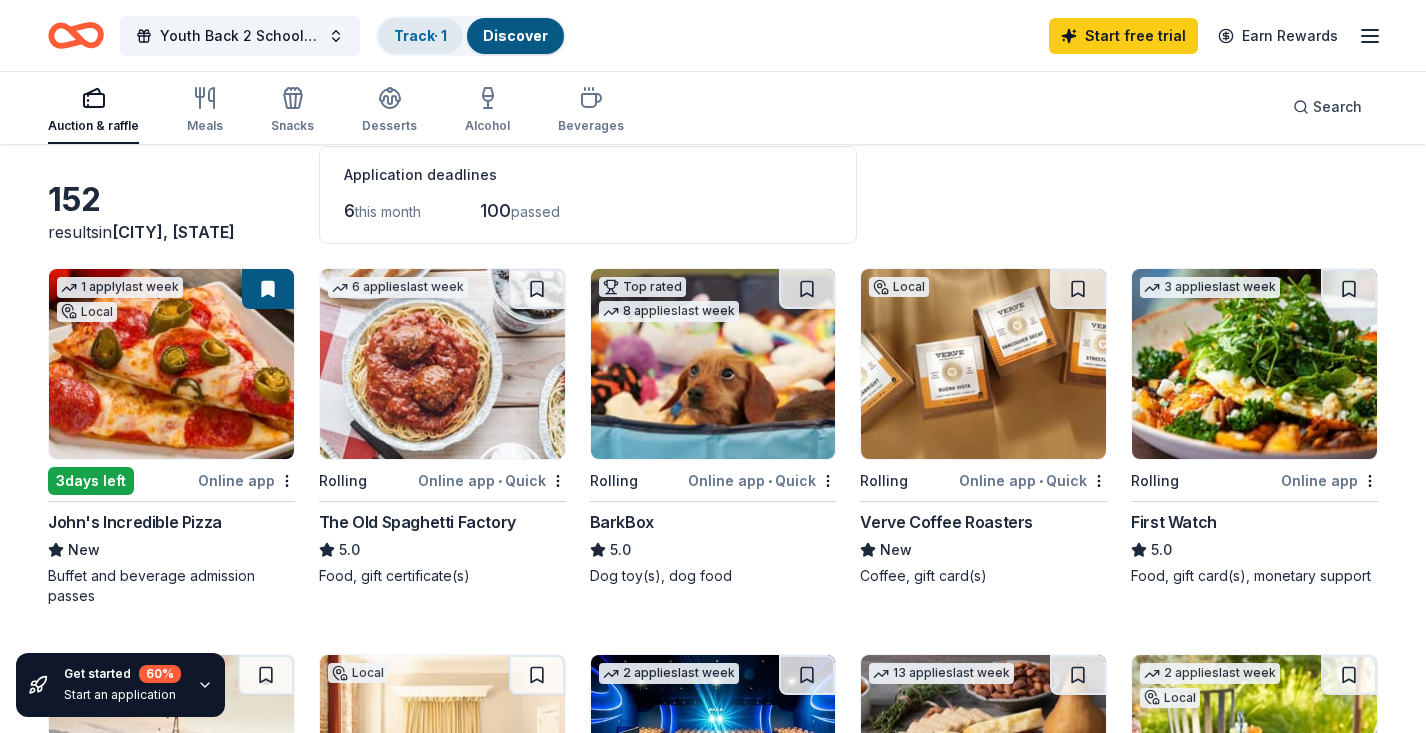 click on "Track  · 1" at bounding box center (420, 36) 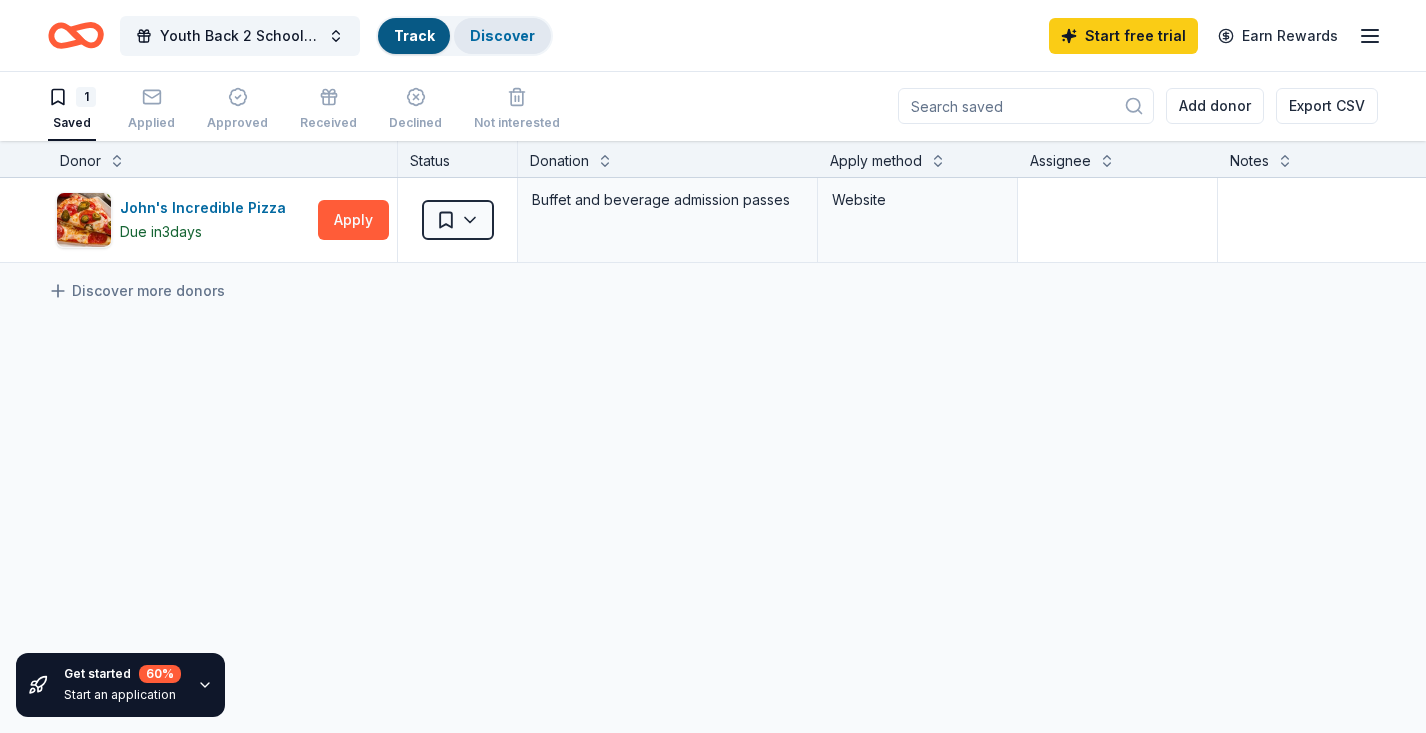 scroll, scrollTop: 1, scrollLeft: 0, axis: vertical 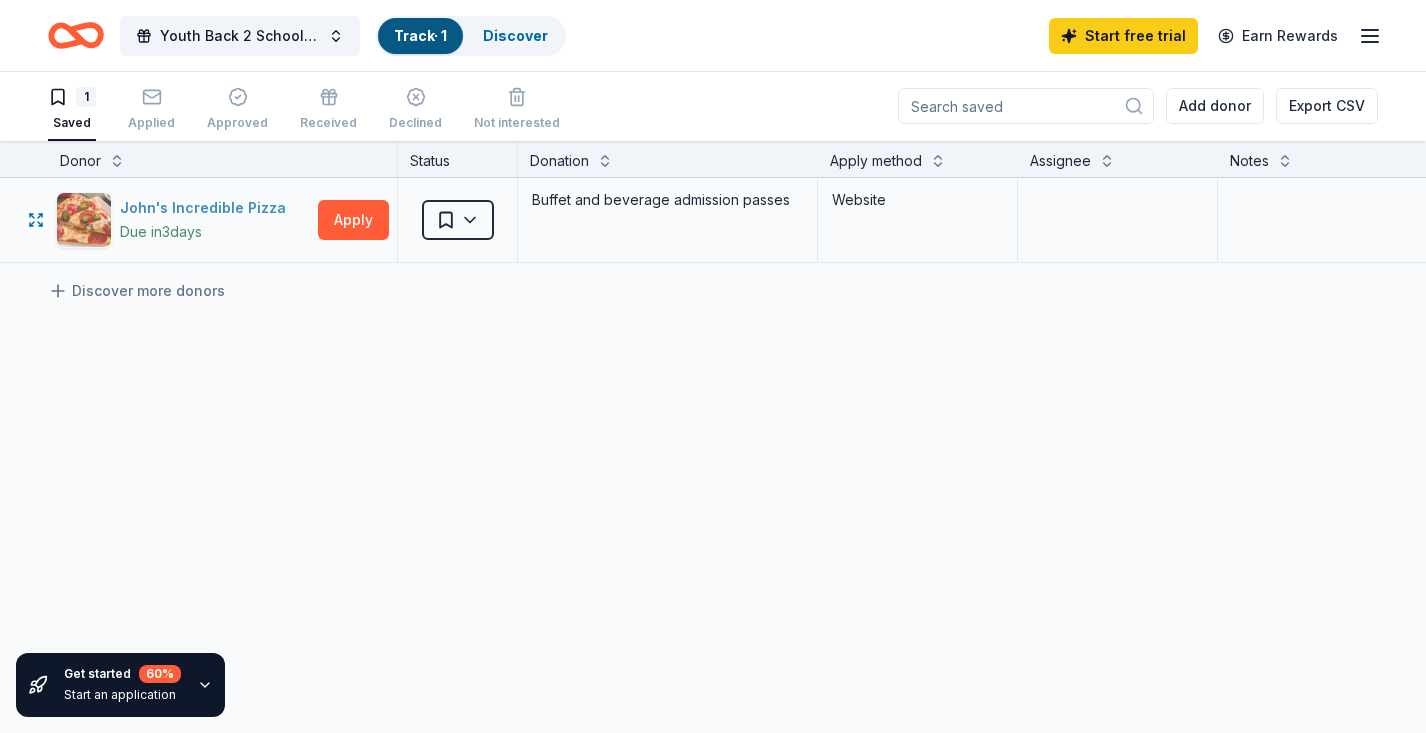 click on "Due in  3  days" at bounding box center [161, 232] 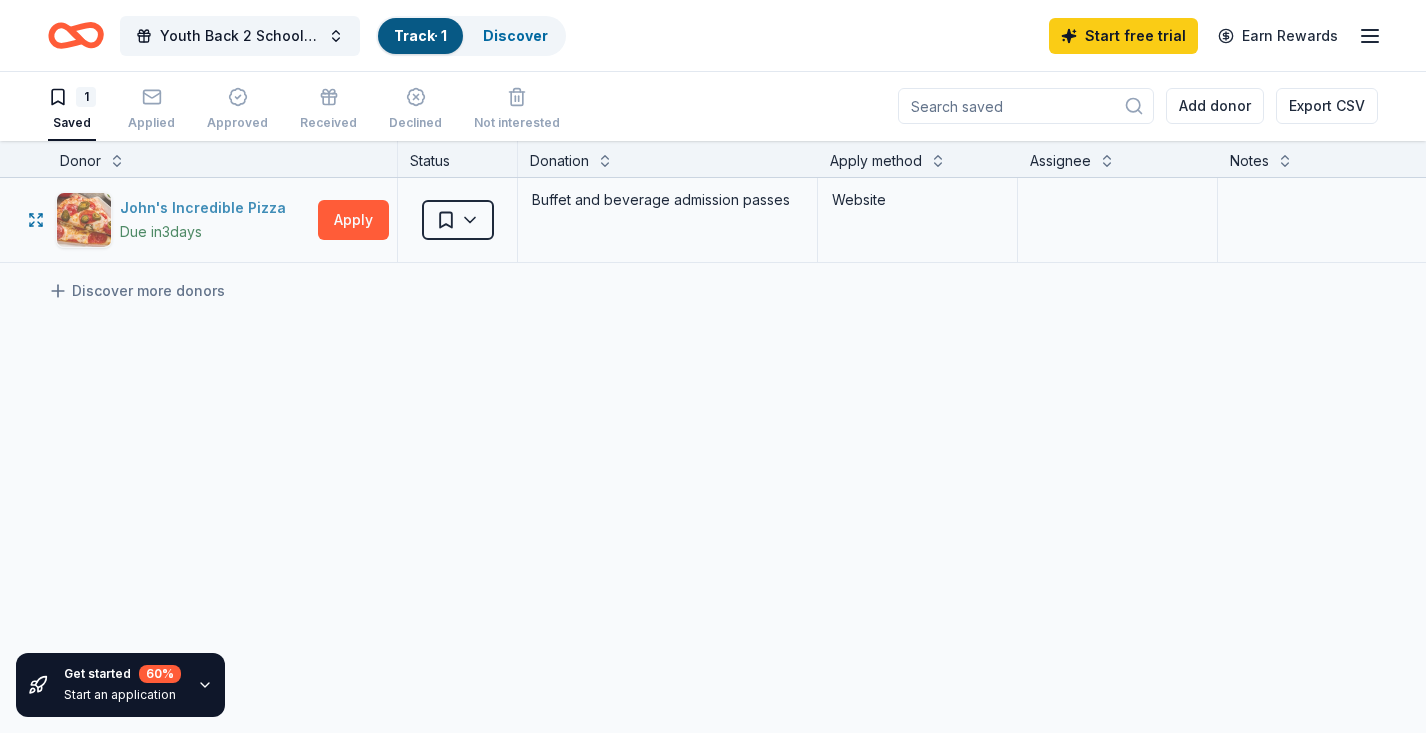 click on "John's Incredible Pizza" at bounding box center [207, 208] 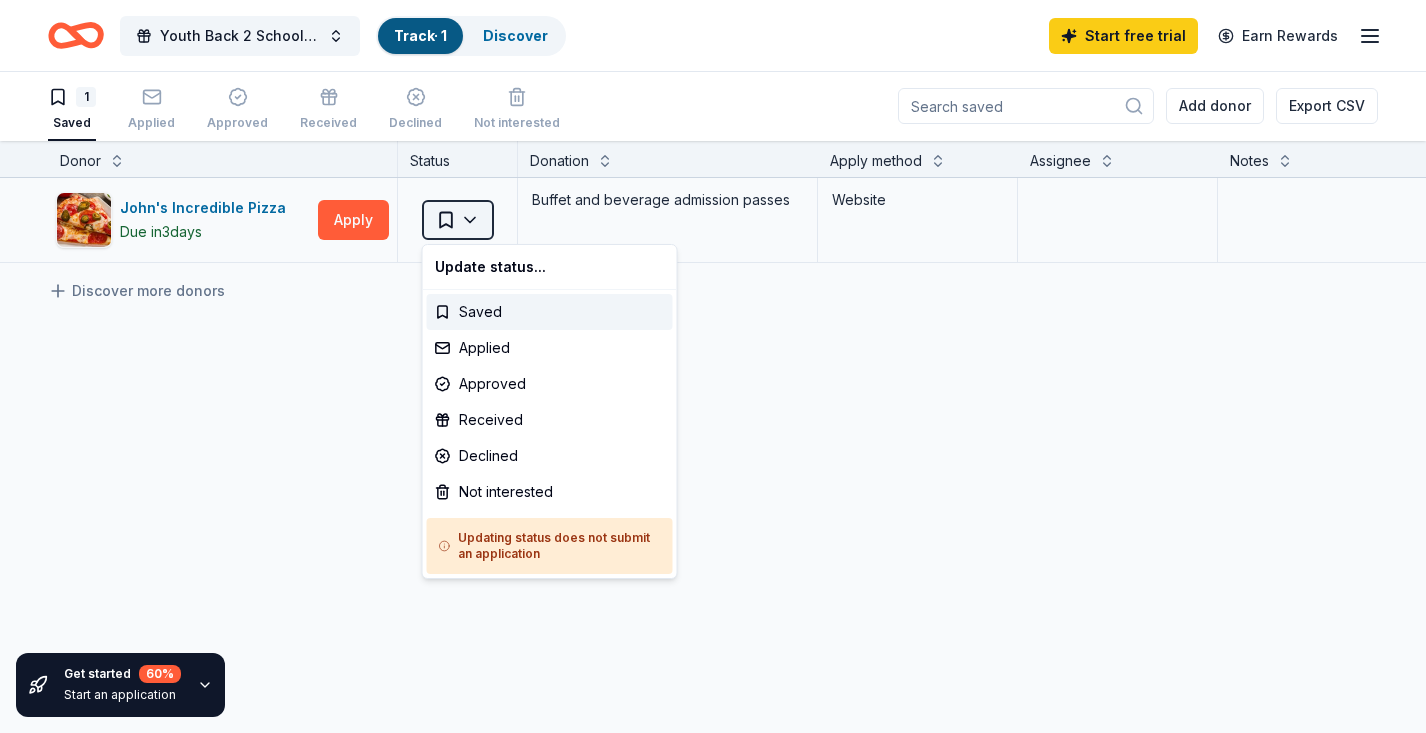 click on "Donor Status Donation Apply method Assignee Notes [FIRST]'s Incredible Pizza Due in  3  days Apply Saved Buffet and beverage admission passes Website   Discover more donors Saved Update status... Saved Applied Approved Received Declined Not interested Updating status does not submit an application" at bounding box center [713, 365] 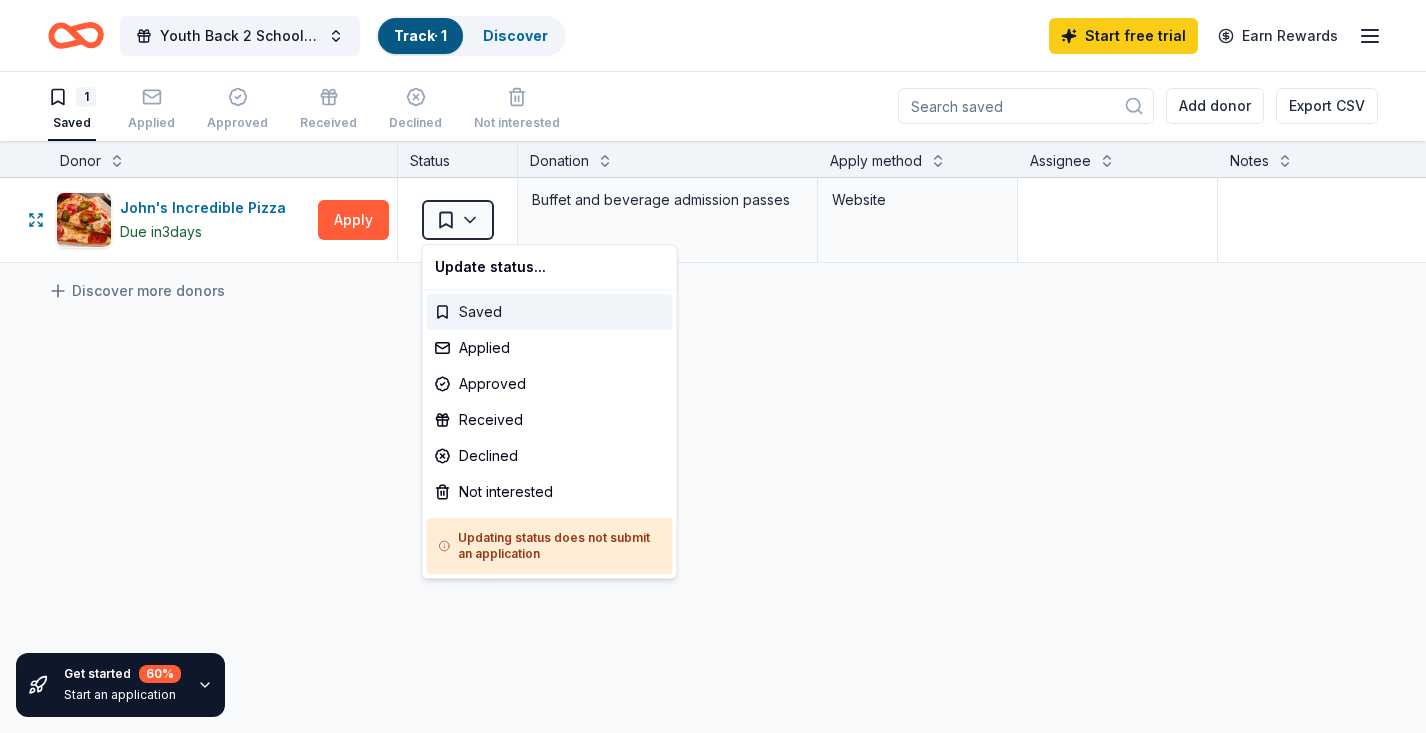 click on "Saved" at bounding box center [550, 312] 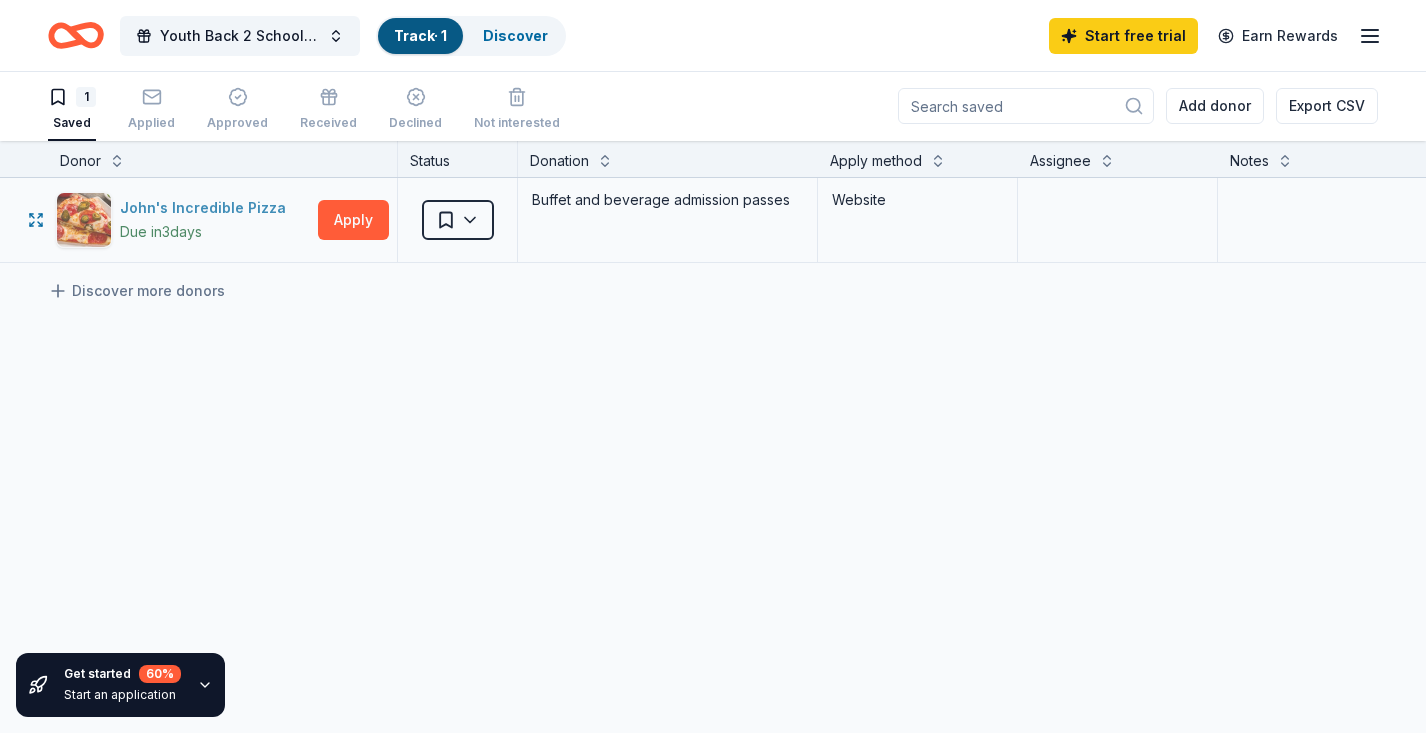 click on "John's Incredible Pizza" at bounding box center [207, 208] 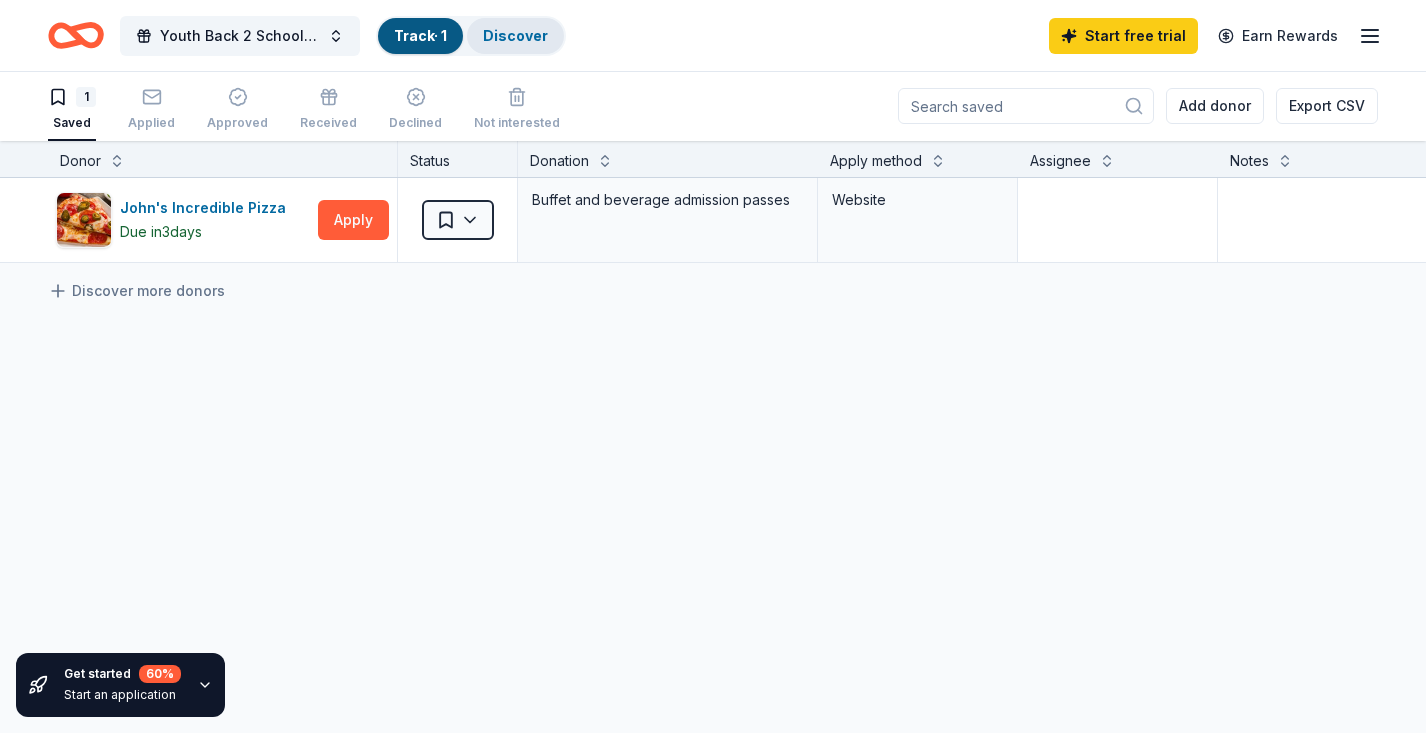 click on "Discover" at bounding box center (515, 35) 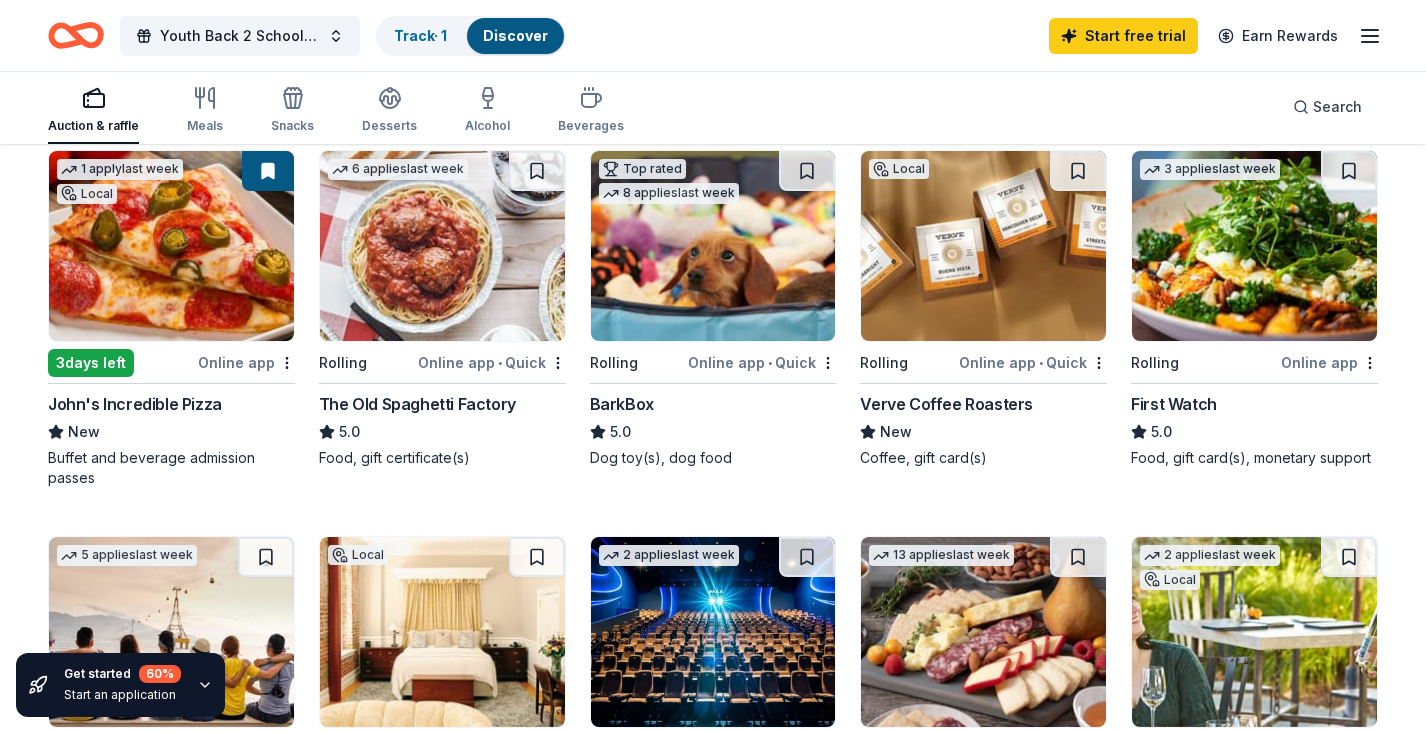 scroll, scrollTop: 52, scrollLeft: 0, axis: vertical 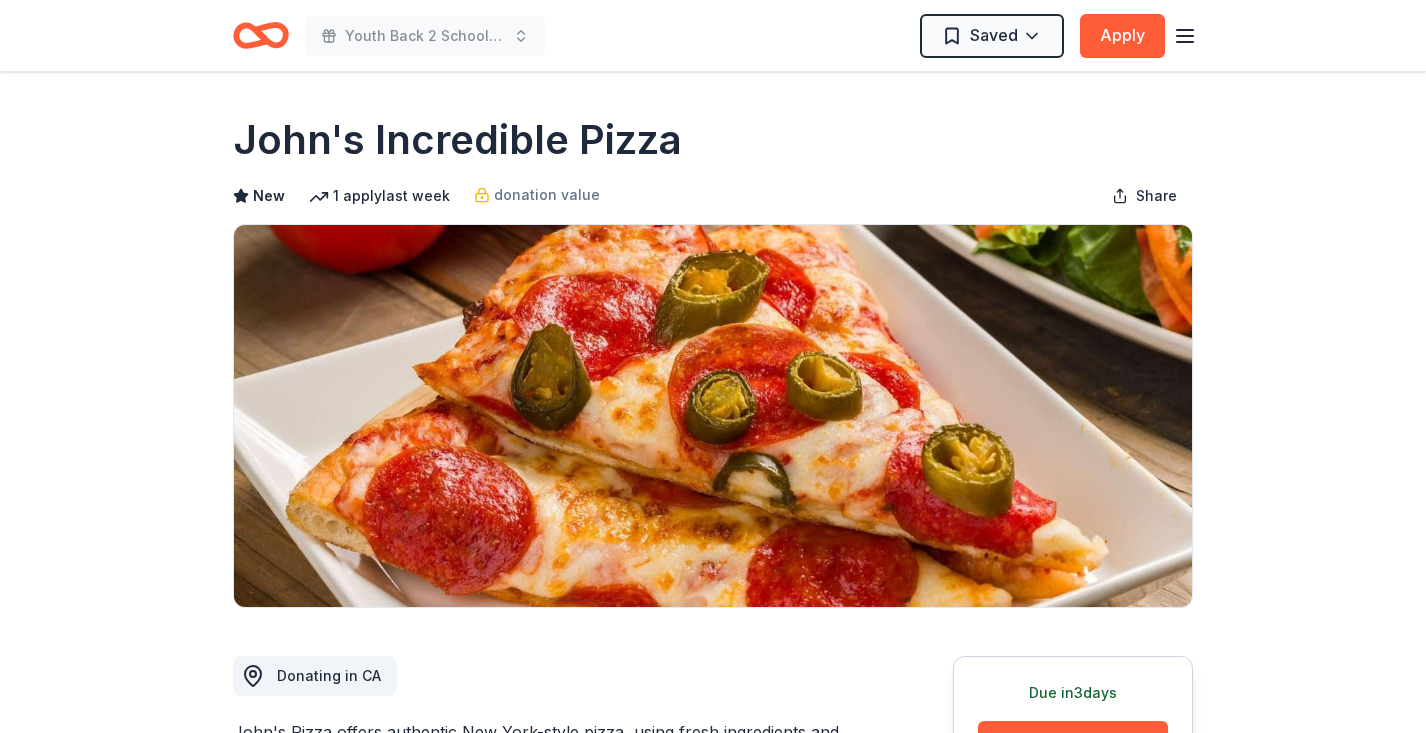 click 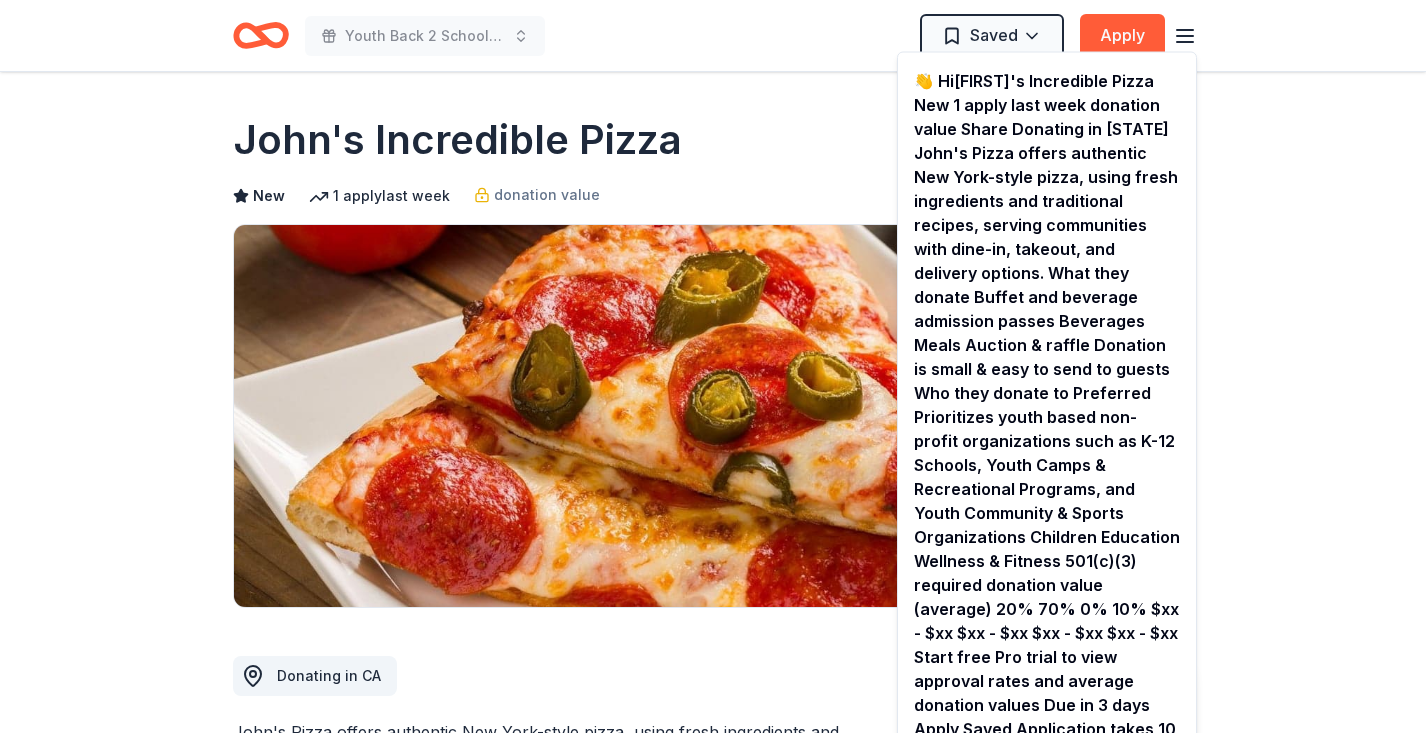 click on "John's Incredible Pizza New 1   apply  last week donation value Share Donating in CA John's Pizza offers authentic New York-style pizza, using fresh ingredients and traditional recipes, serving communities with dine-in, takeout, and delivery options. What they donate Buffet and beverage admission passes Beverages Meals Auction & raffle Donation is small & easy to send to guests Who they donate to  Preferred Prioritizes youth based non-profit organizations such as K-12 Schools, Youth Camps & Recreational Programs, and Youth Community & Sports Organizations Children Education Wellness & Fitness 501(c)(3) required donation value (average) 20% 70% 0% 10% $xx - $xx $xx - $xx $xx - $xx $xx - $xx Start free Pro trial to view approval rates and average donation values Due in  3  days Apply Saved Application takes 10 min Updated  about 2 months  ago Report a mistake New Be the first to review this company! Leave a review Similar donors Deadline passed WinCo Foods 5.0 Donation depends on request Local Deadline passed 3" at bounding box center (713, 1440) 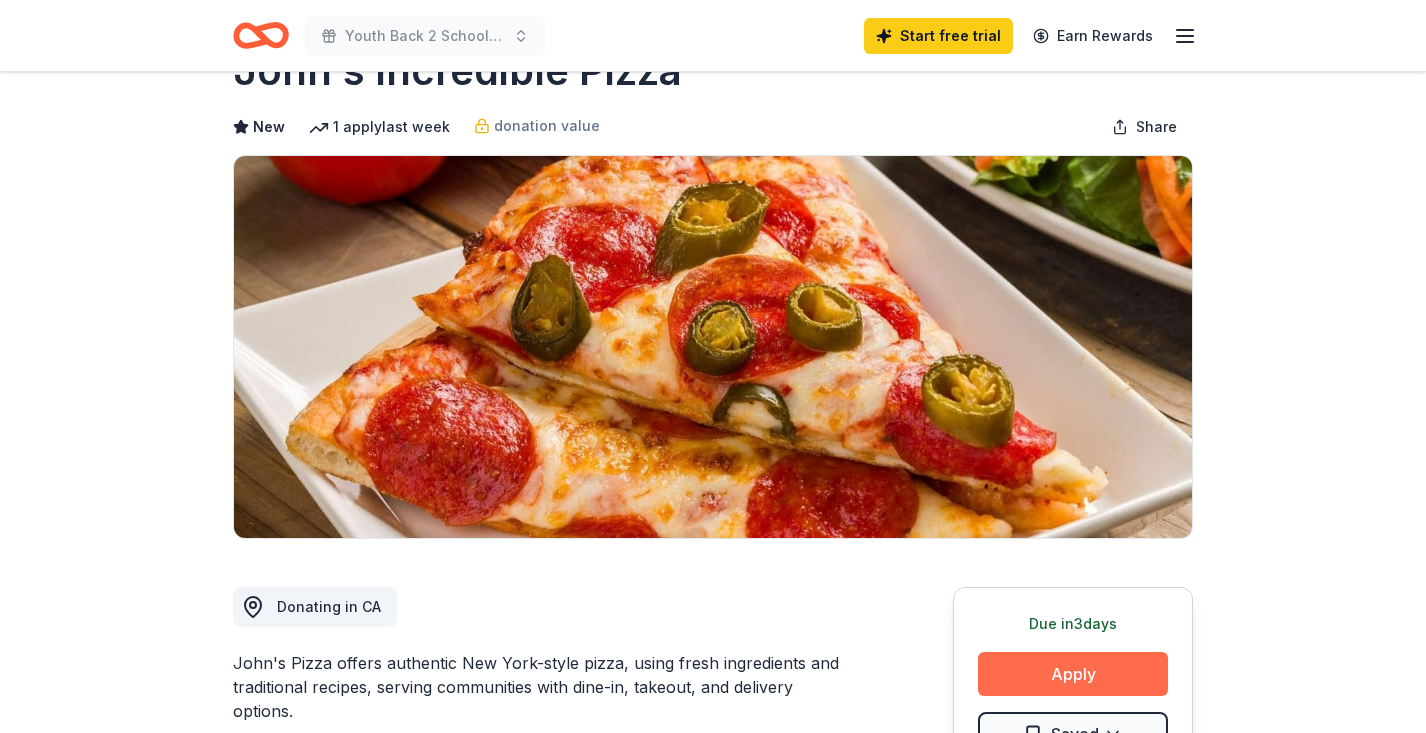 scroll, scrollTop: 71, scrollLeft: 0, axis: vertical 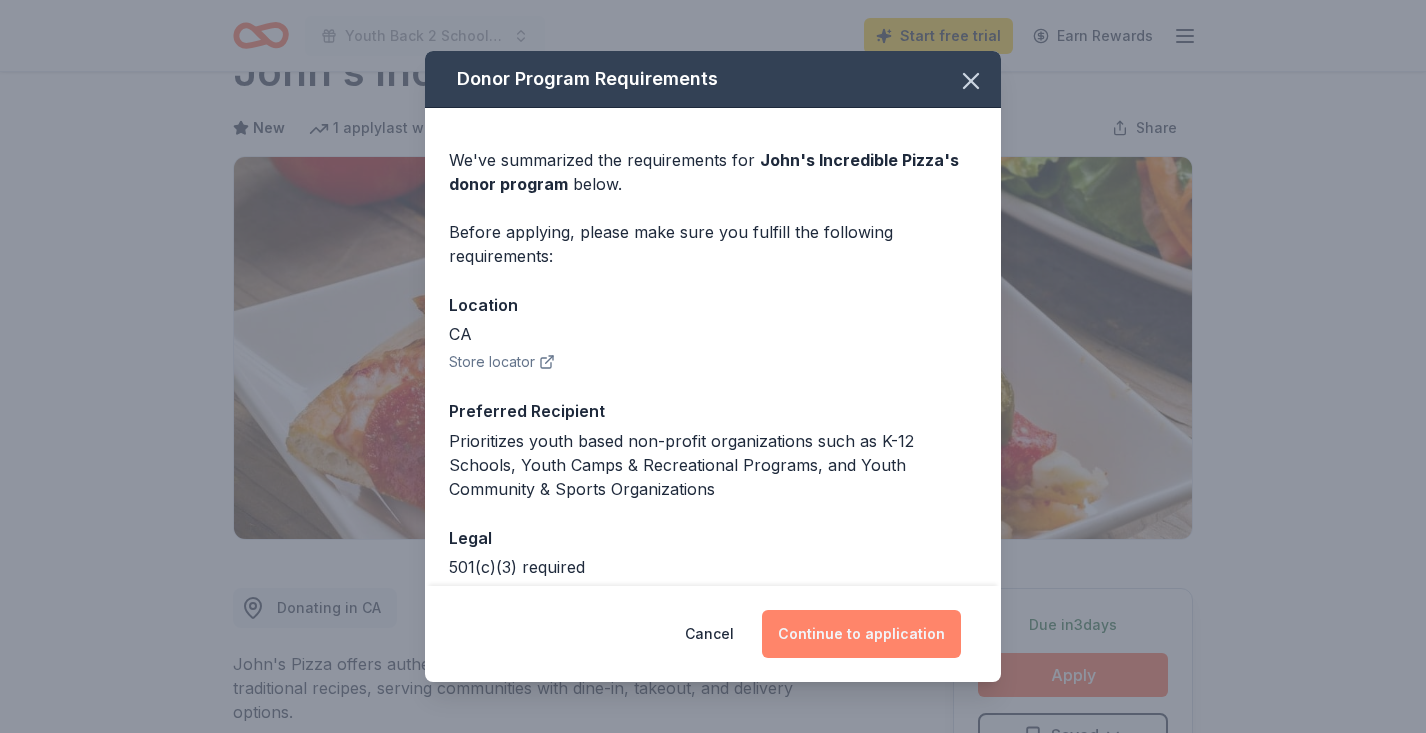 click on "Continue to application" at bounding box center [861, 634] 